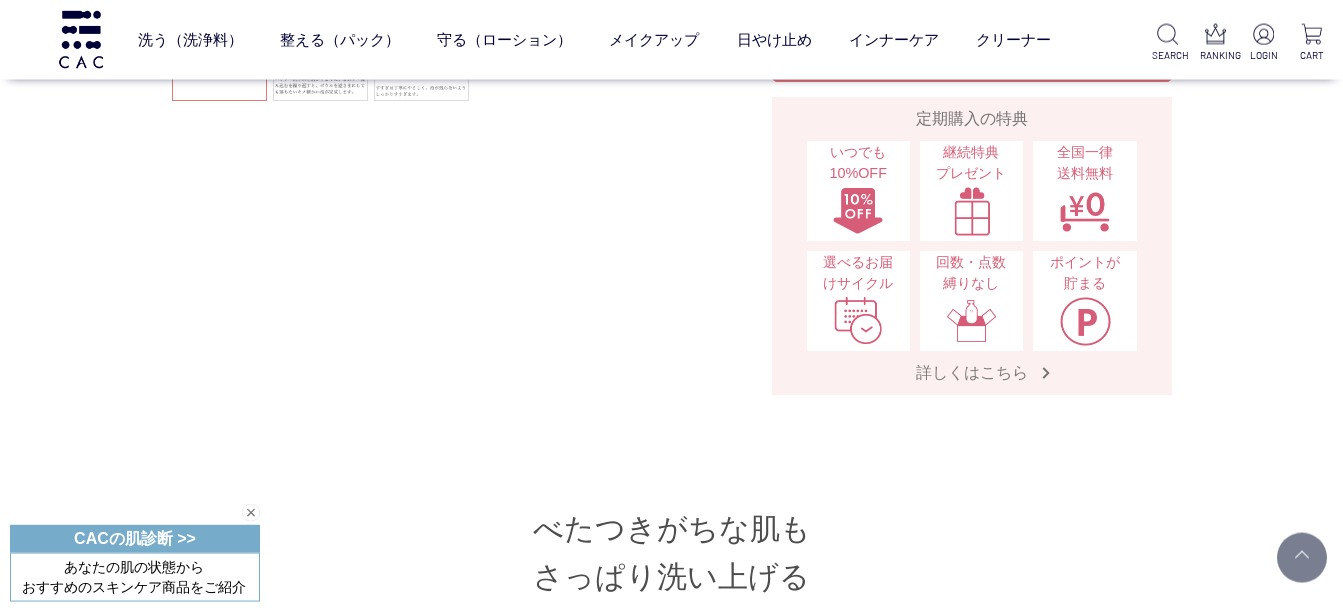 scroll, scrollTop: 576, scrollLeft: 0, axis: vertical 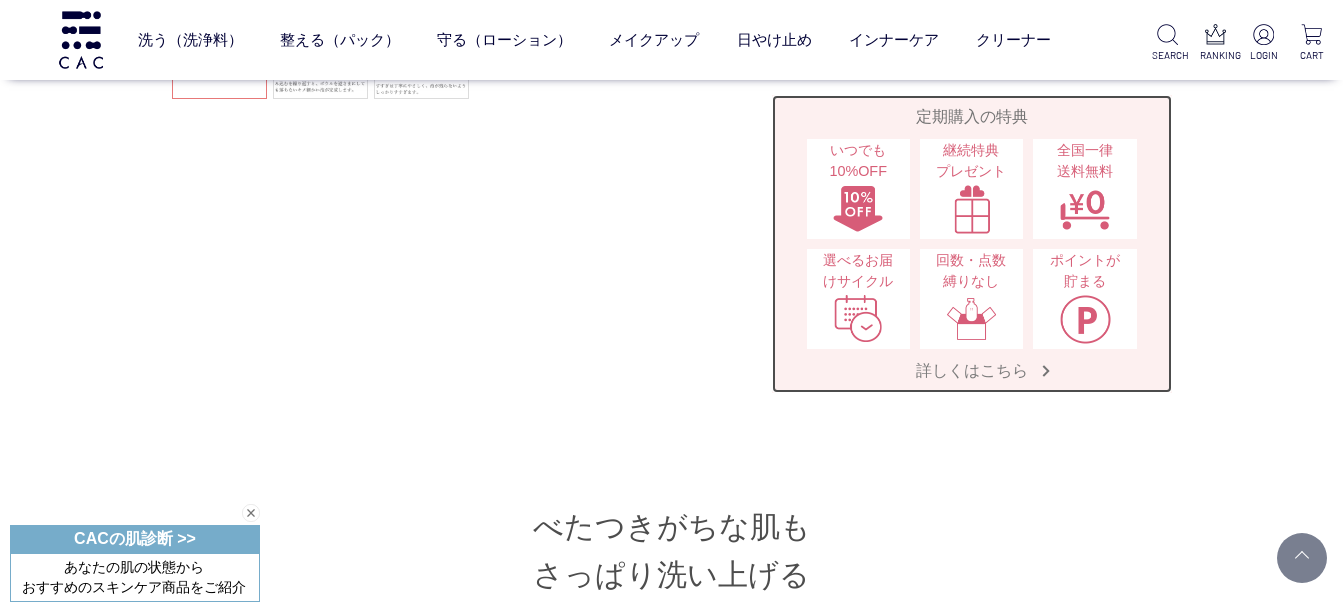 click on "詳しくはこちら" at bounding box center (972, 370) 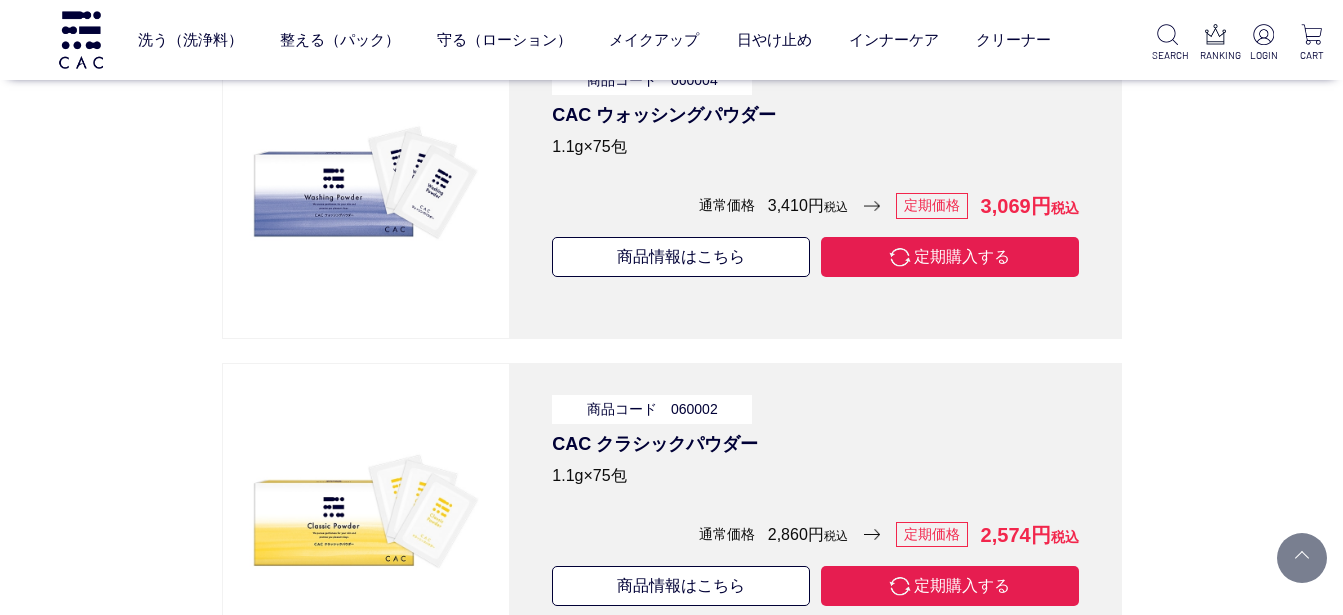 scroll, scrollTop: 6480, scrollLeft: 0, axis: vertical 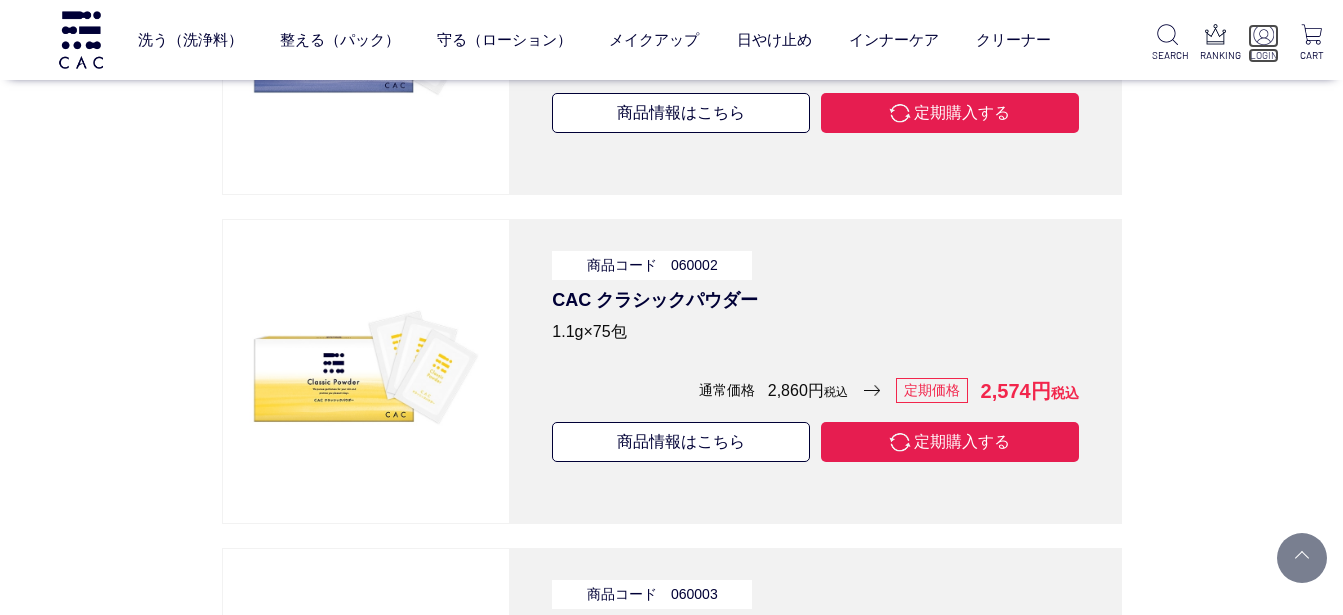 click at bounding box center [1263, 34] 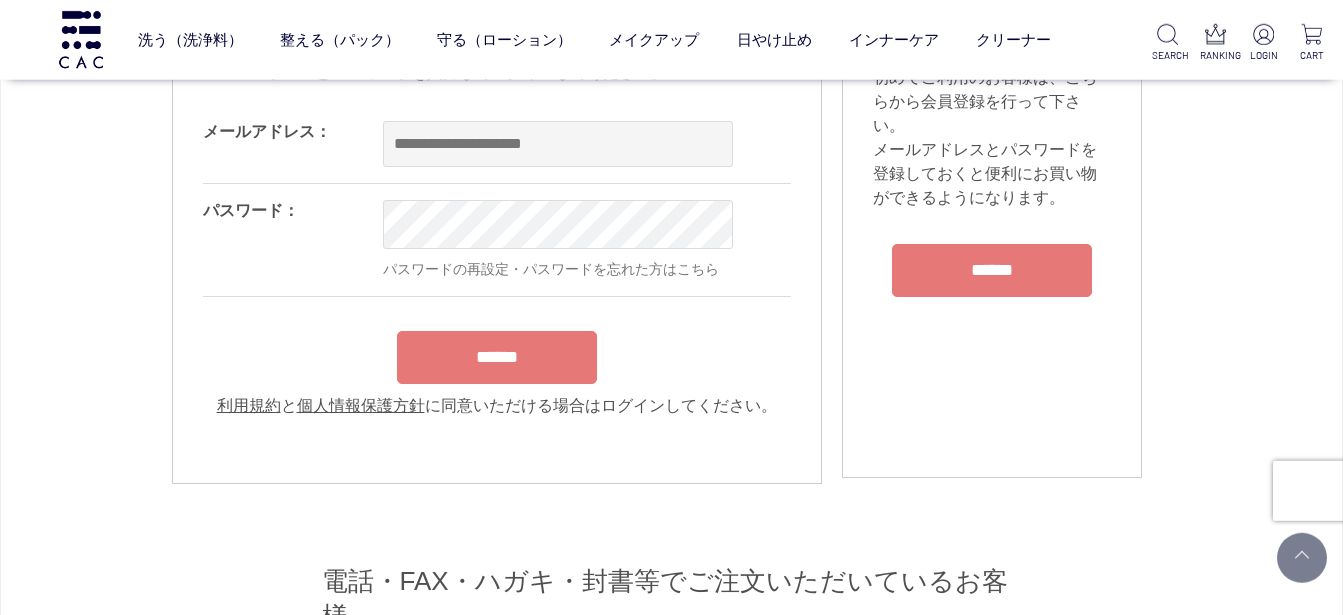 scroll, scrollTop: 144, scrollLeft: 0, axis: vertical 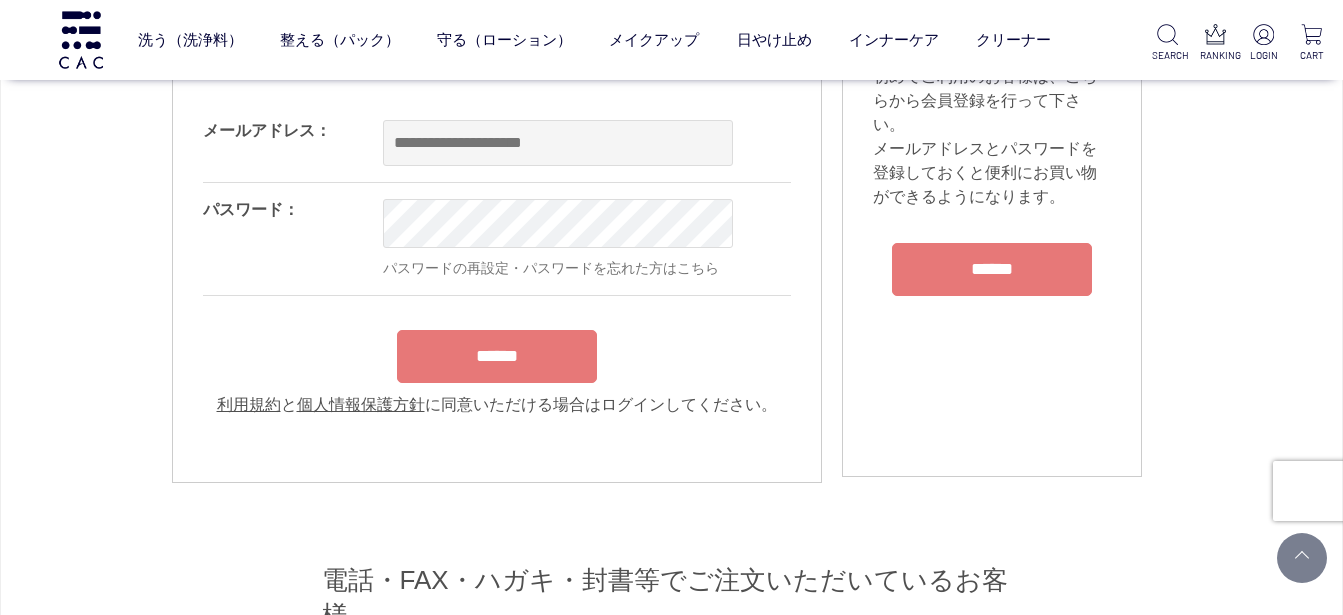 click on "******" at bounding box center [992, 269] 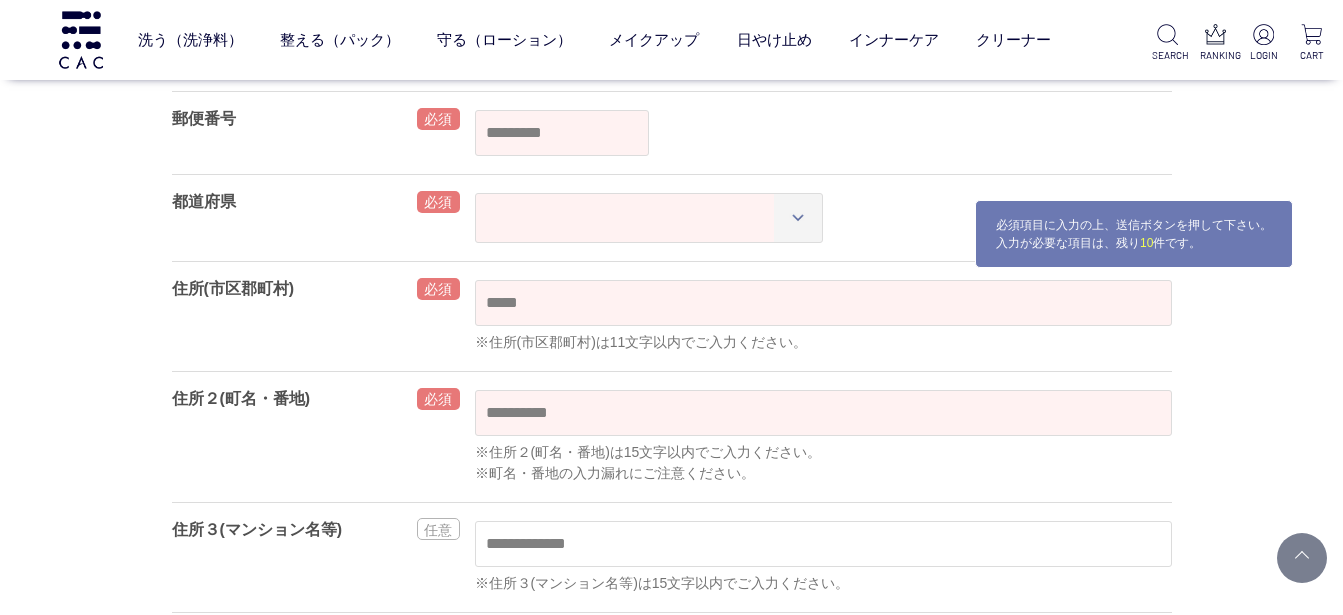 scroll, scrollTop: 0, scrollLeft: 0, axis: both 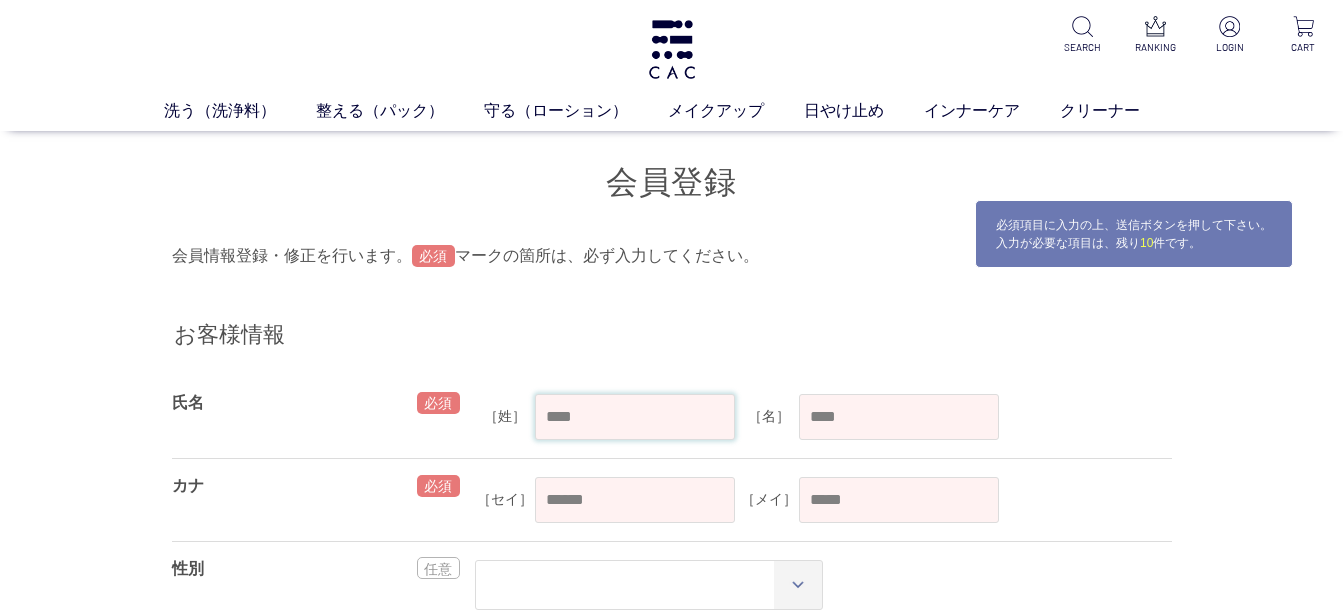 click at bounding box center [635, 417] 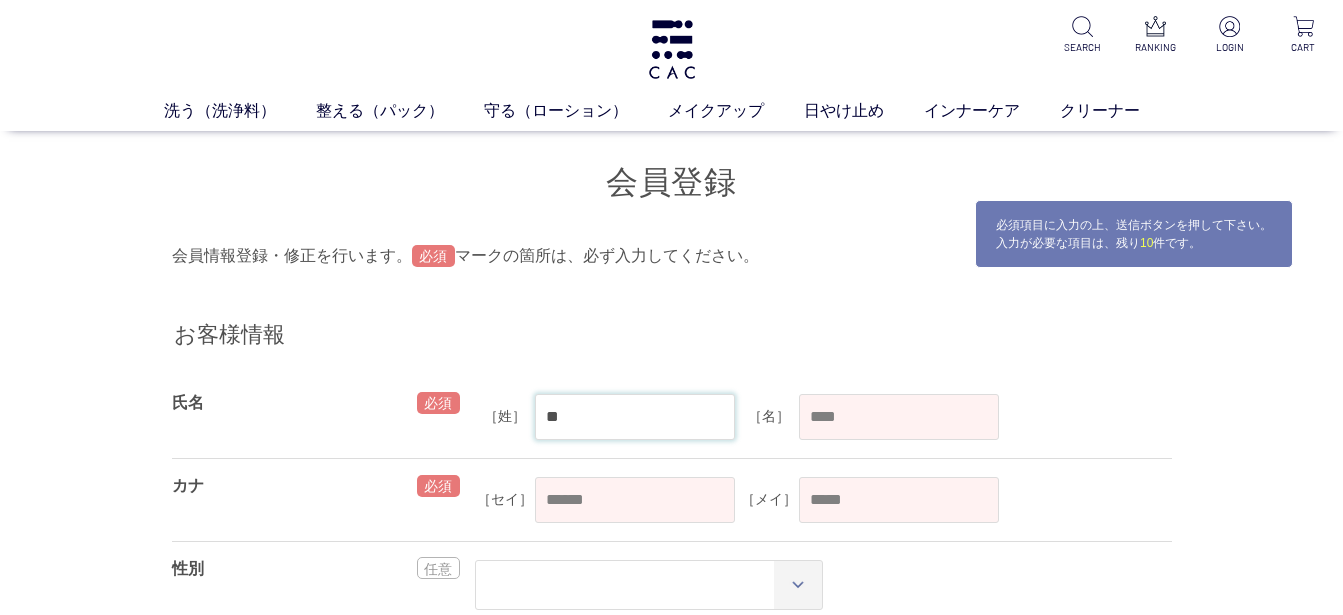 type on "*" 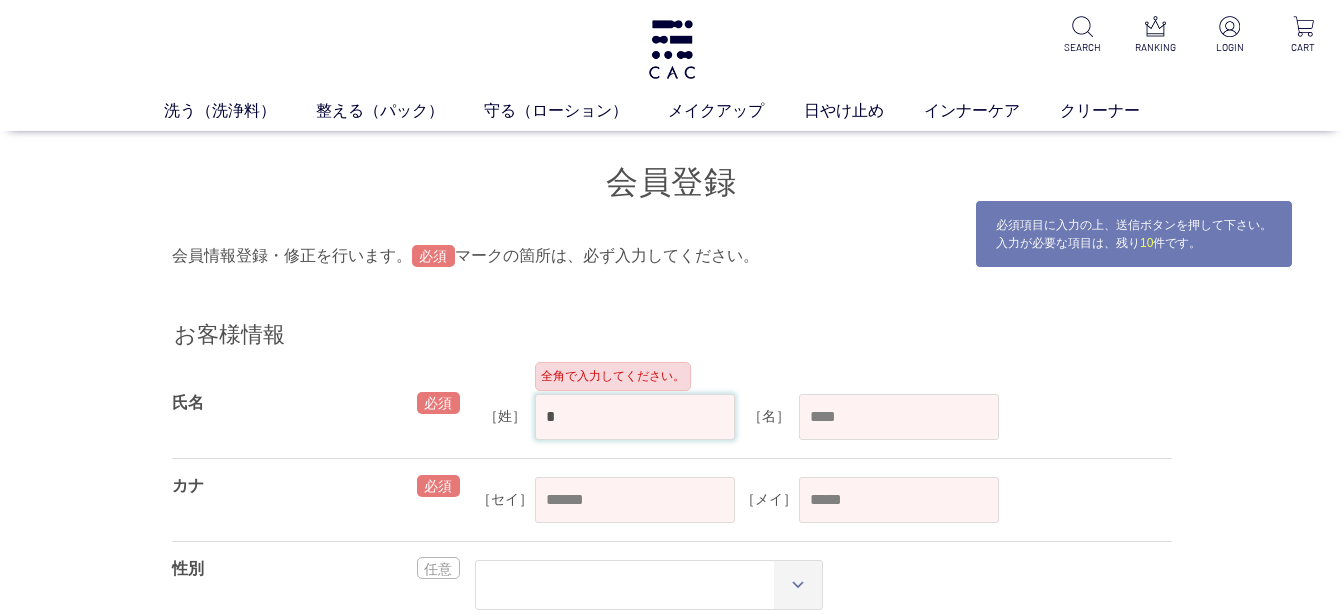 type on "*" 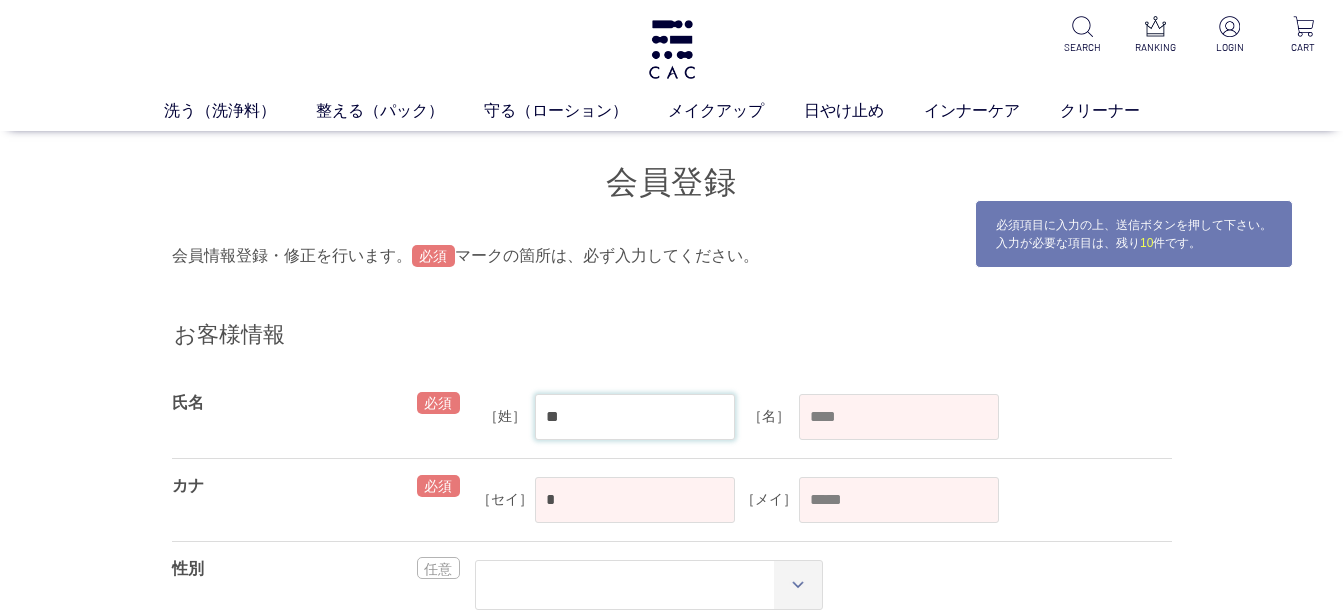 type on "**" 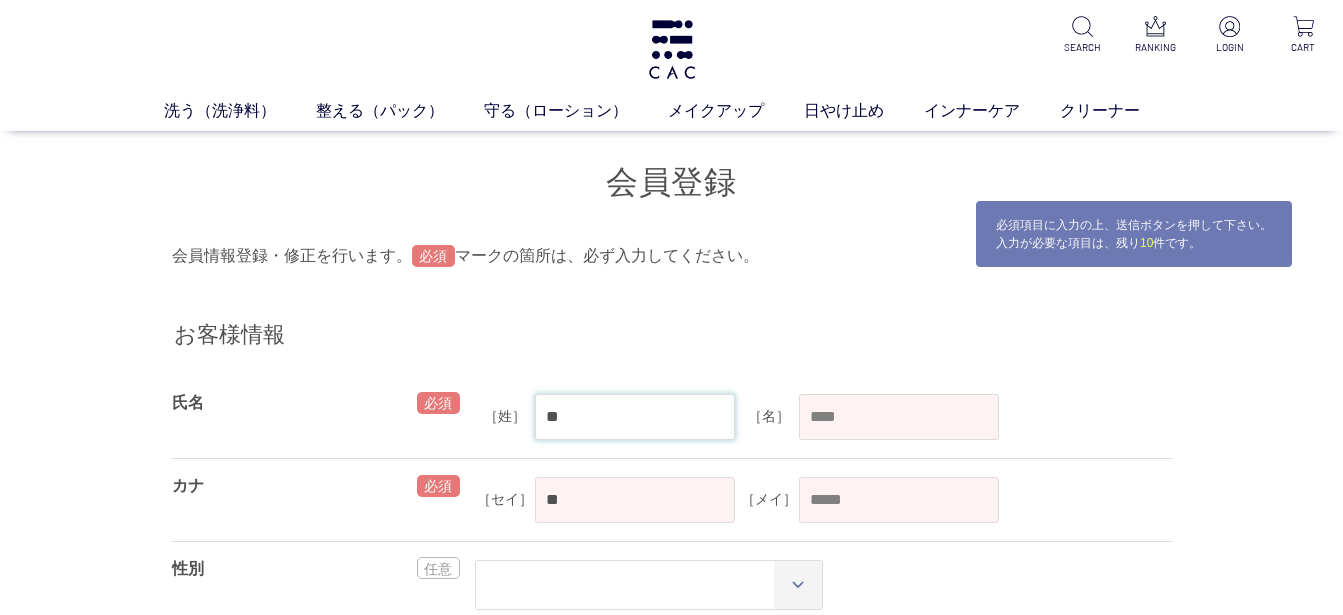 type on "***" 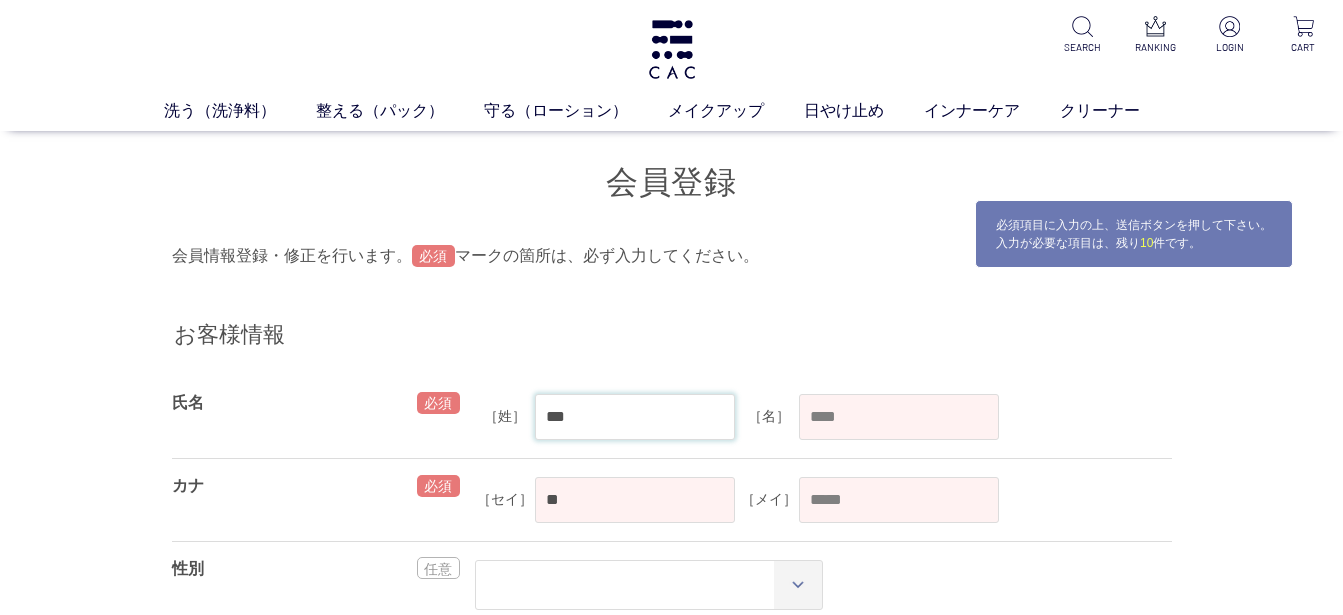 type on "***" 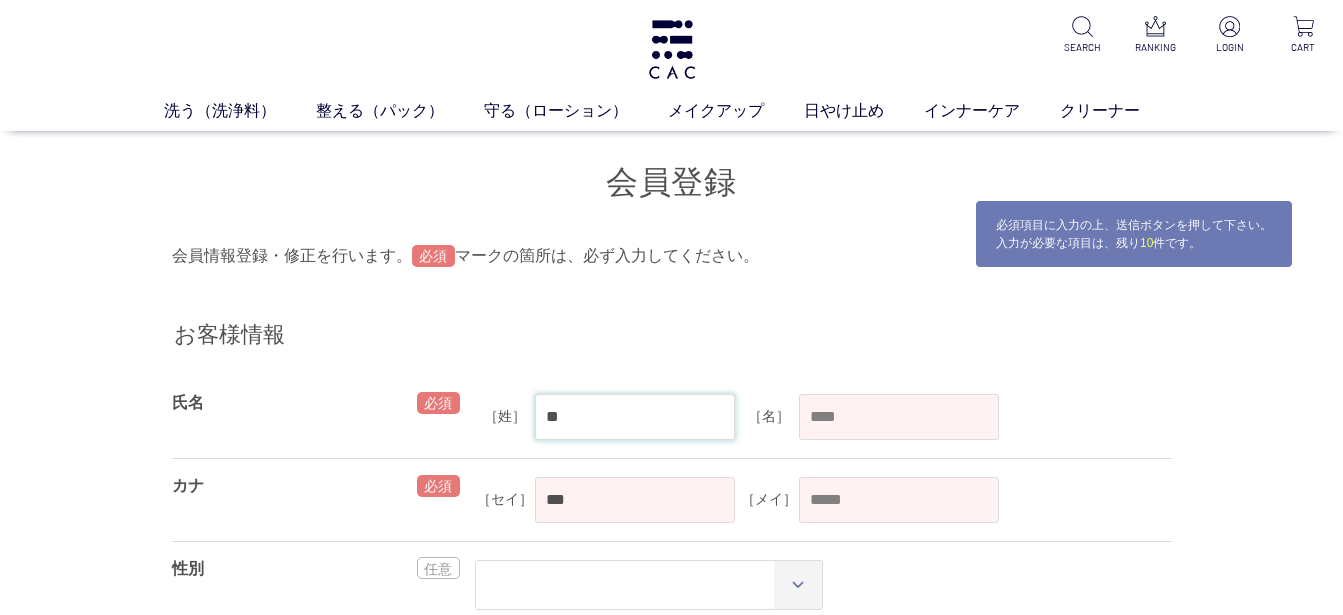 type on "**" 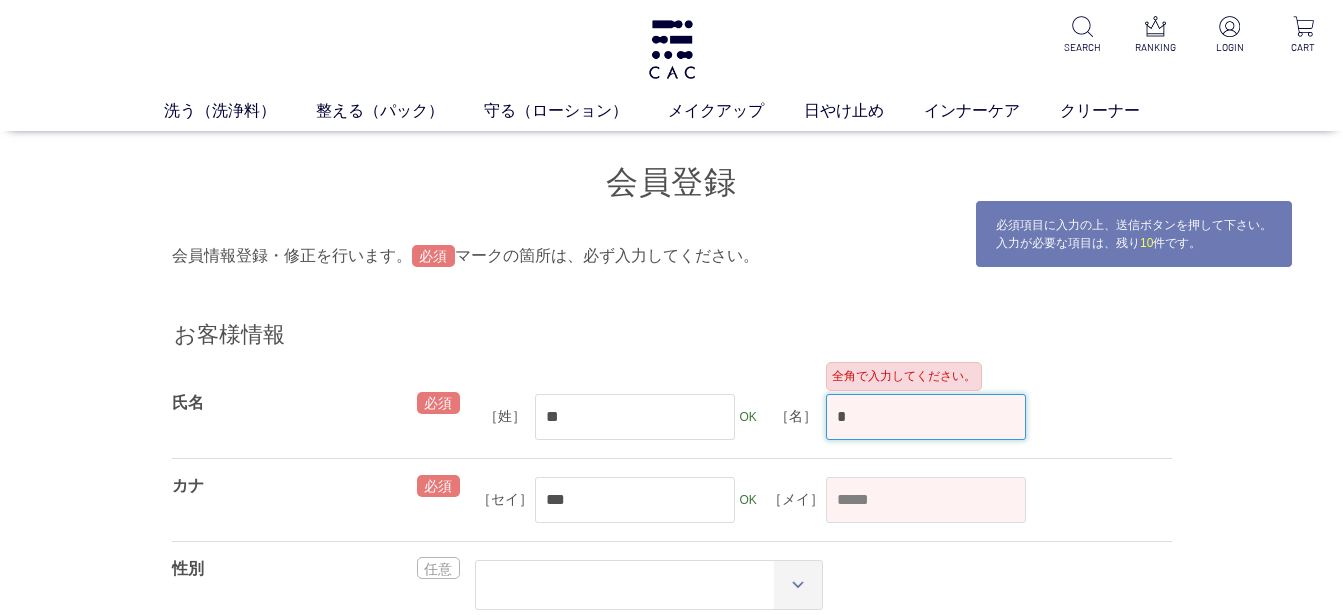 type on "*" 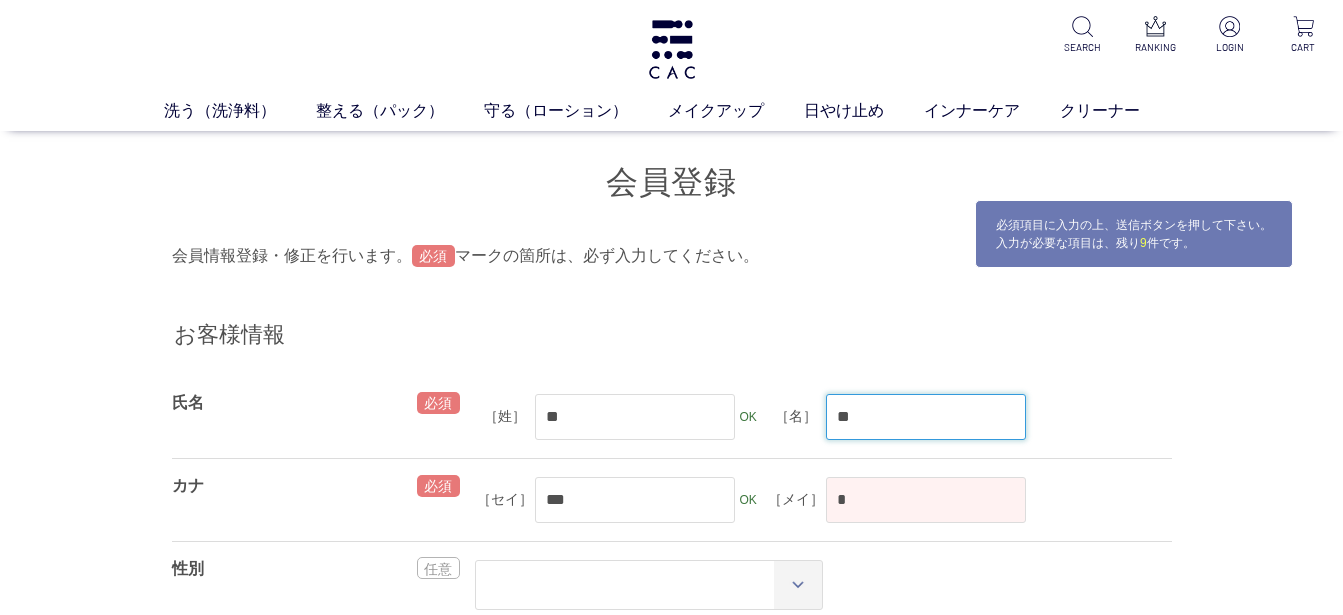type on "**" 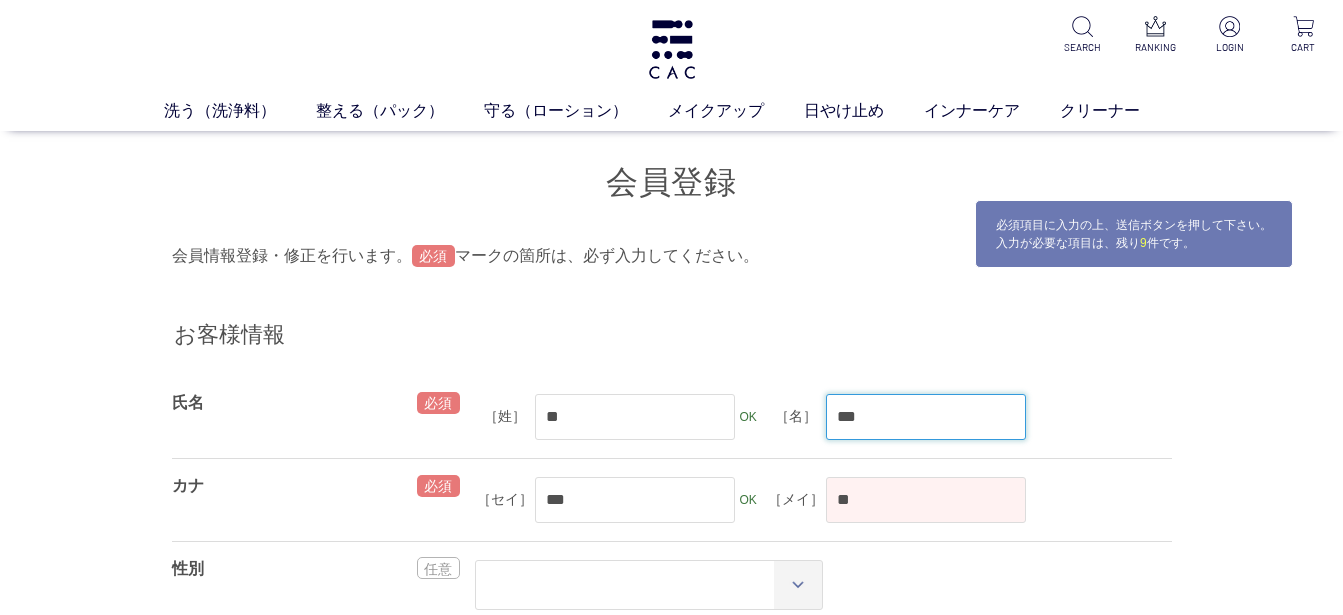 type on "***" 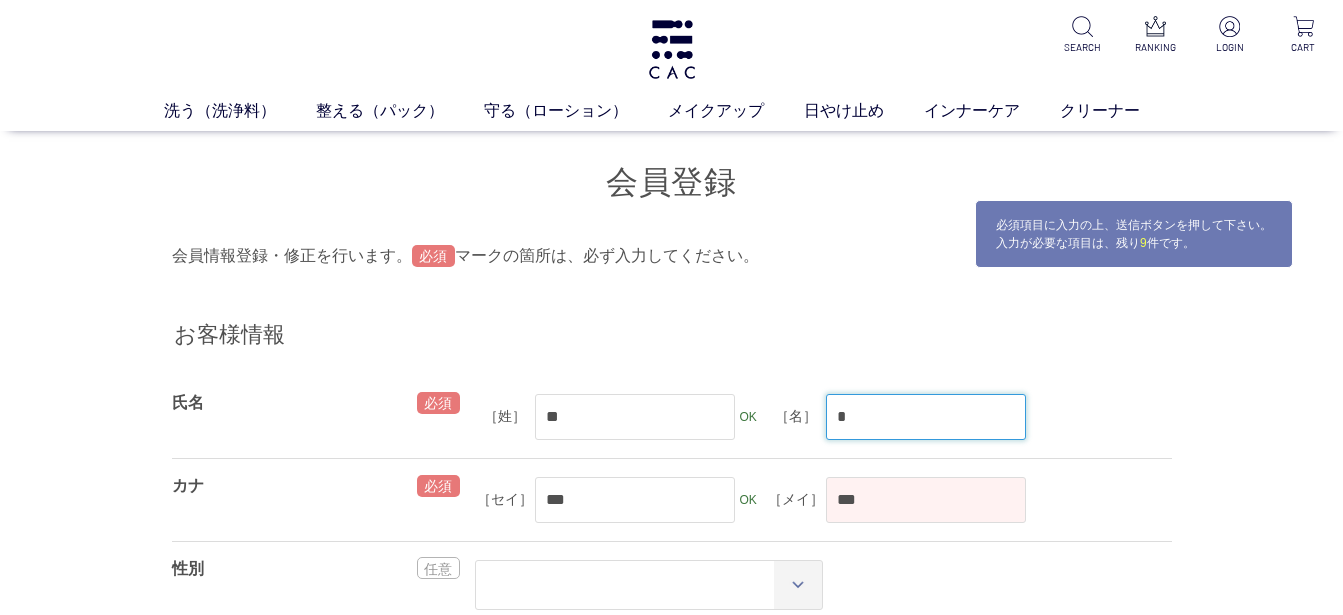 type on "*" 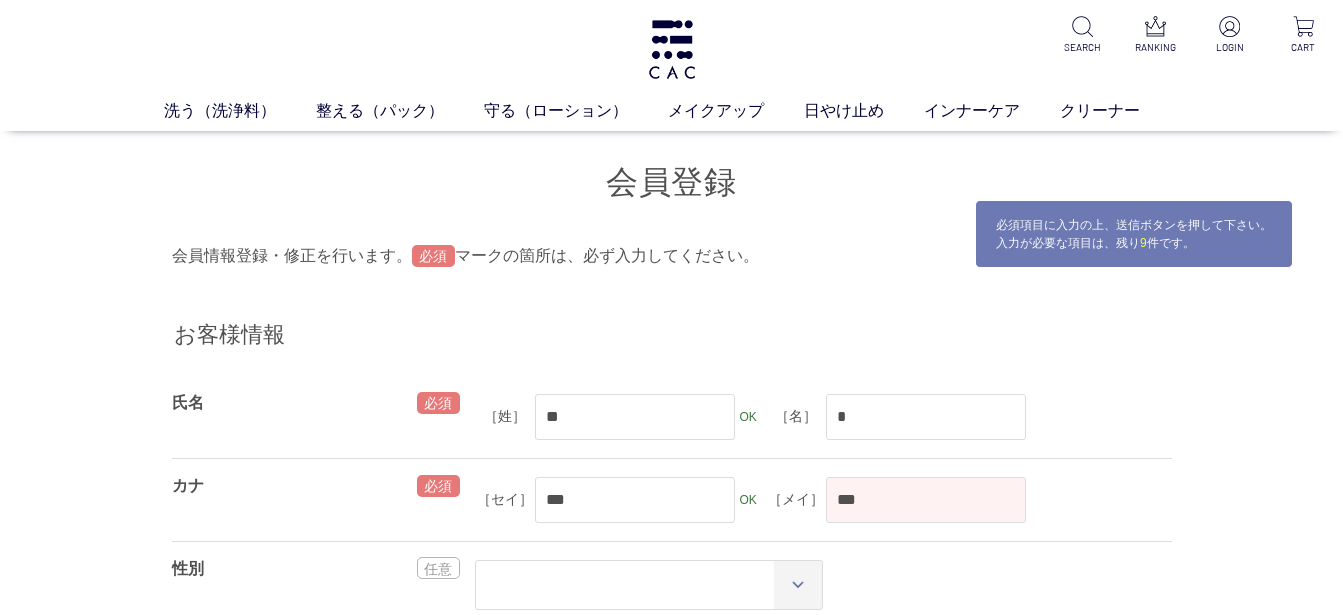 click on "会員情報登録・修正を行います。 マークの箇所は、必ず入力してください。
お客様情報
氏名
［姓］ ** OK
［名］ * OK
カナ
［セイ］ *** OK
［メイ］ *** OK
性別
** ** ***** OK
生年月日
**** **** **** **** **** **** **** **** **** **** **** **** **** **** **** **** **** **** **** **** **** **** **** **** **** **" at bounding box center (672, 1579) 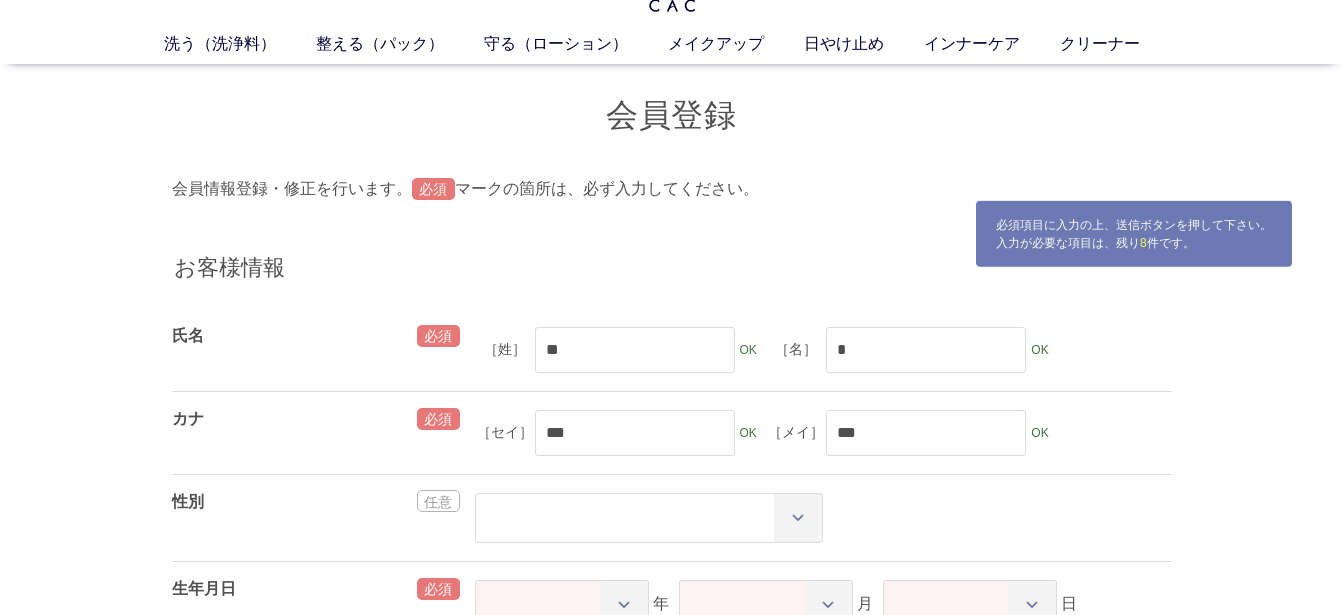 scroll, scrollTop: 144, scrollLeft: 0, axis: vertical 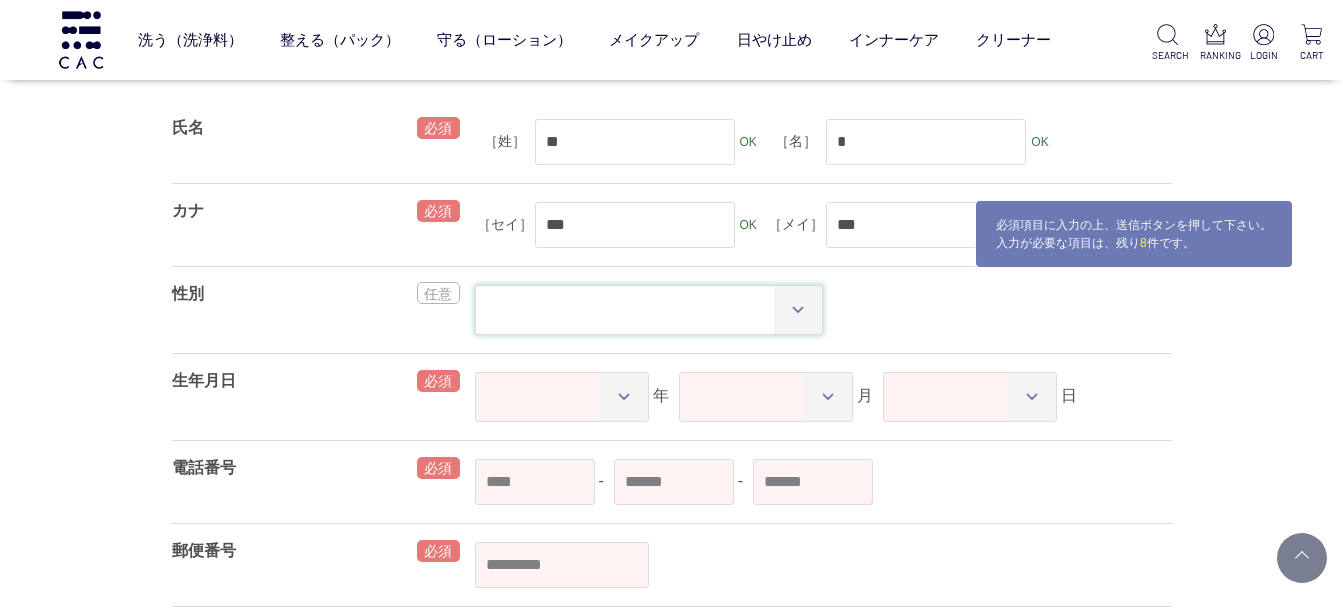 click on "** ** *****" at bounding box center (649, 310) 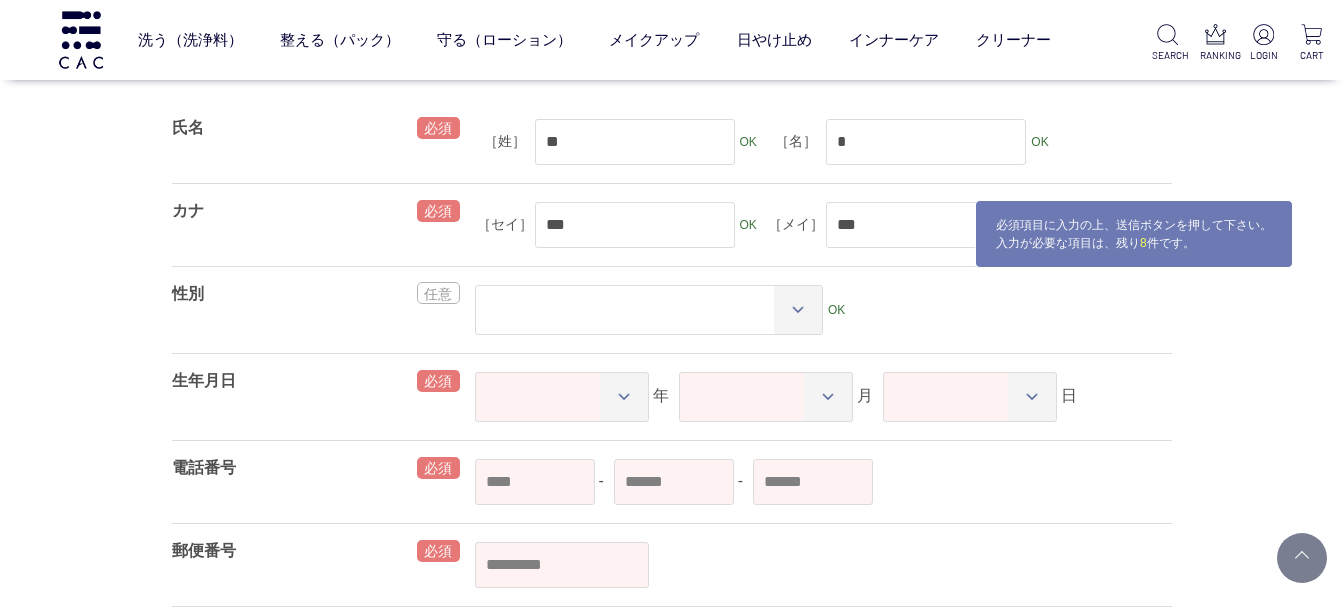 click on "** ** ***** OK" at bounding box center (823, 310) 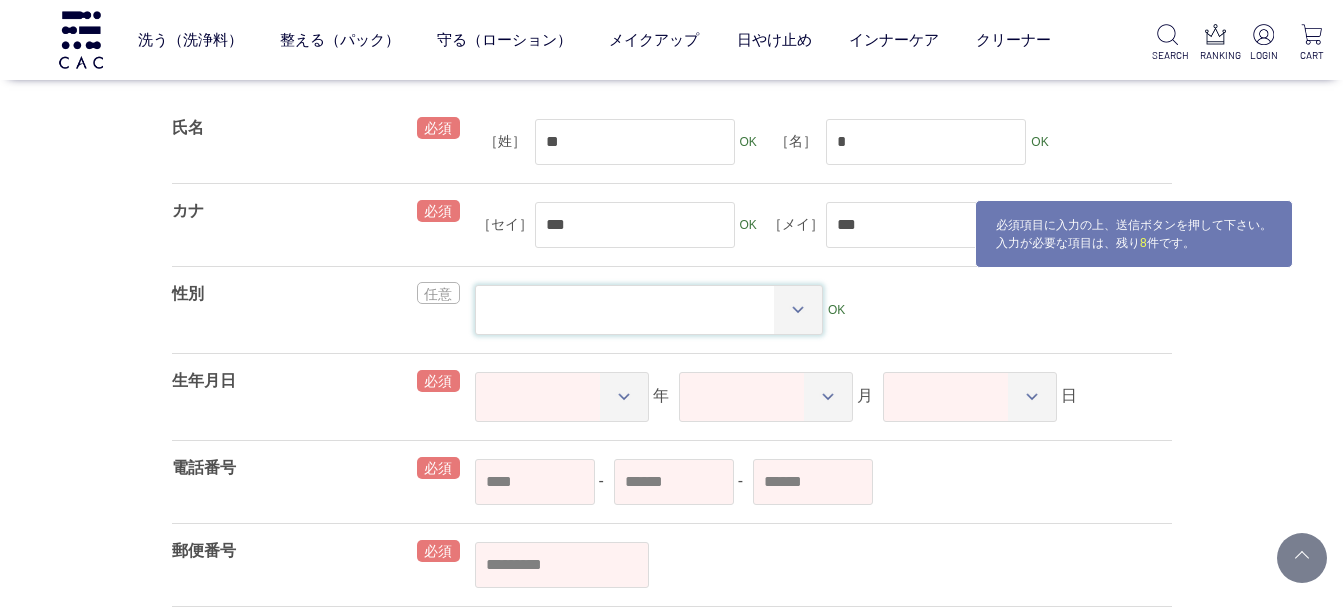click on "** ** *****" at bounding box center (649, 310) 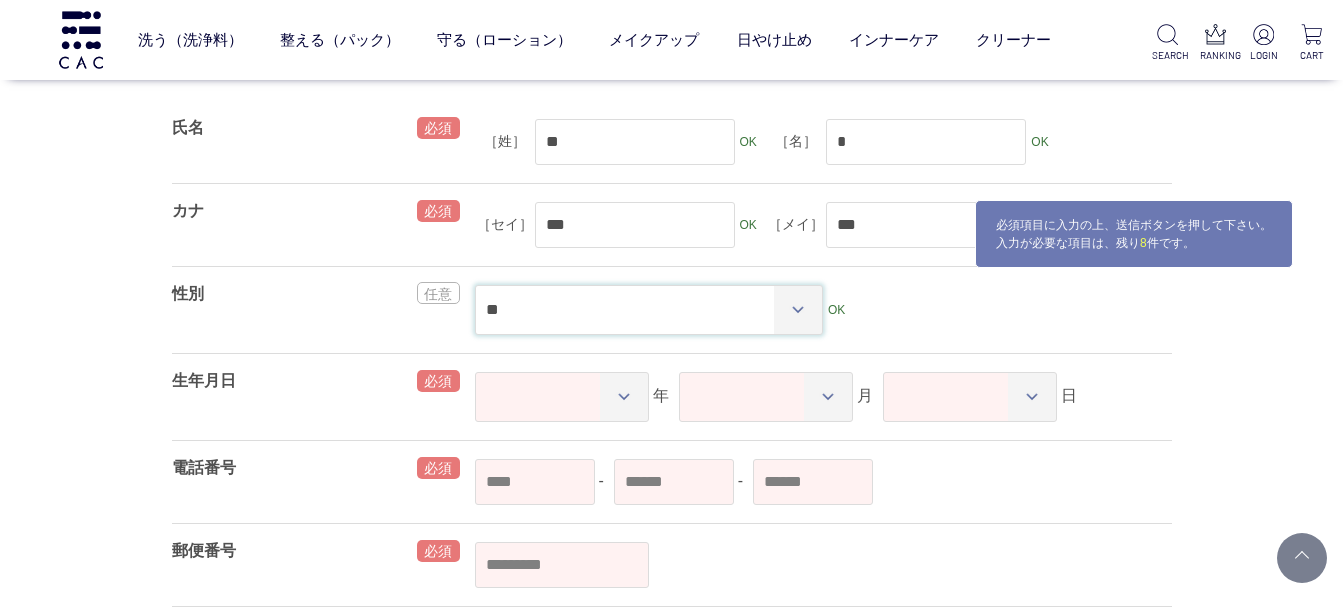 click on "**" at bounding box center (0, 0) 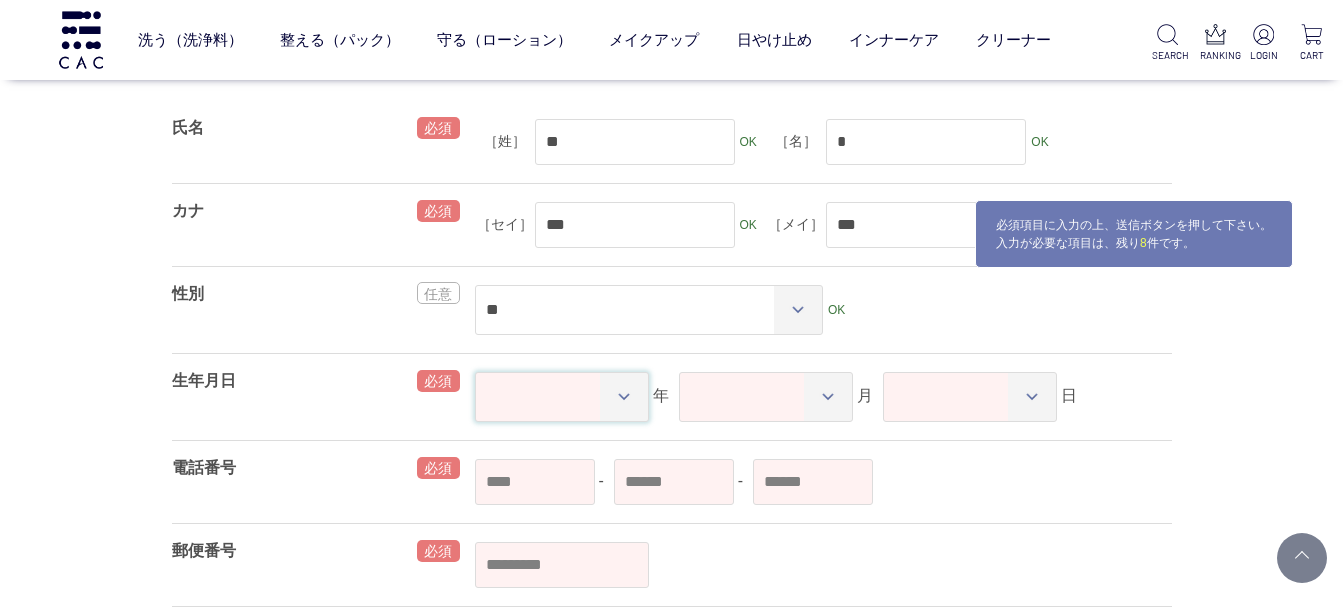 click on "**** **** **** **** **** **** **** **** **** **** **** **** **** **** **** **** **** **** **** **** **** **** **** **** **** **** **** **** **** **** **** **** **** **** **** **** **** **** **** **** **** **** **** **** **** **** **** **** **** **** **** **** **** **** **** **** **** **** **** **** **** **** **** **** **** **** **** **** **** **** **** **** **** **** **** **** **** **** **** **** **** **** **** **** **** **** **** **** **** **** **** **** **** **** **** **** **** **** **** **** **** **** **** **** **** **** **** **** **** **** **** **** **** **** ****" at bounding box center (562, 397) 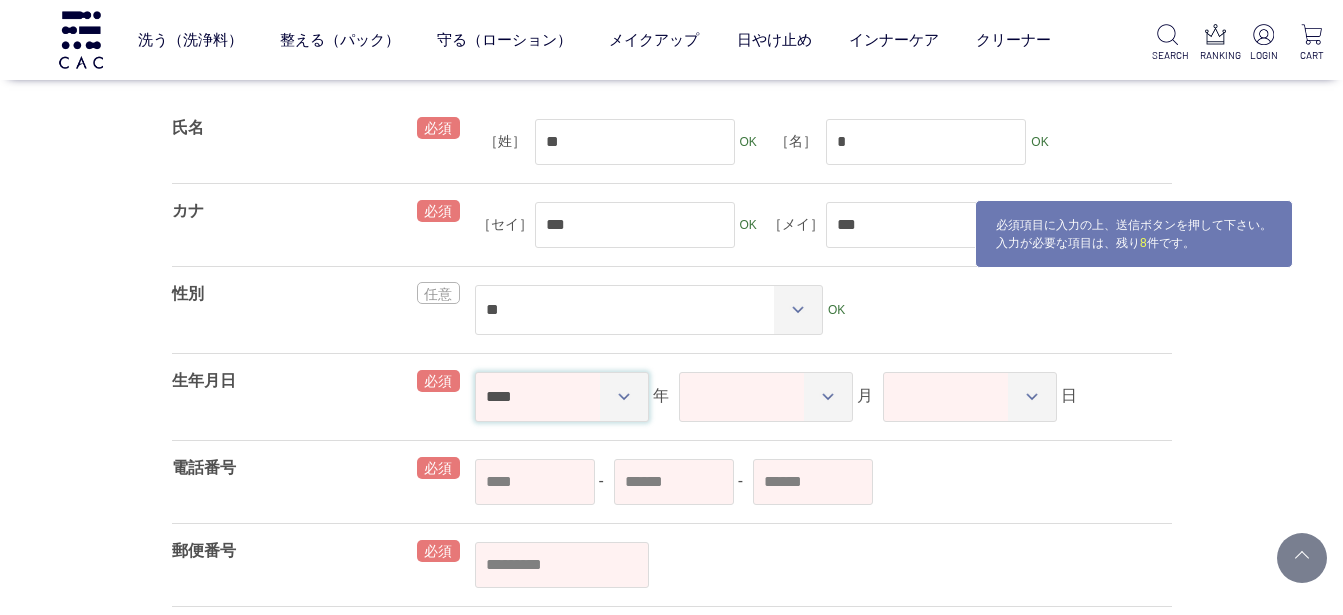 click on "****" at bounding box center [0, 0] 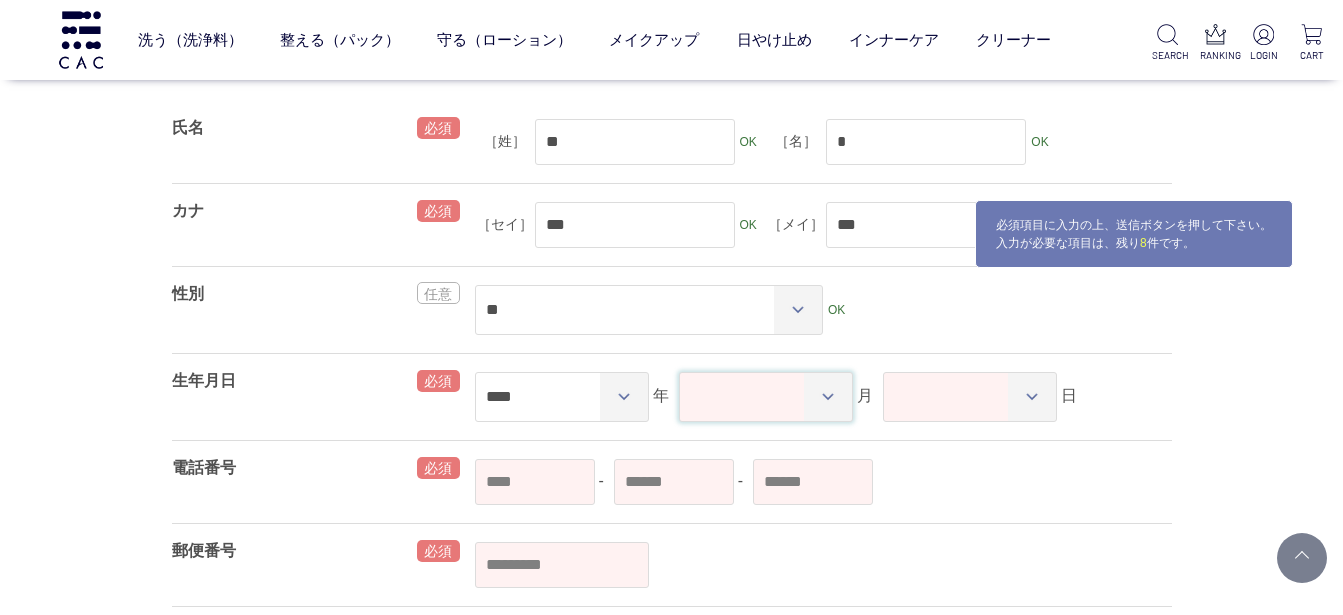 click on "** ** ** ** ** ** ** ** ** ** ** **" at bounding box center [766, 397] 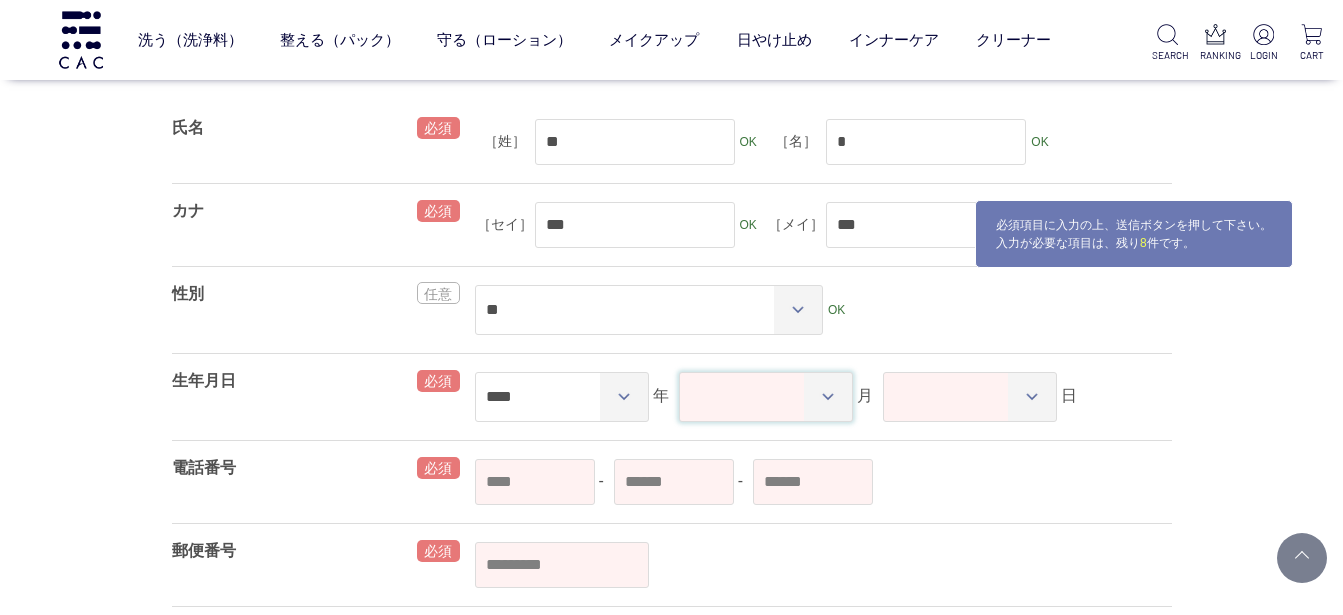 select on "**" 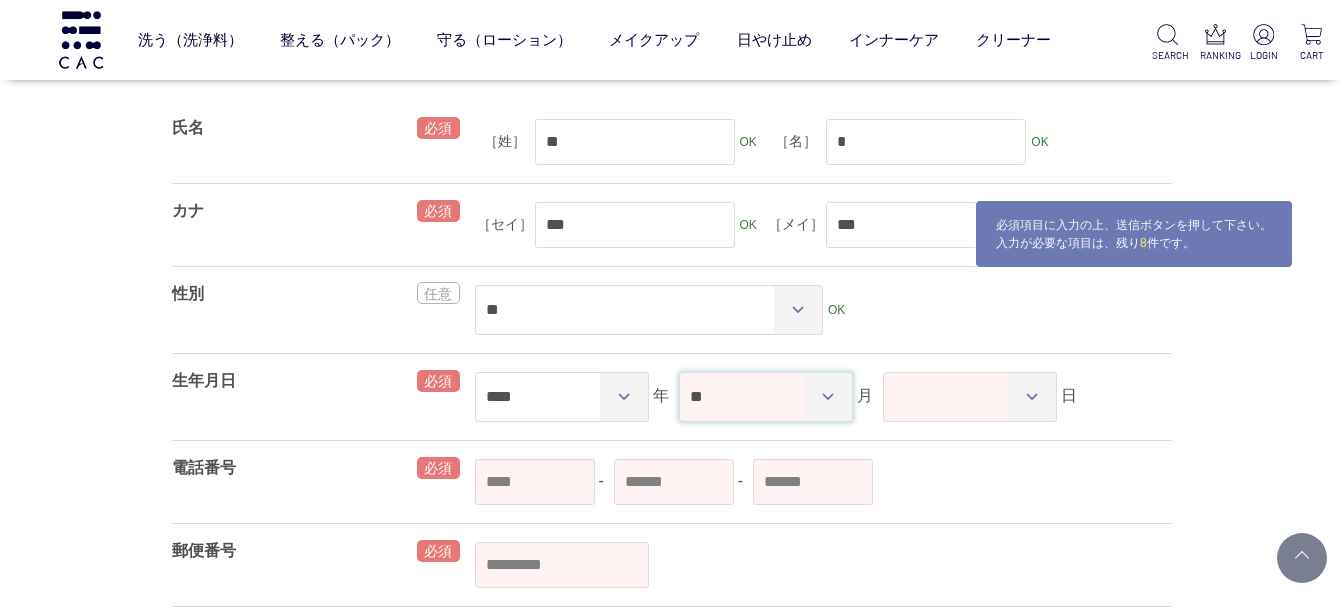 click on "**" at bounding box center [0, 0] 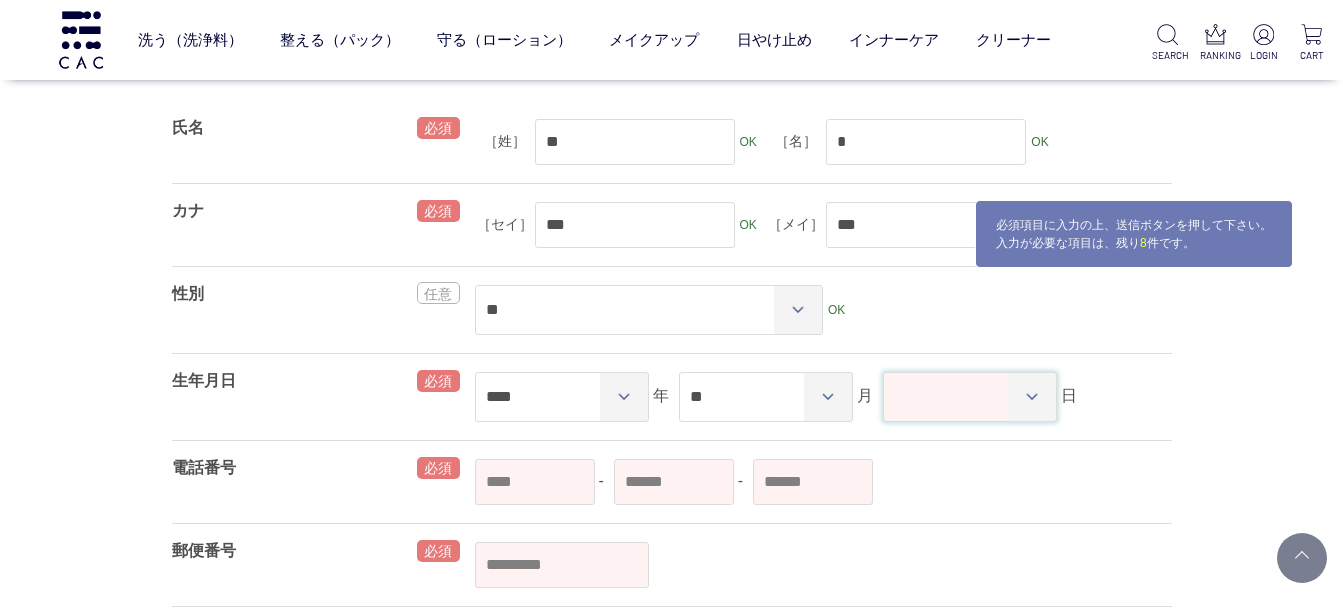 click on "** ** ** ** ** ** ** ** ** ** ** ** ** ** ** ** ** ** ** ** ** ** ** ** ** ** ** ** ** ** **" at bounding box center (970, 397) 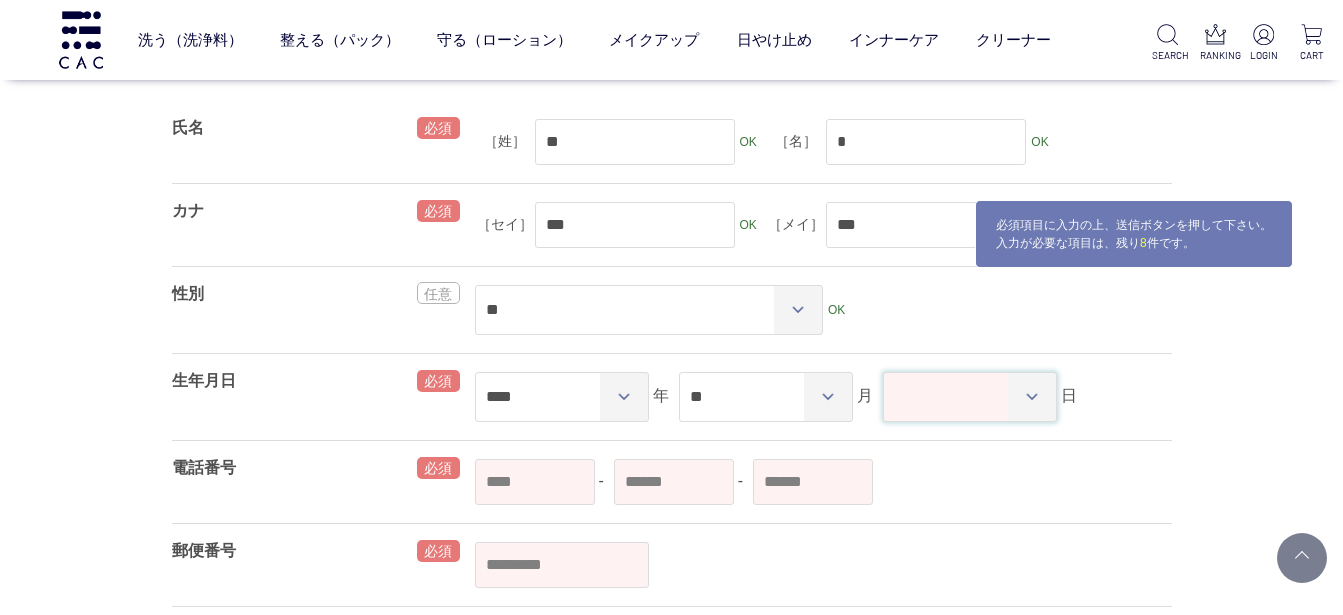 select on "**" 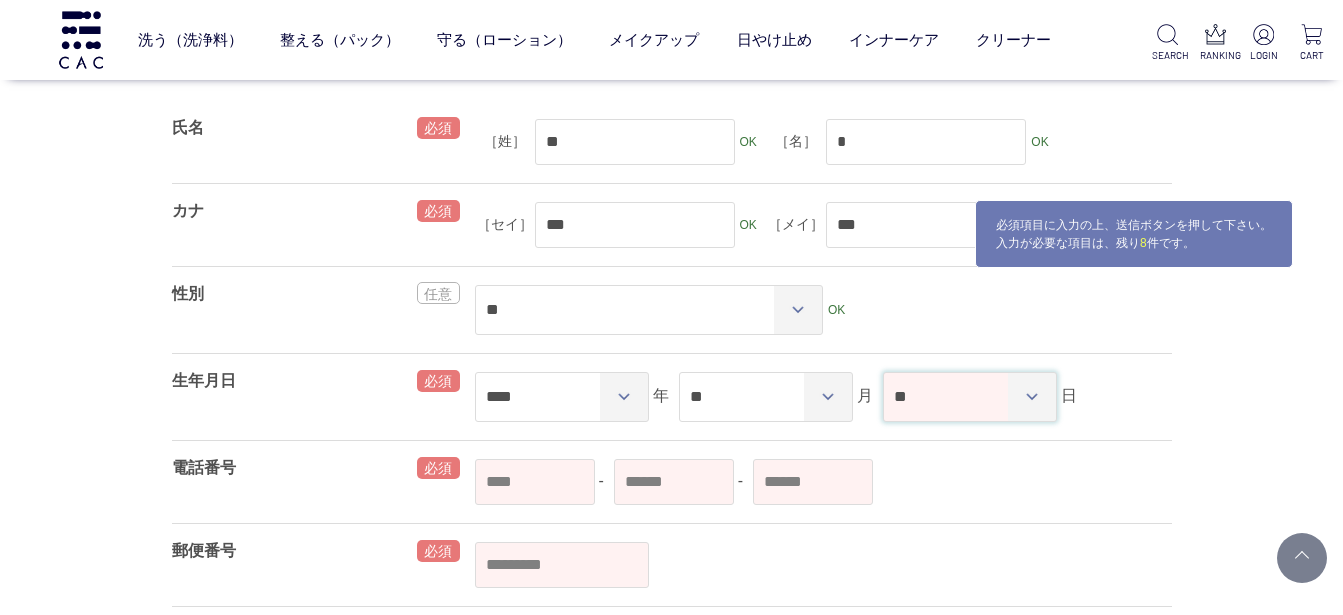 click on "**" at bounding box center [0, 0] 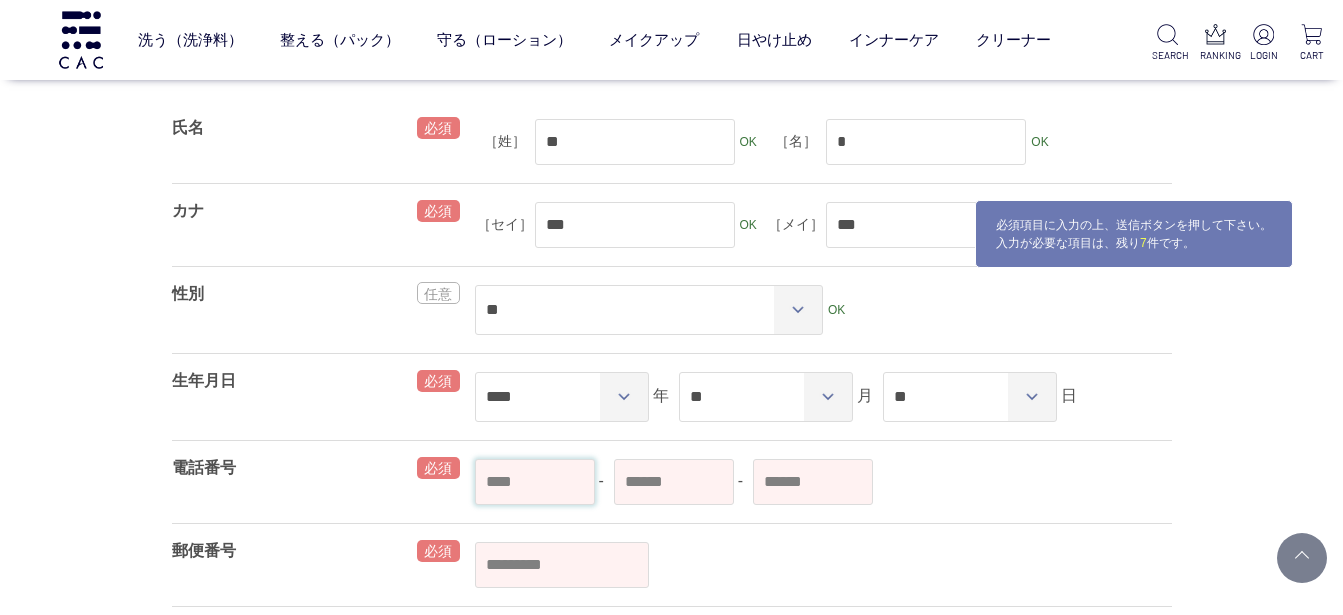 click at bounding box center (535, 482) 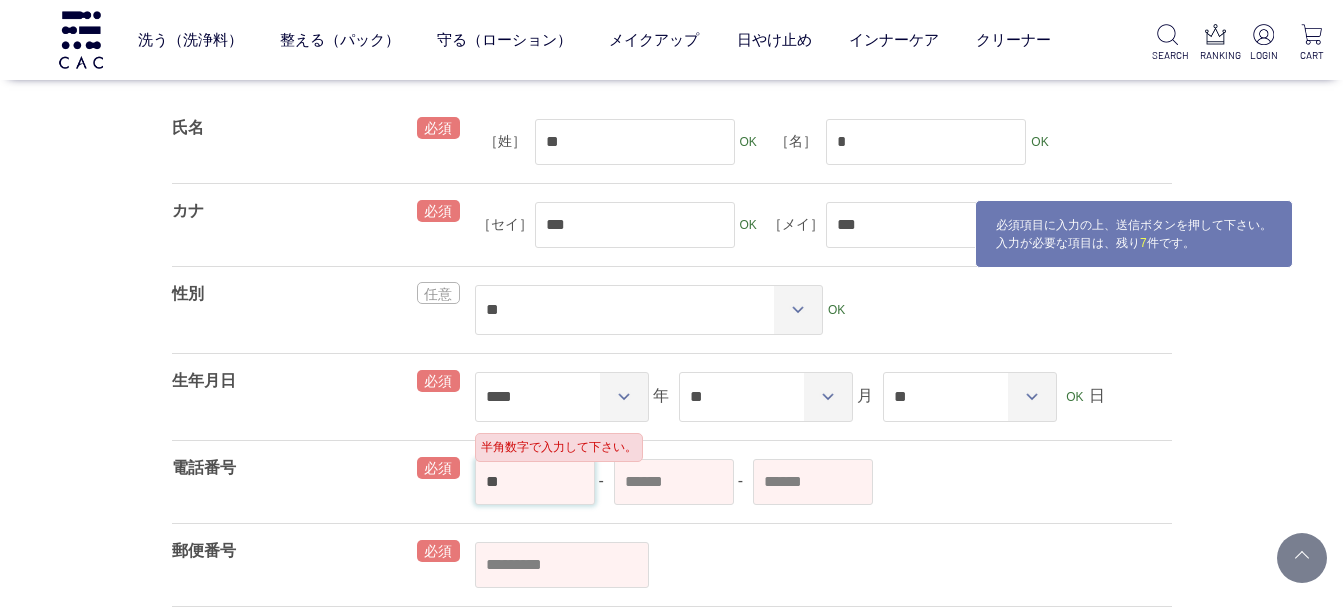 type on "*" 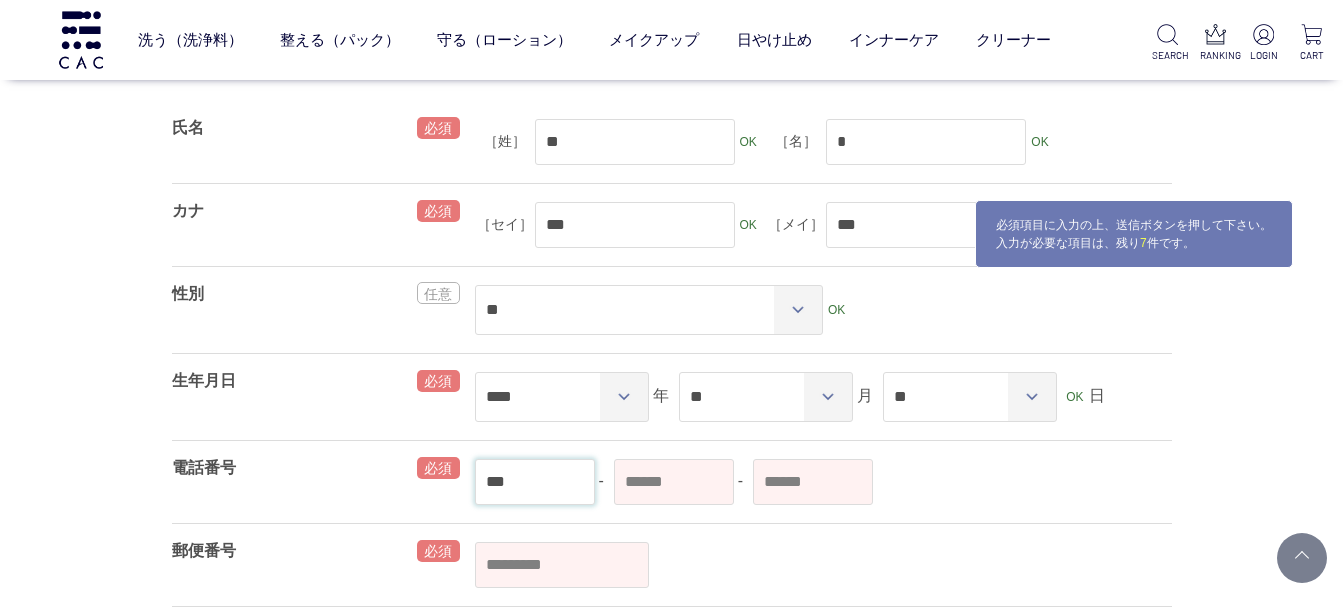 type on "***" 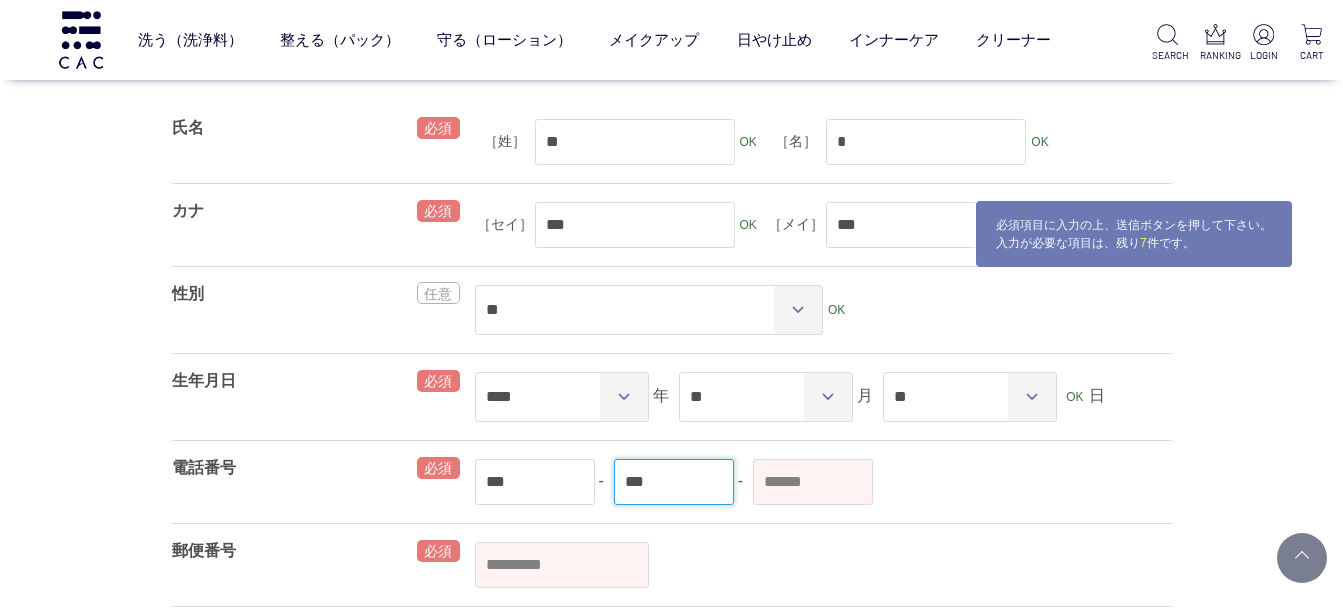 type on "***" 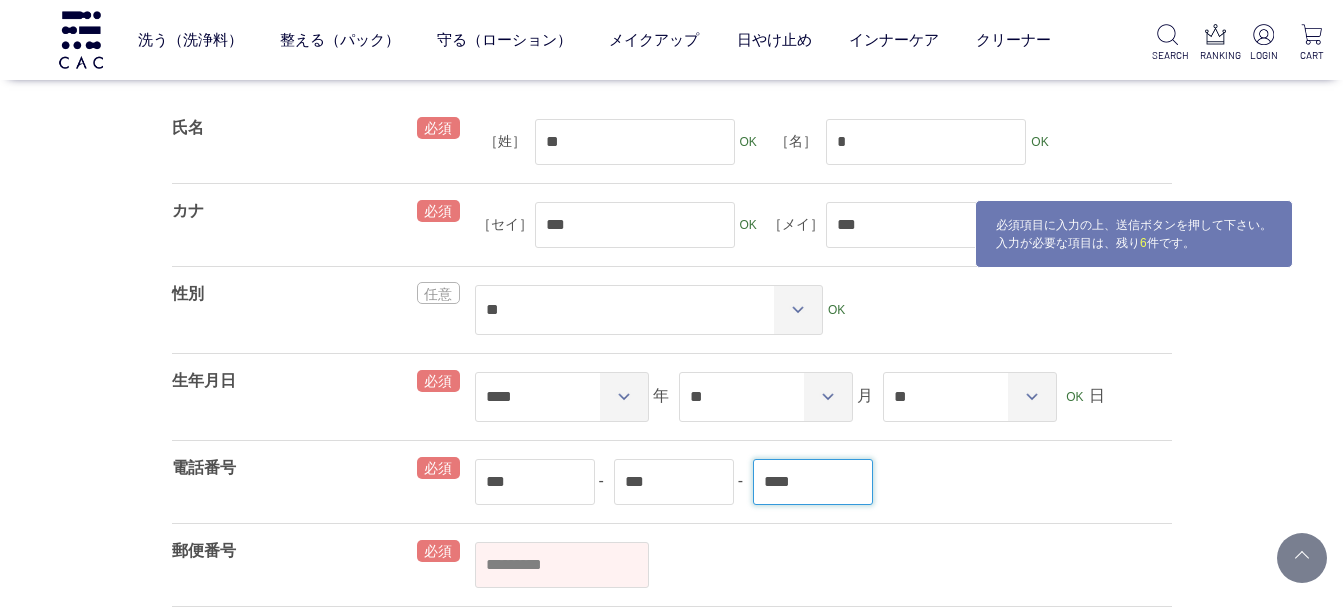 scroll, scrollTop: 432, scrollLeft: 0, axis: vertical 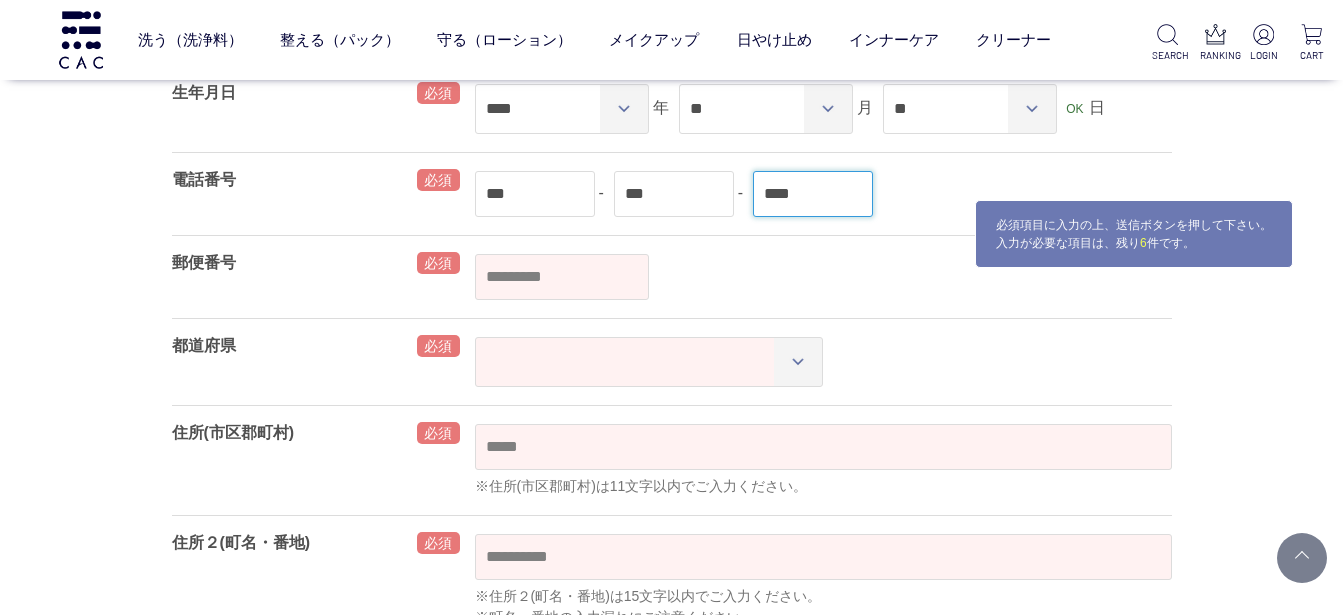 type on "****" 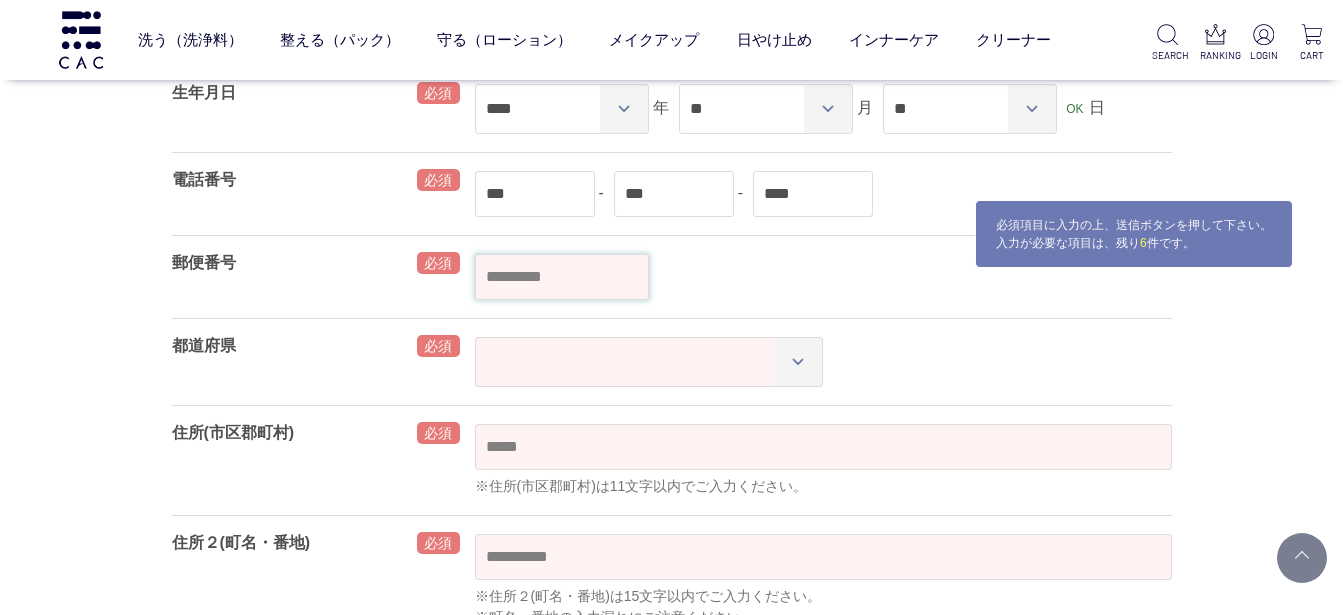 click at bounding box center (562, 277) 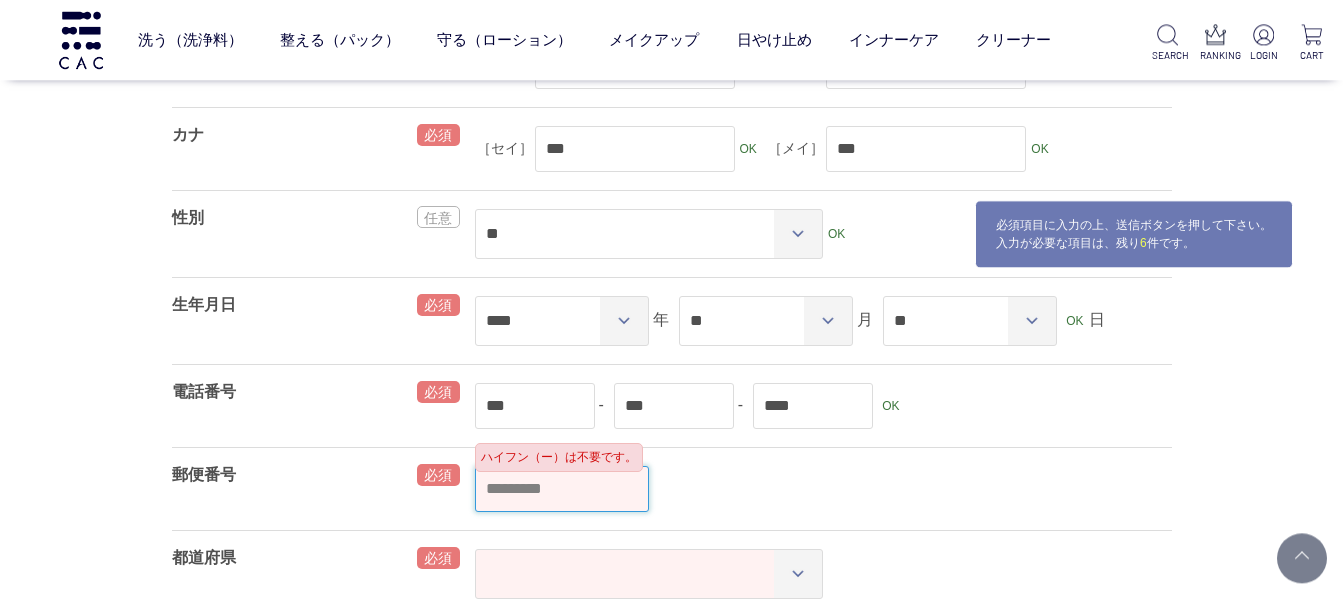 scroll, scrollTop: 288, scrollLeft: 0, axis: vertical 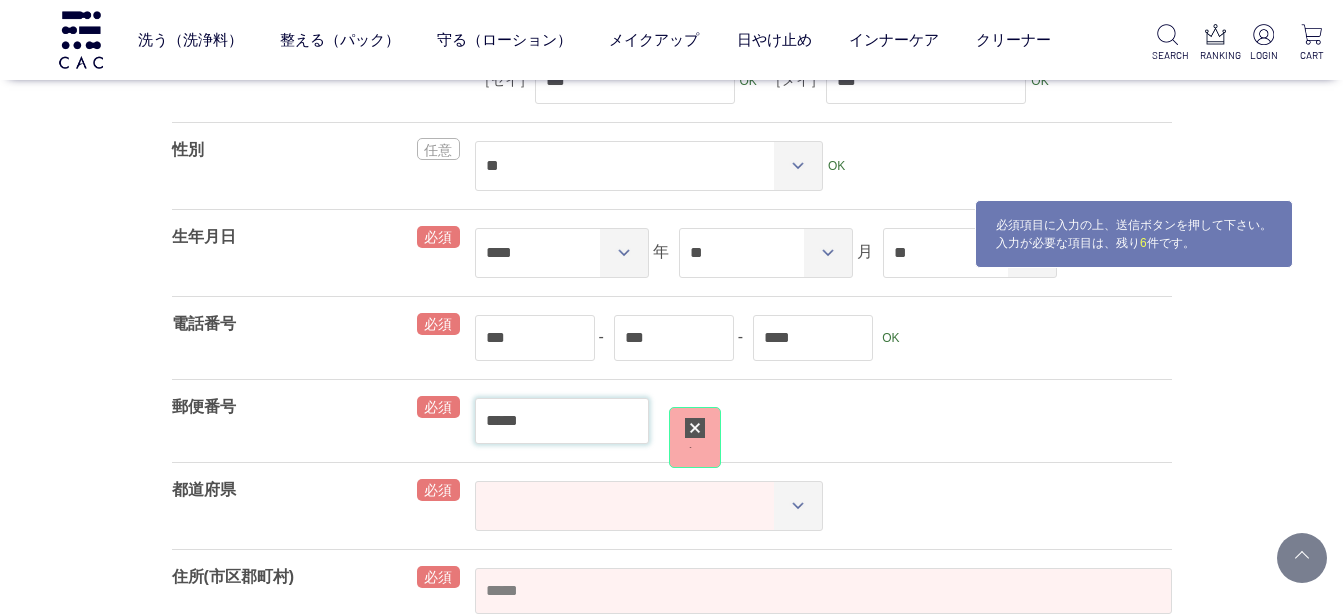 type on "******" 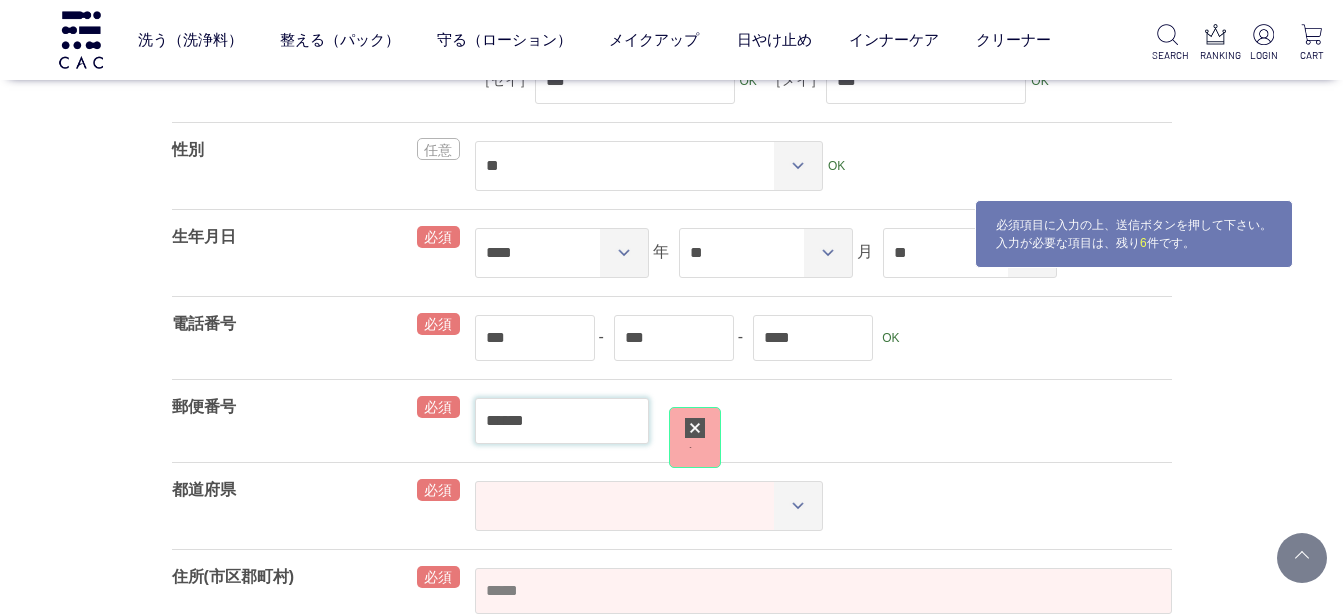 select on "***" 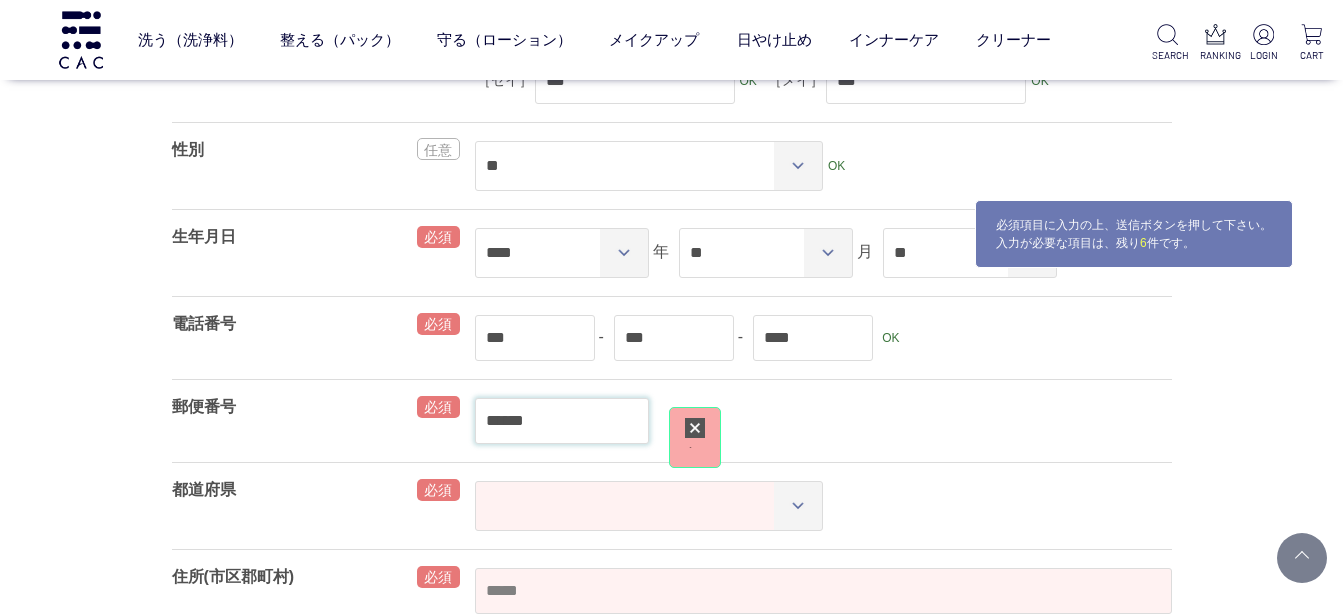 type on "******" 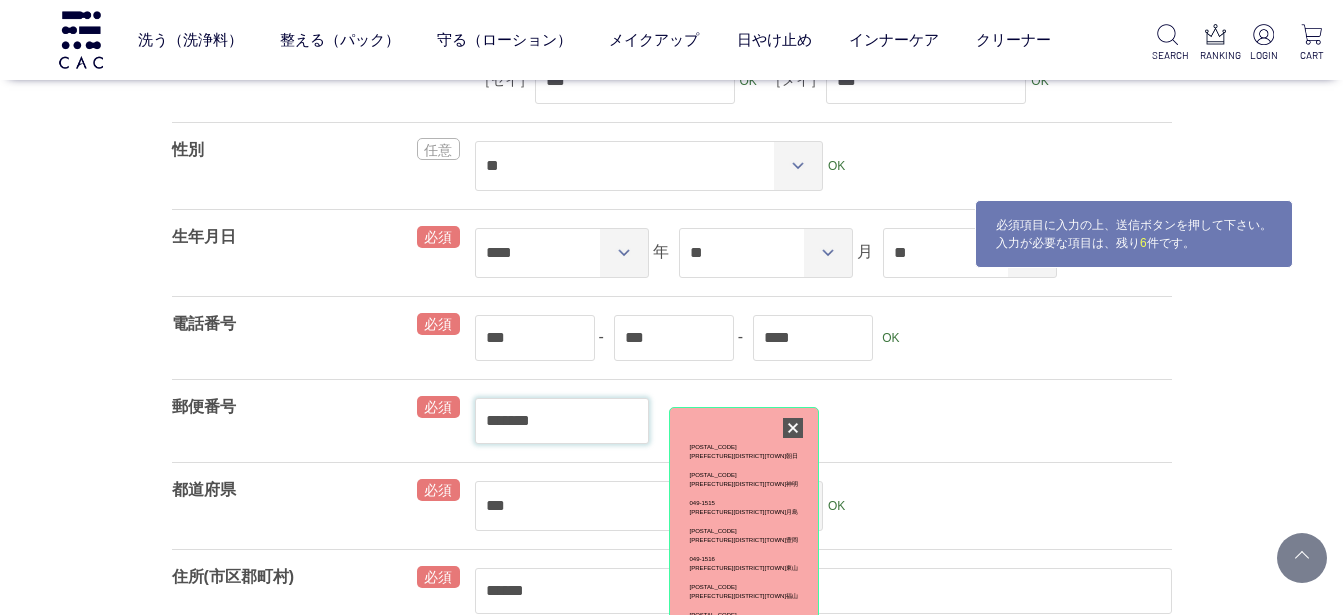 type on "*******" 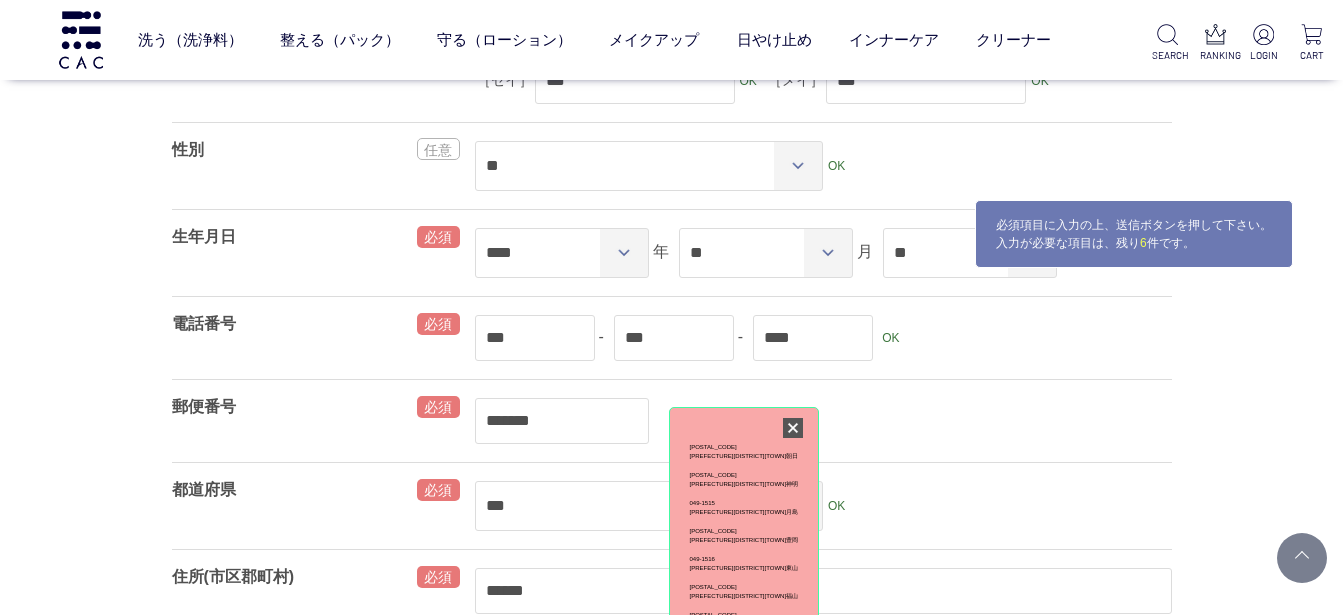 type on "**" 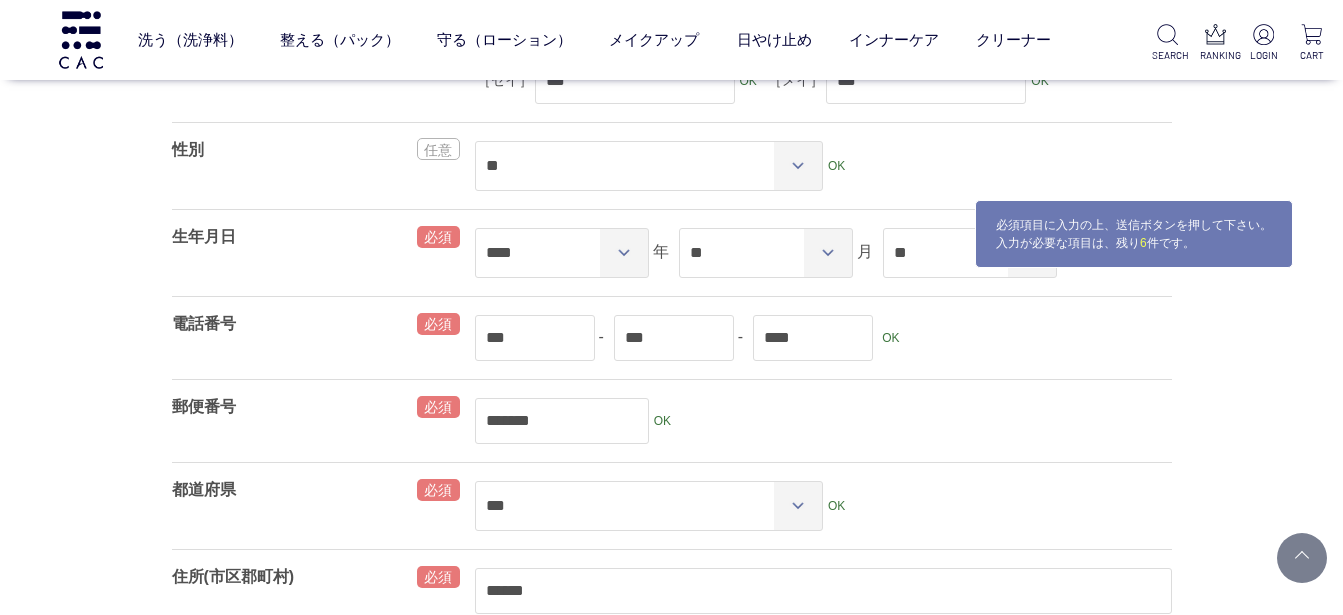scroll, scrollTop: 722, scrollLeft: 0, axis: vertical 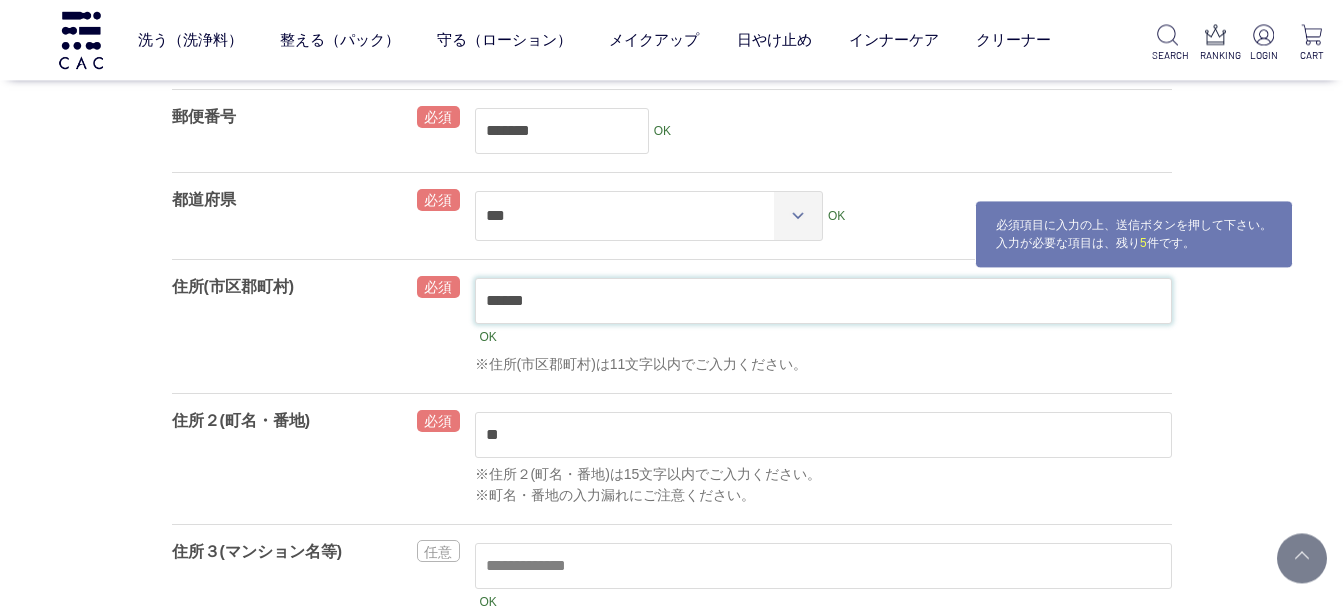 click on "******" at bounding box center [823, 301] 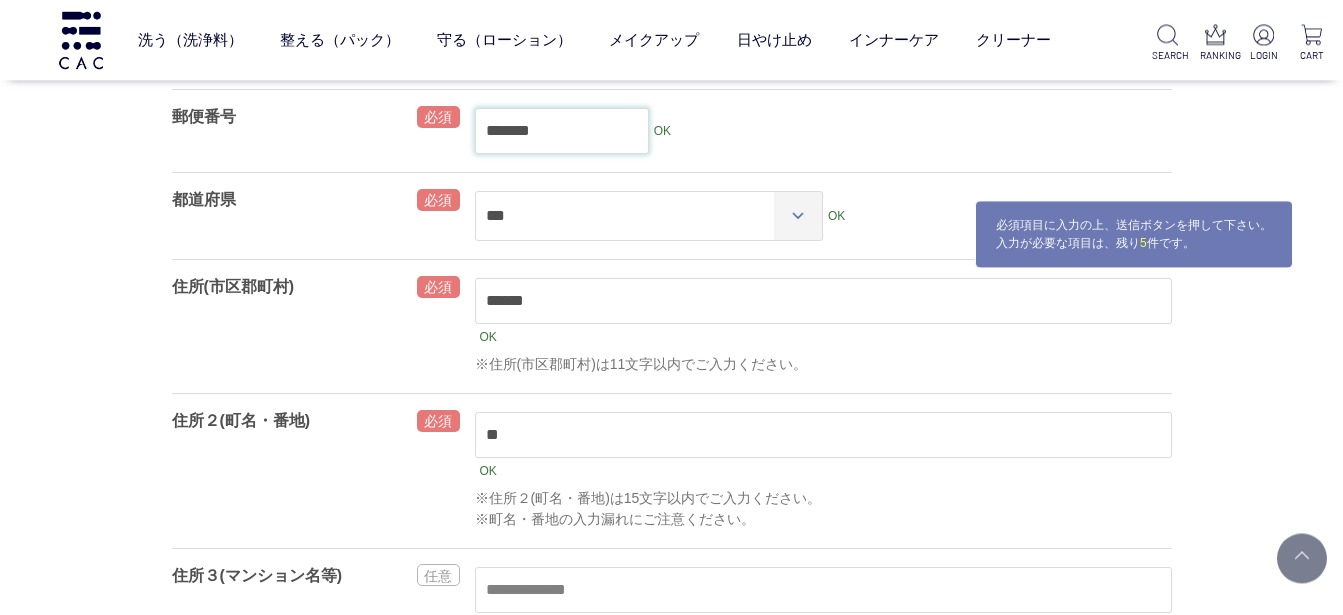 click on "*******" at bounding box center [562, 131] 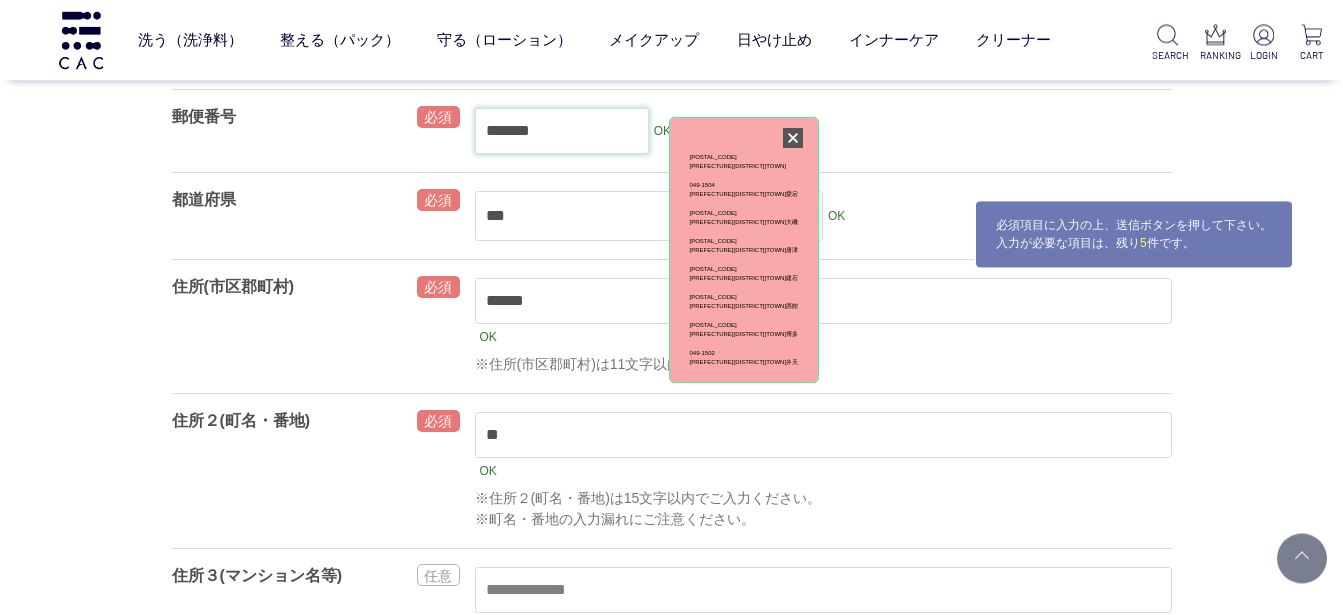 type on "*******" 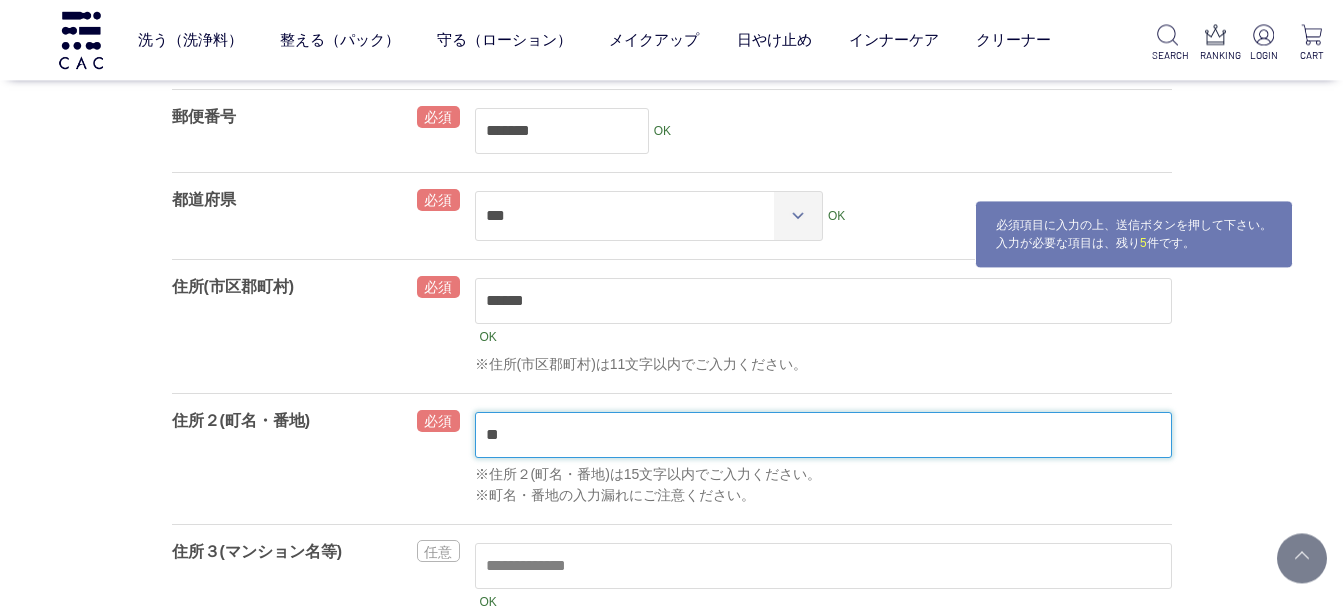 type on "*" 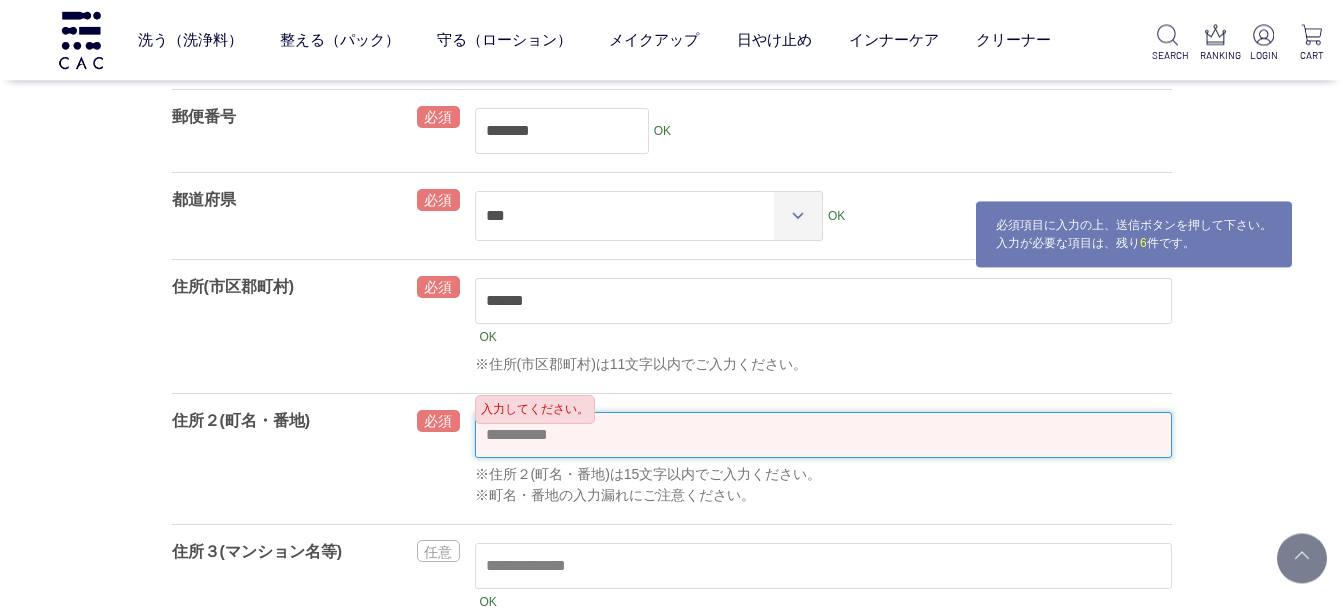 type 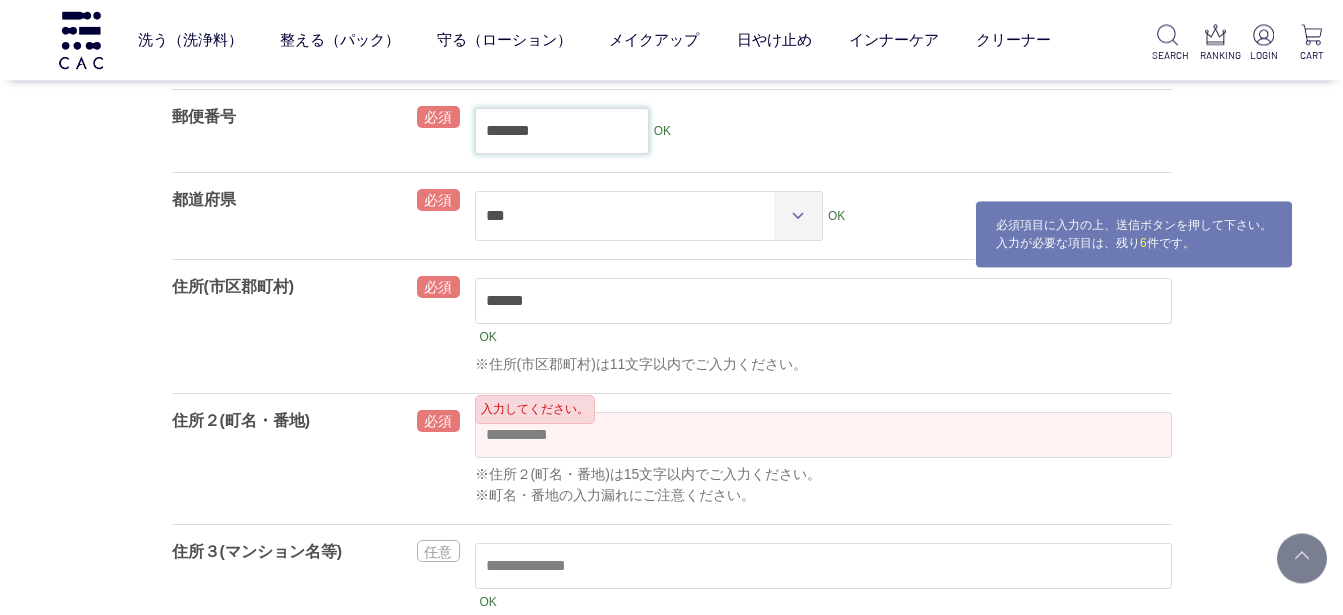 click on "*******" at bounding box center [562, 131] 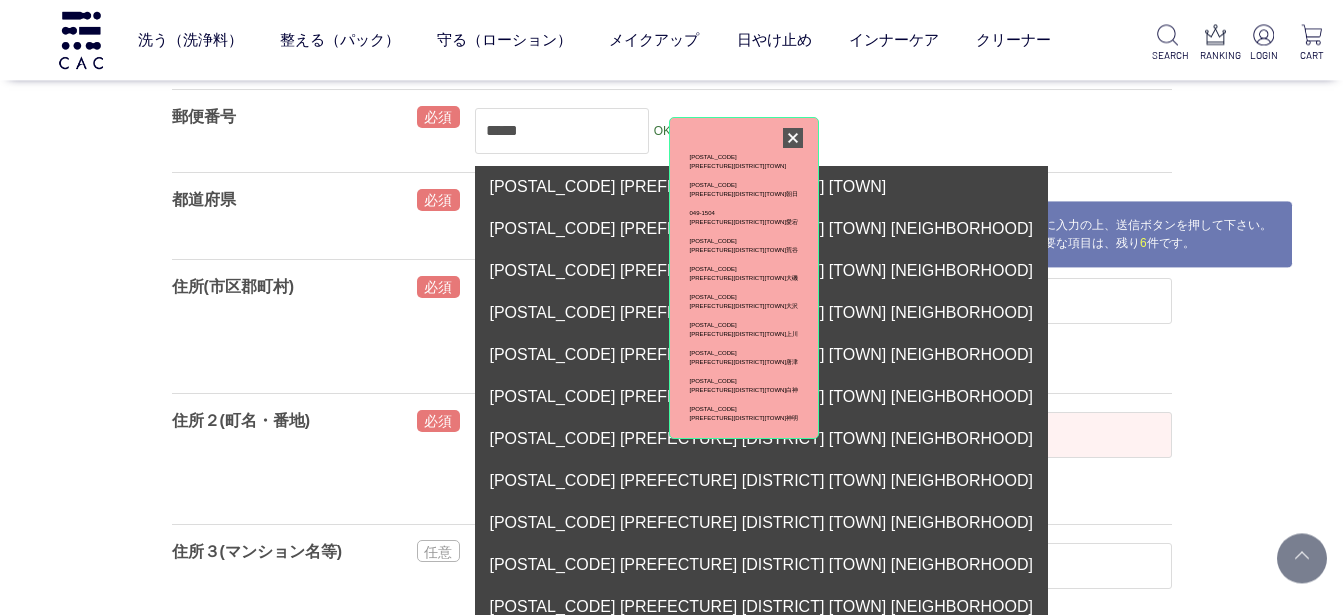 click on "***** OK" at bounding box center [823, 131] 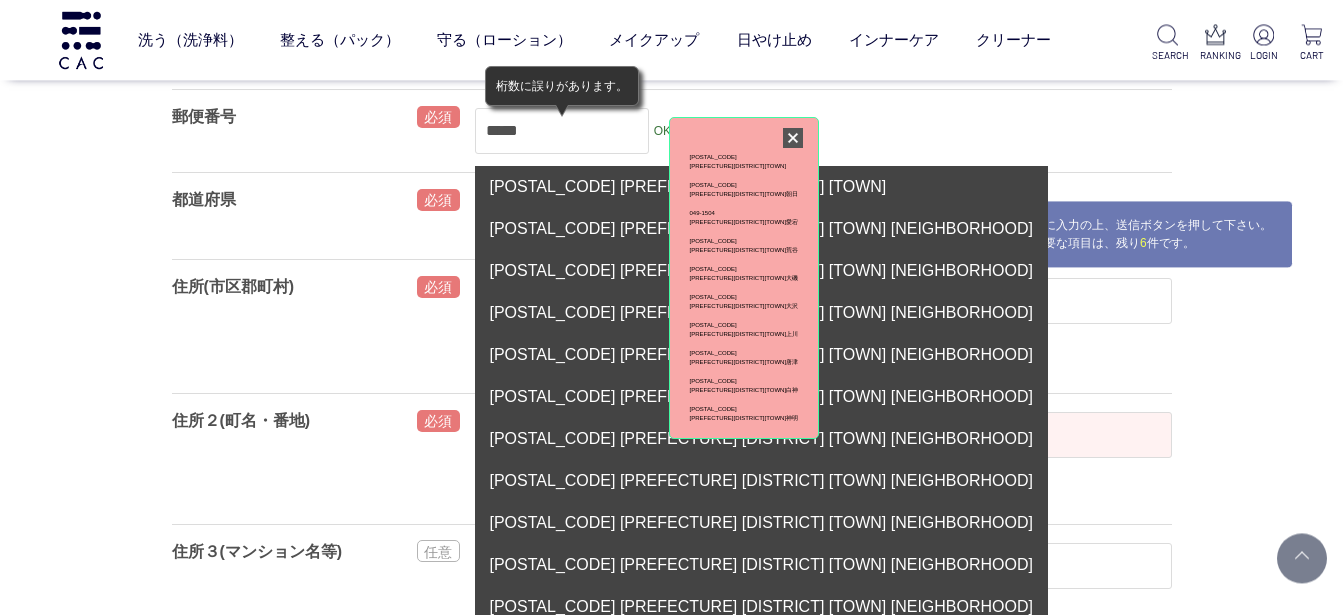 click at bounding box center (793, 138) 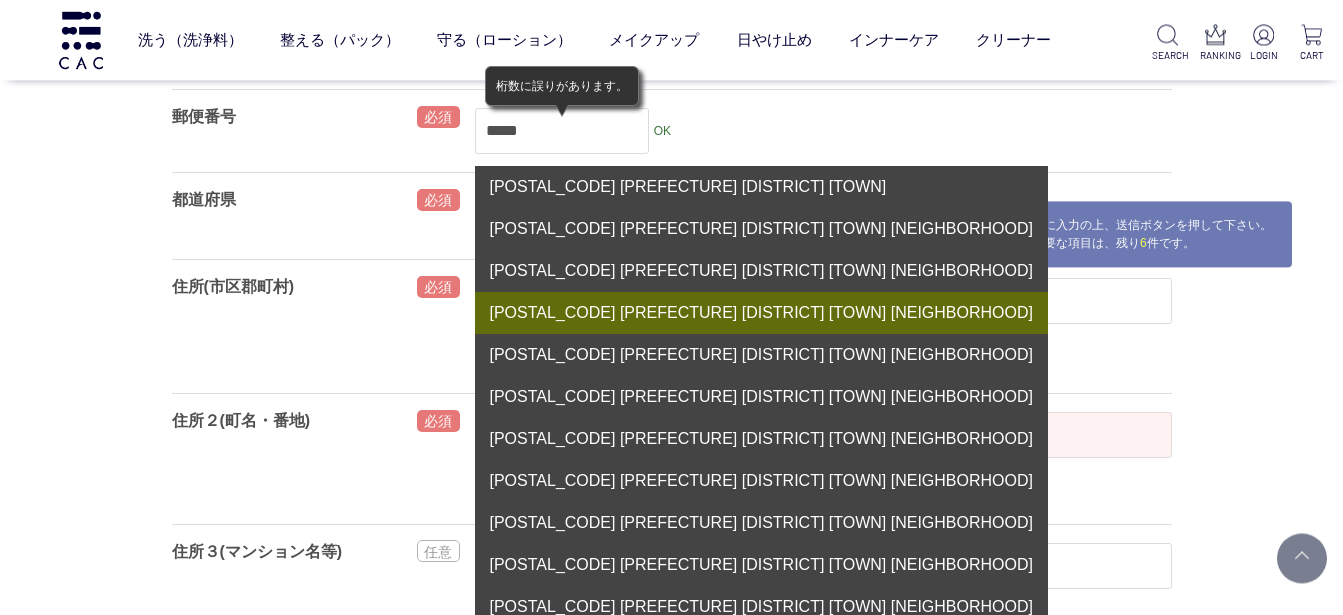 click on "[POSTAL_CODE] [PREFECTURE] [DISTRICT] [TOWN] [VILLAGE]" at bounding box center (761, 313) 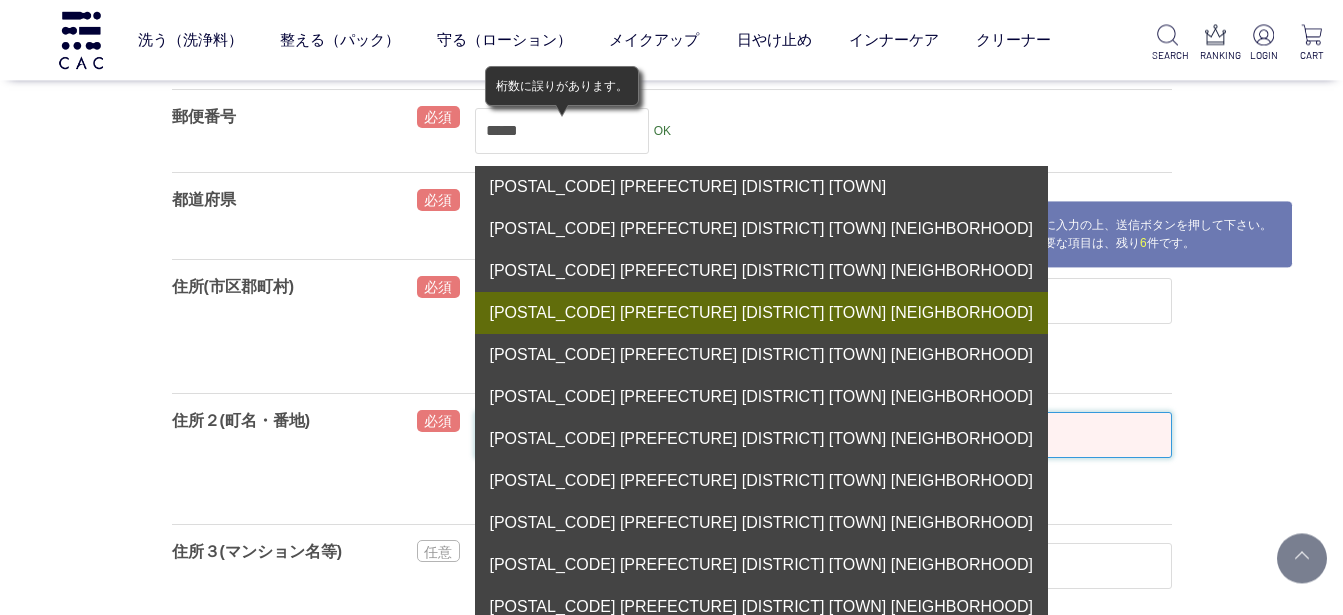 type on "*******" 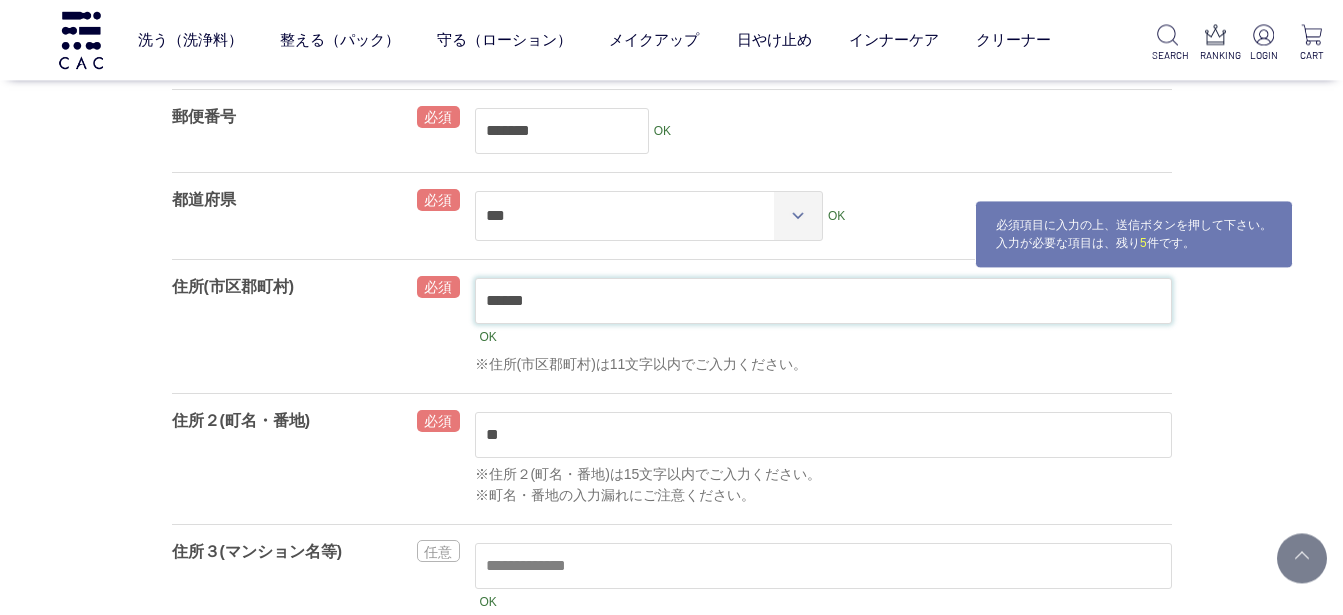 click on "******" at bounding box center (823, 301) 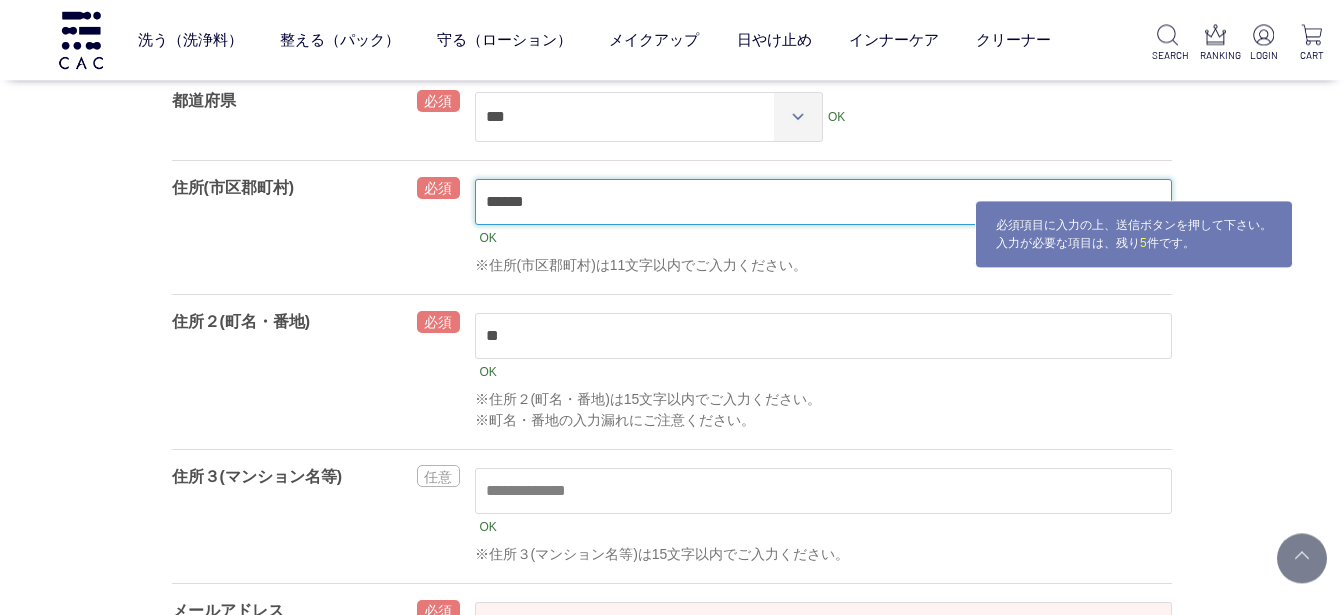 scroll, scrollTop: 722, scrollLeft: 0, axis: vertical 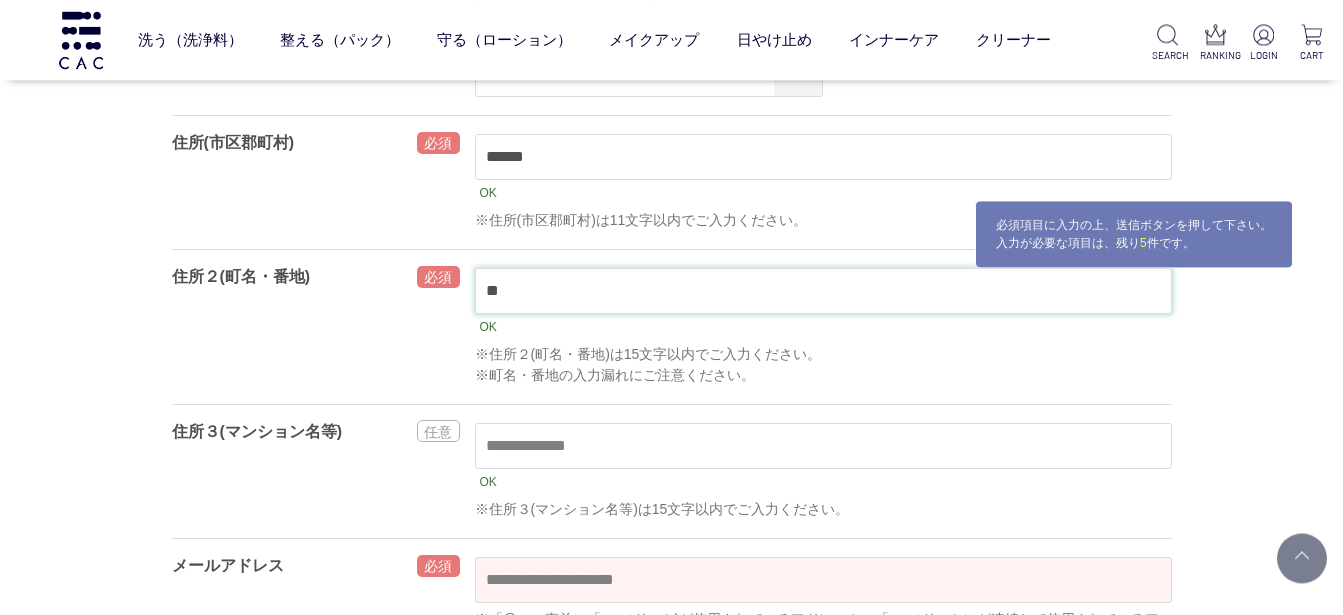 click on "**" at bounding box center (823, 291) 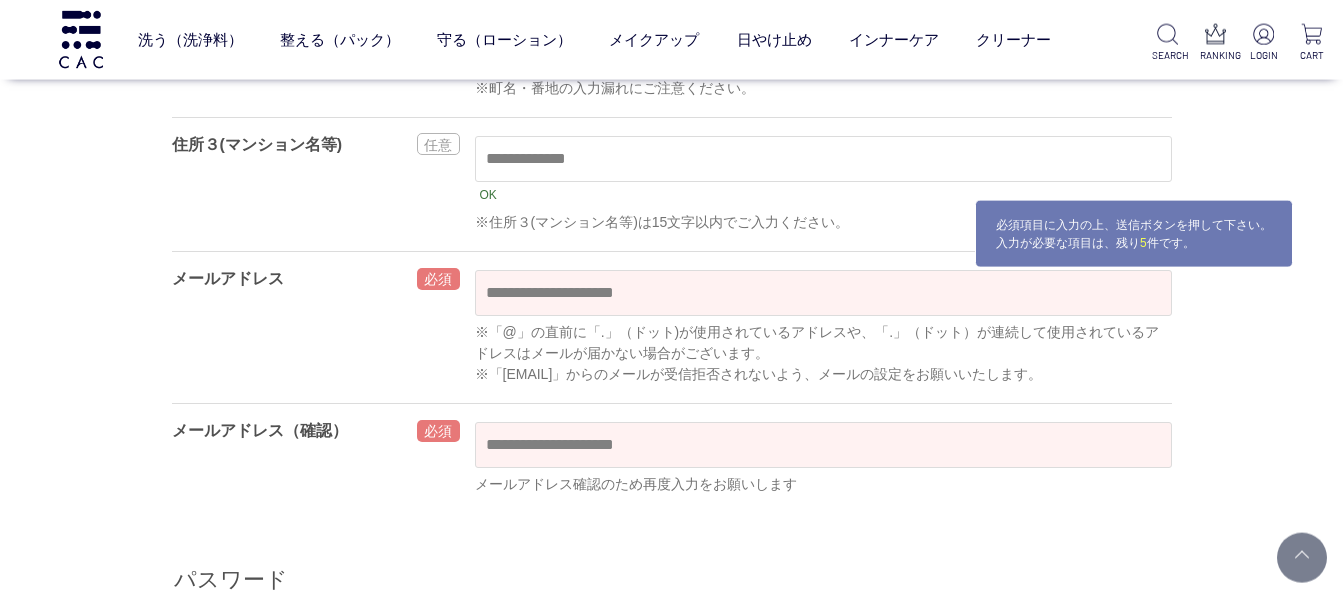 scroll, scrollTop: 1010, scrollLeft: 0, axis: vertical 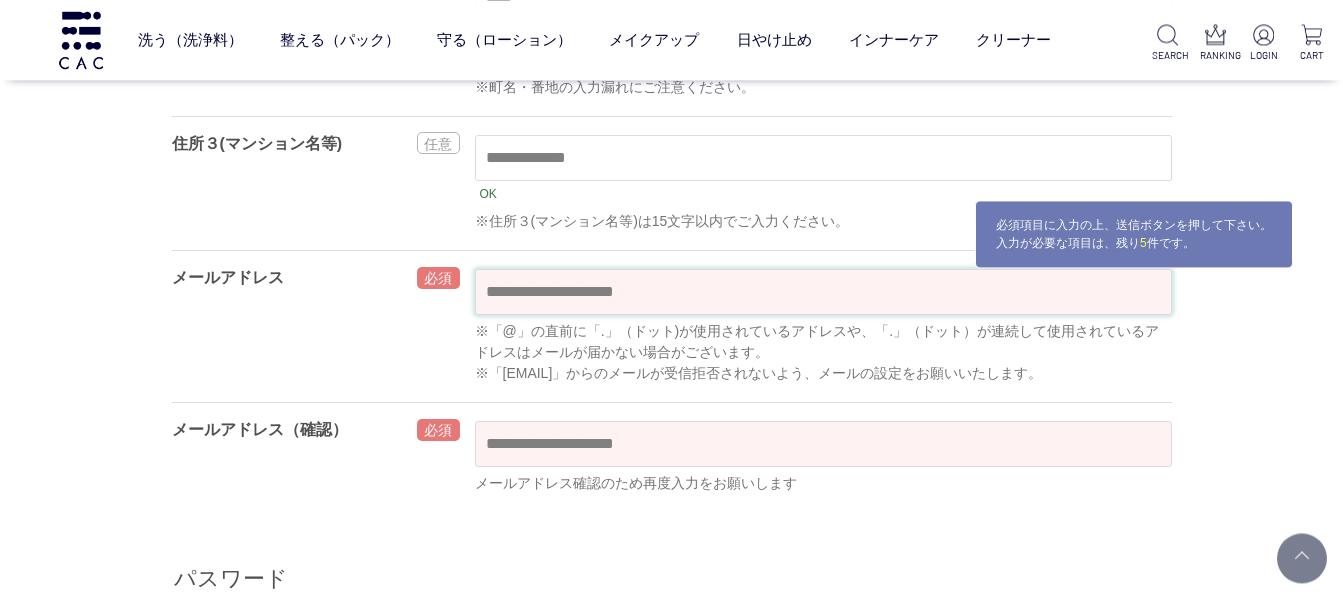 type on "****" 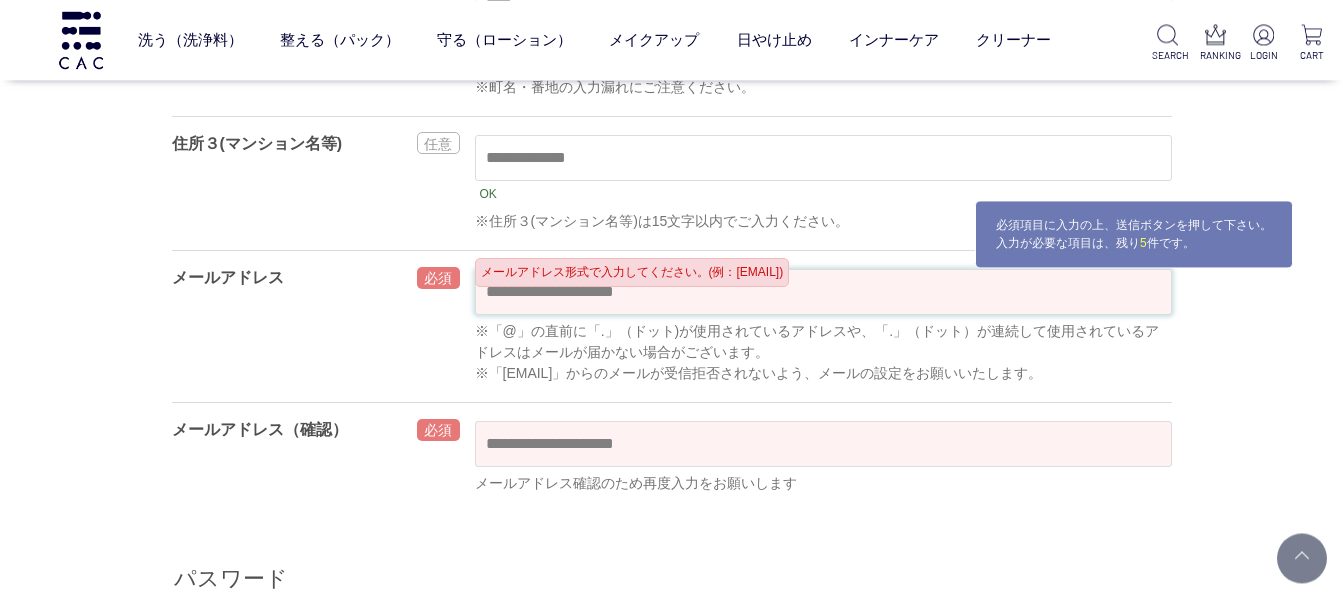 click at bounding box center (823, 292) 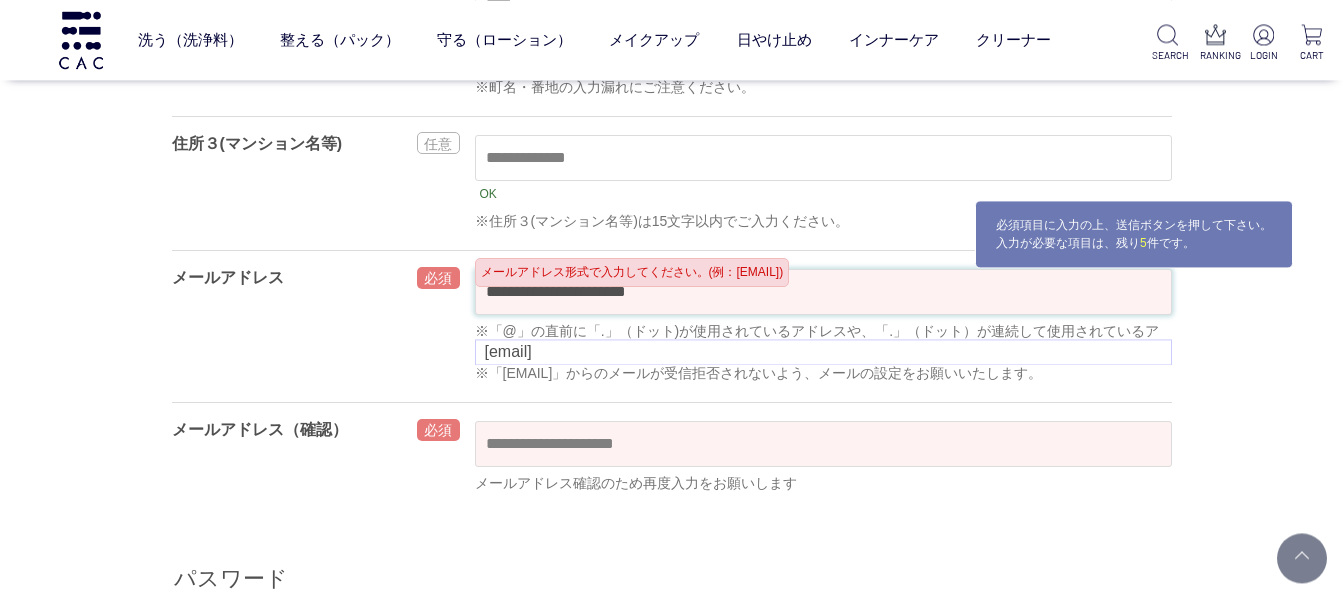 type on "**********" 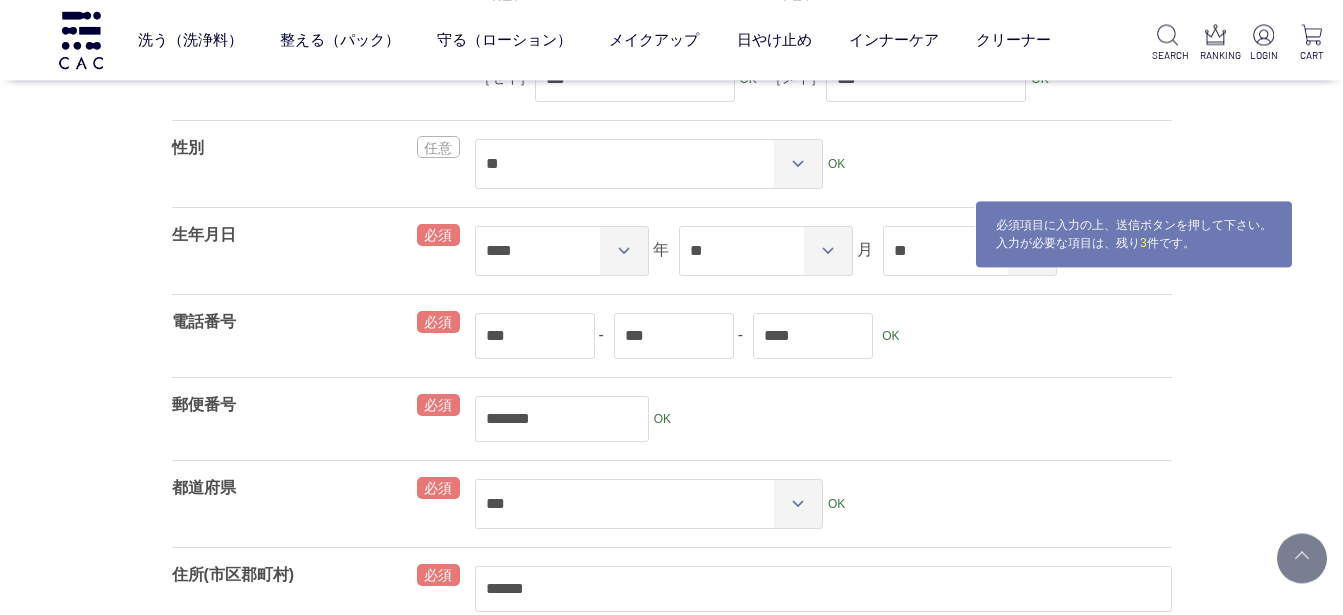 scroll, scrollTop: 434, scrollLeft: 0, axis: vertical 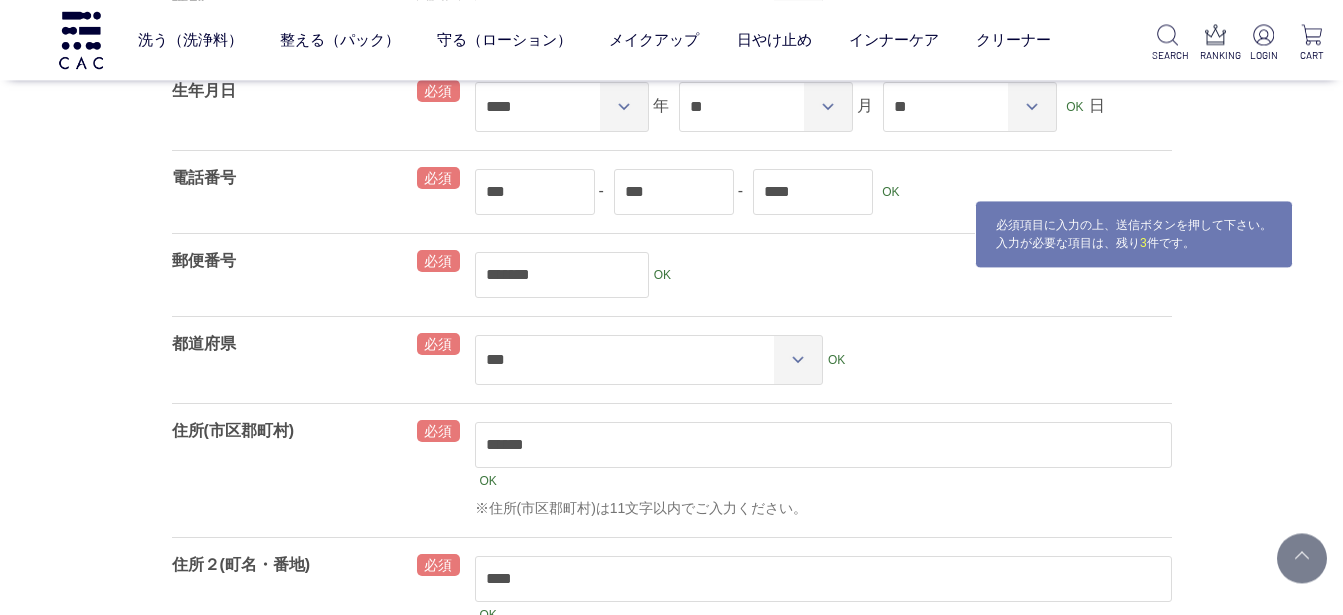 type on "**********" 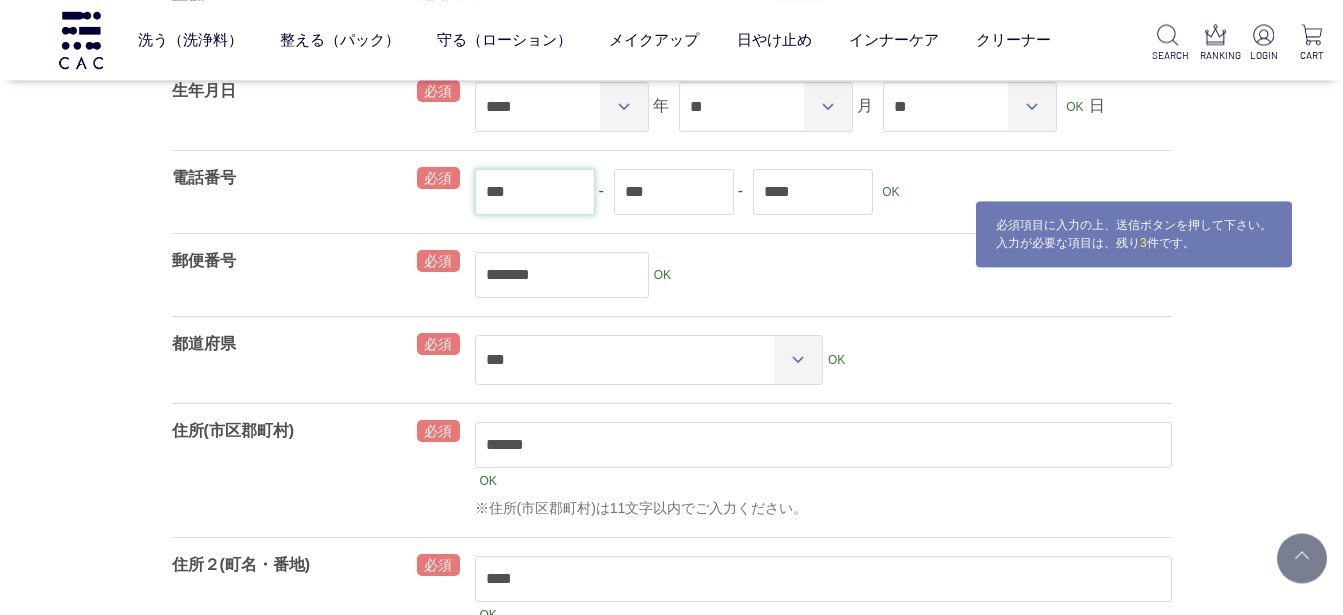 drag, startPoint x: 547, startPoint y: 199, endPoint x: 476, endPoint y: 205, distance: 71.25307 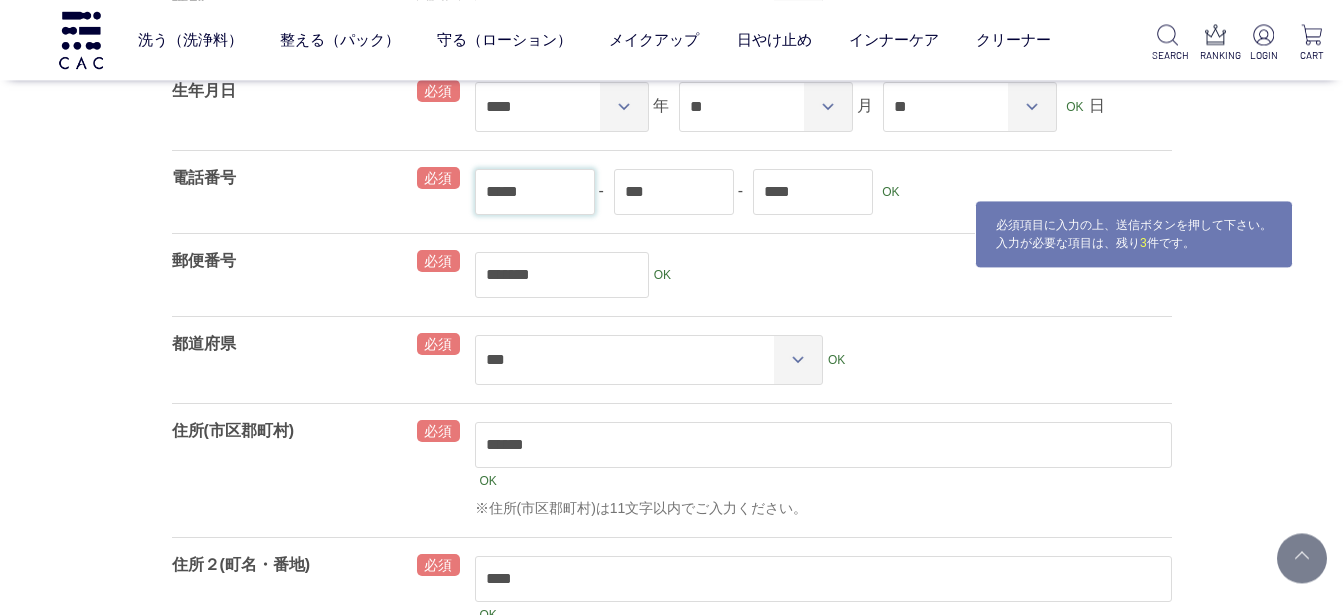 type on "*****" 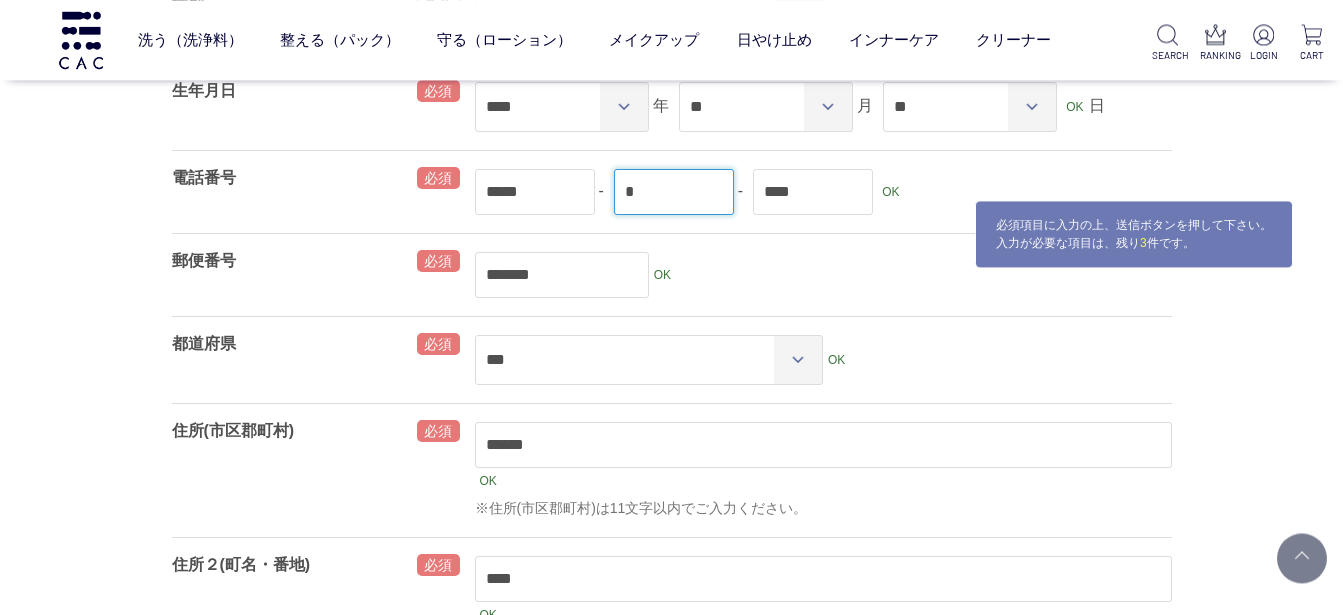 type on "*" 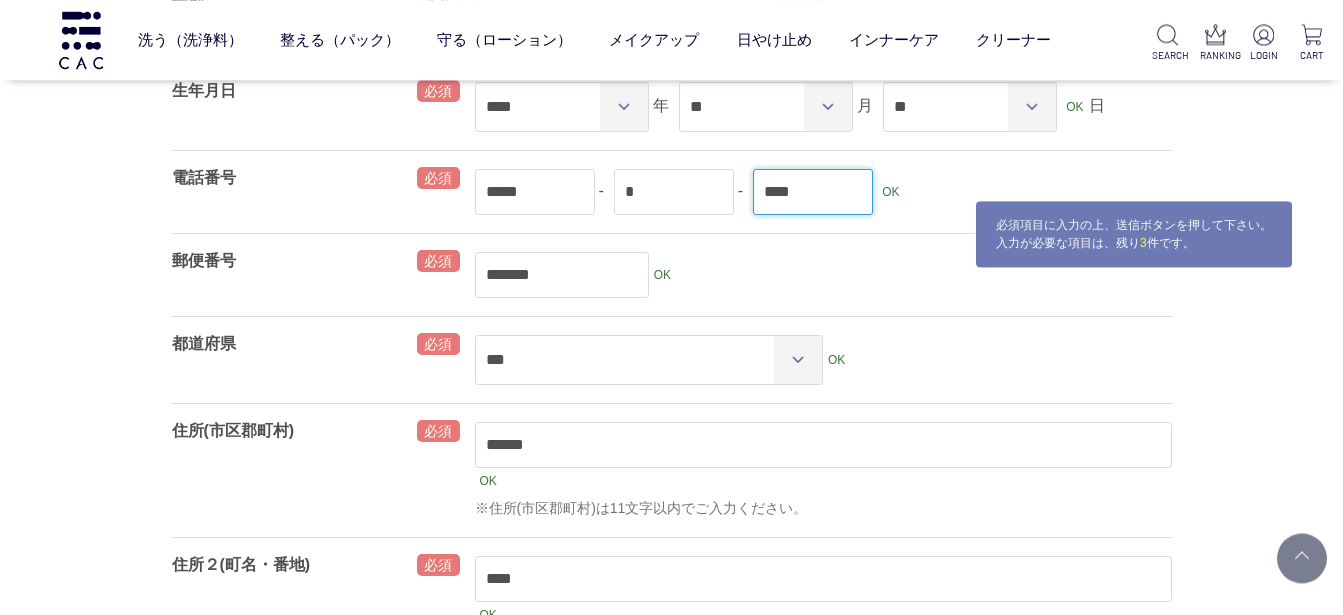 type on "****" 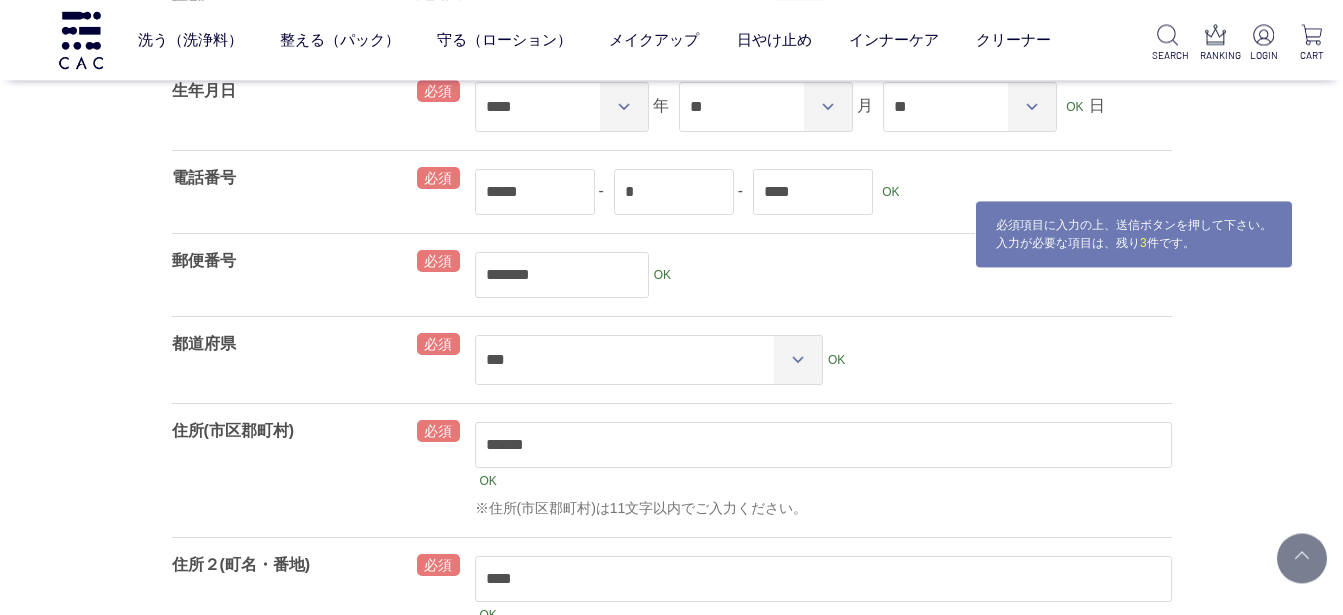 click on "******* OK" at bounding box center [823, 275] 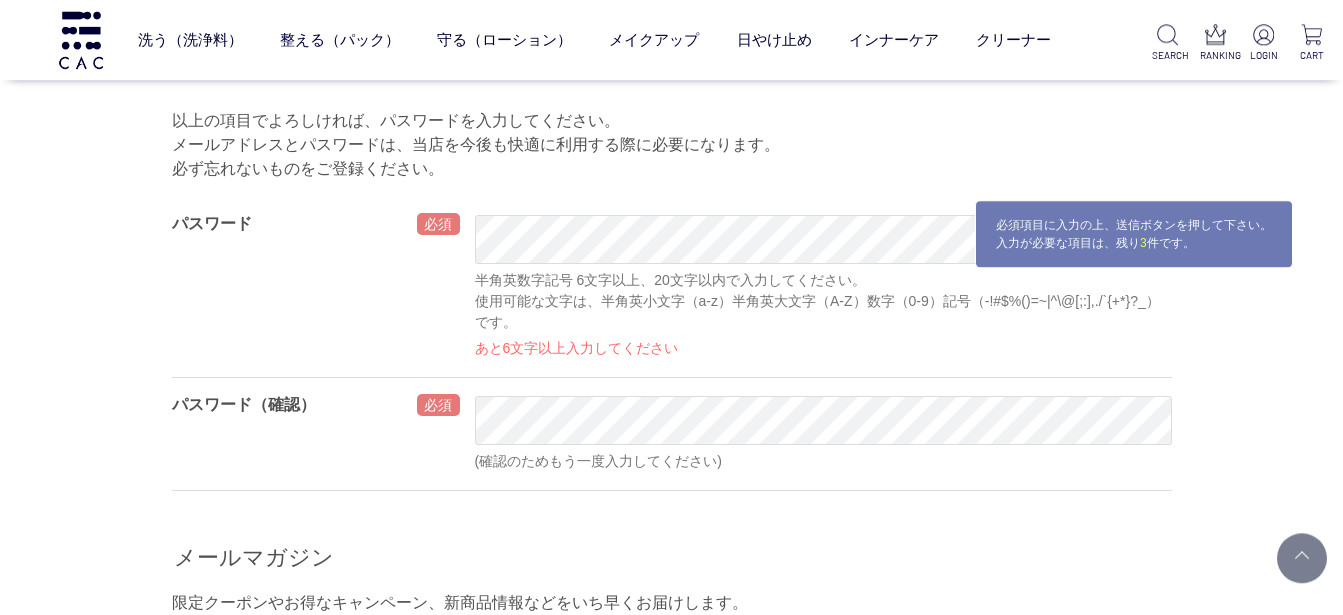 scroll, scrollTop: 1586, scrollLeft: 0, axis: vertical 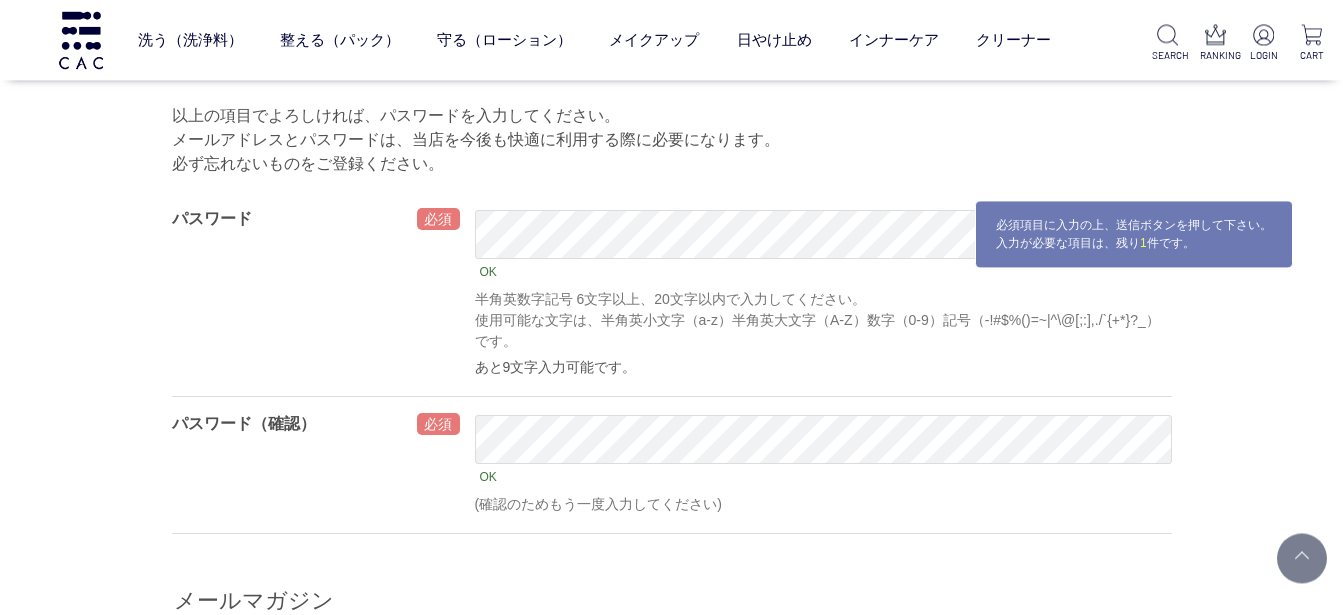 click on "メールアドレスとパスワードは、当店を今後も快適に利用する際に必要になります。 必ず忘れないものをご登録ください。" at bounding box center [672, 152] 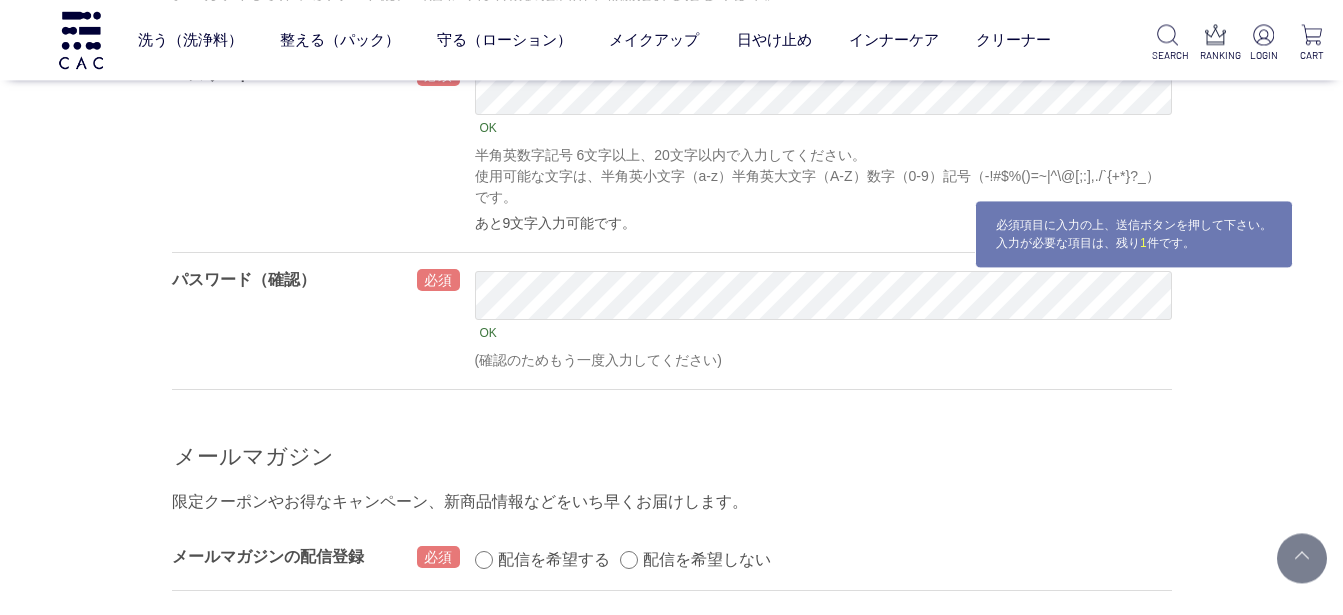 scroll, scrollTop: 1874, scrollLeft: 0, axis: vertical 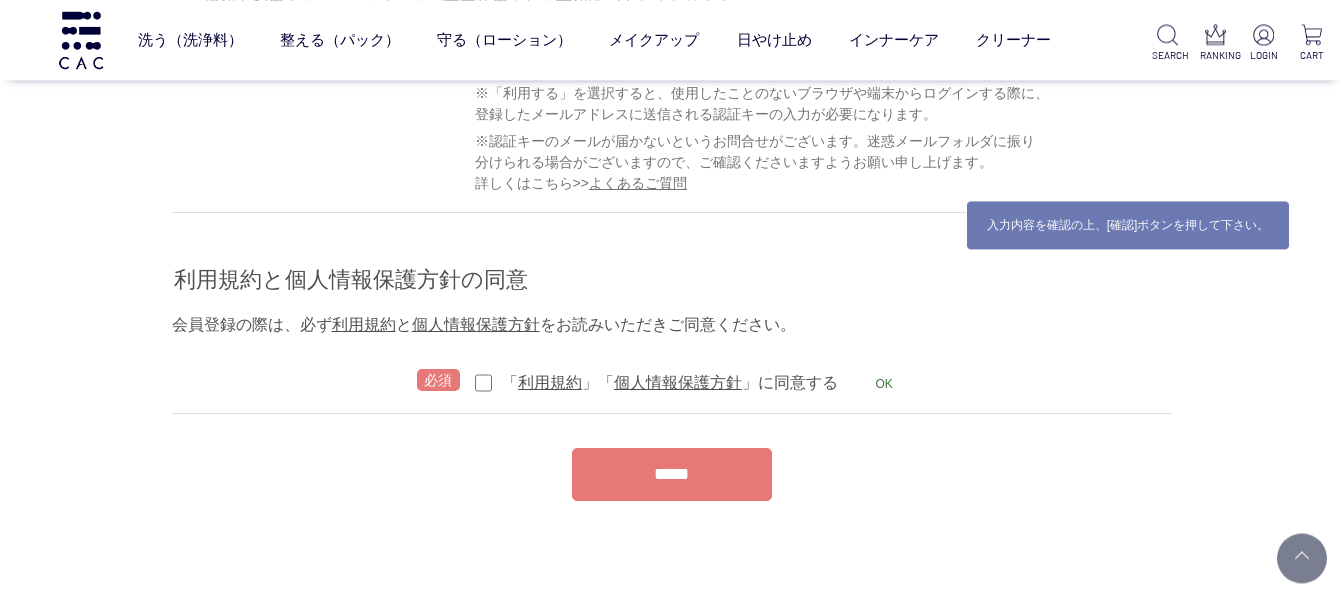 click on "*****" at bounding box center [672, 474] 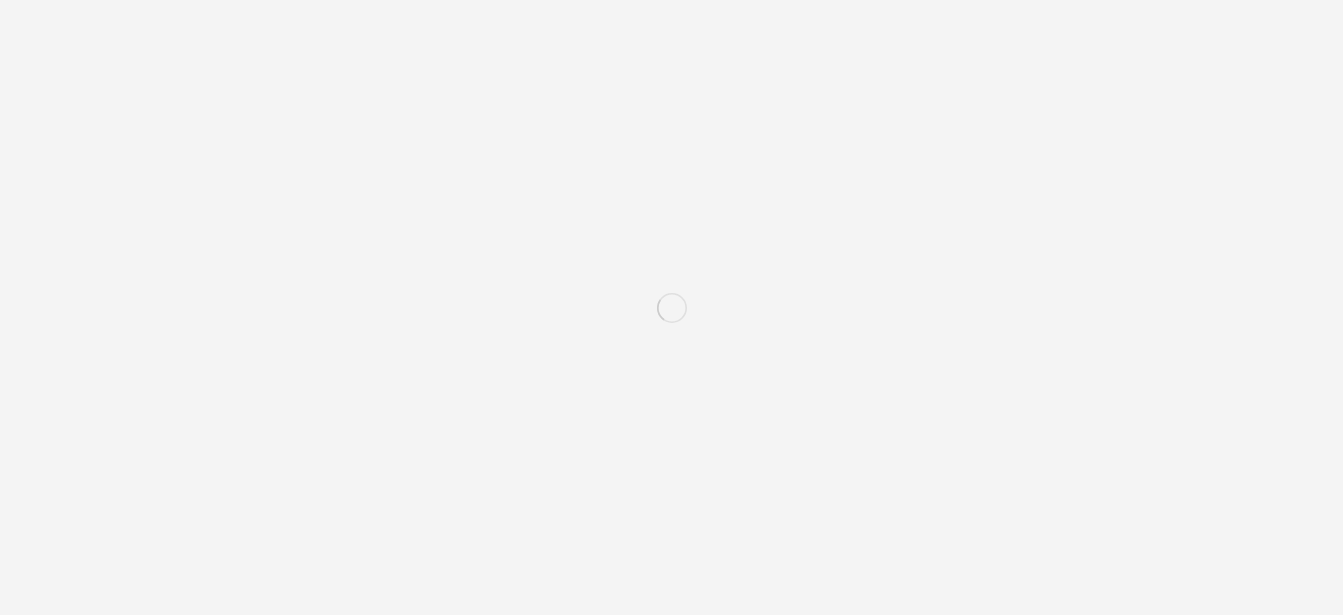 scroll, scrollTop: 0, scrollLeft: 0, axis: both 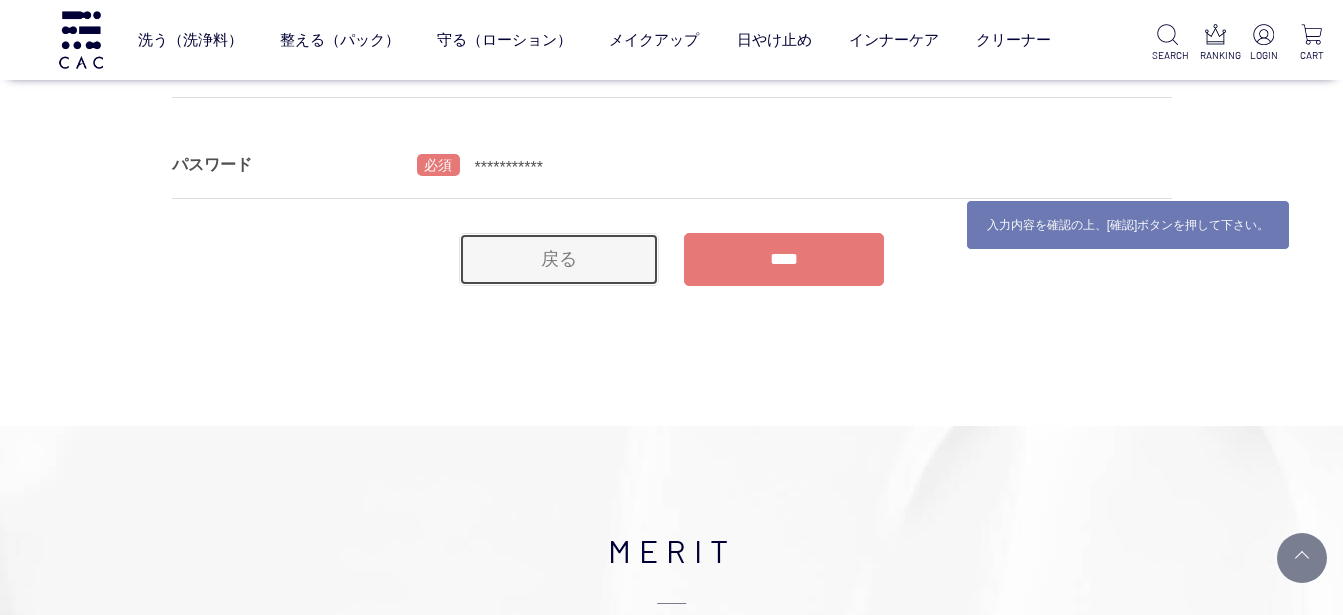 click on "戻る" at bounding box center (559, 259) 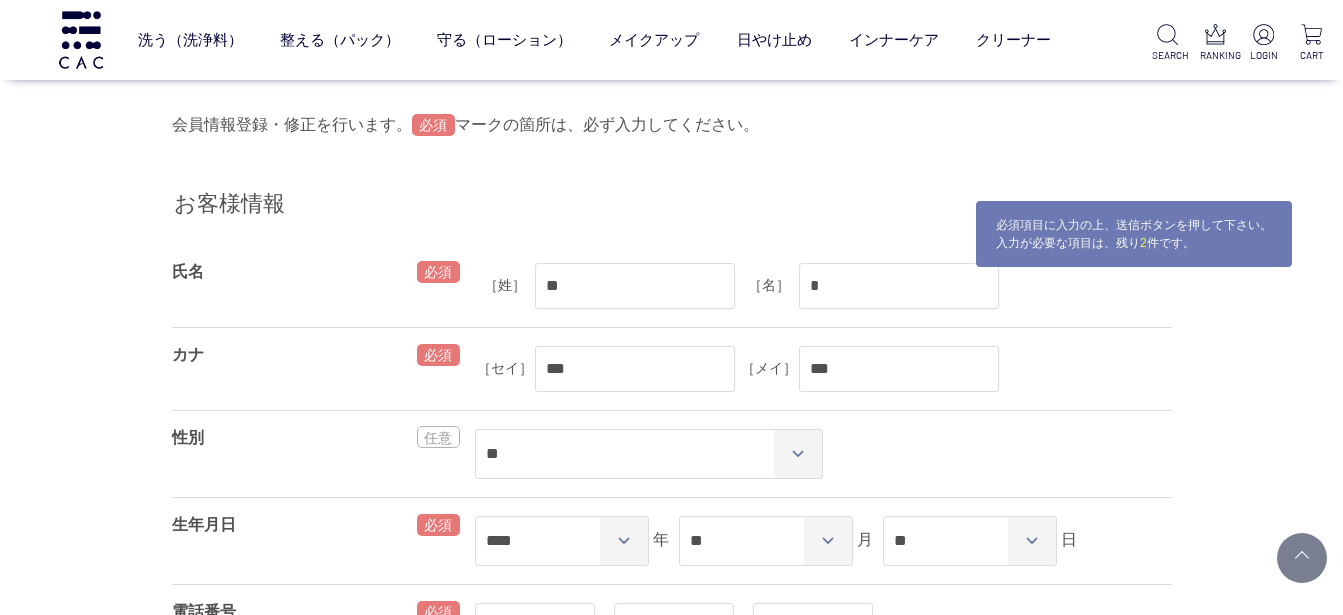 select on "*" 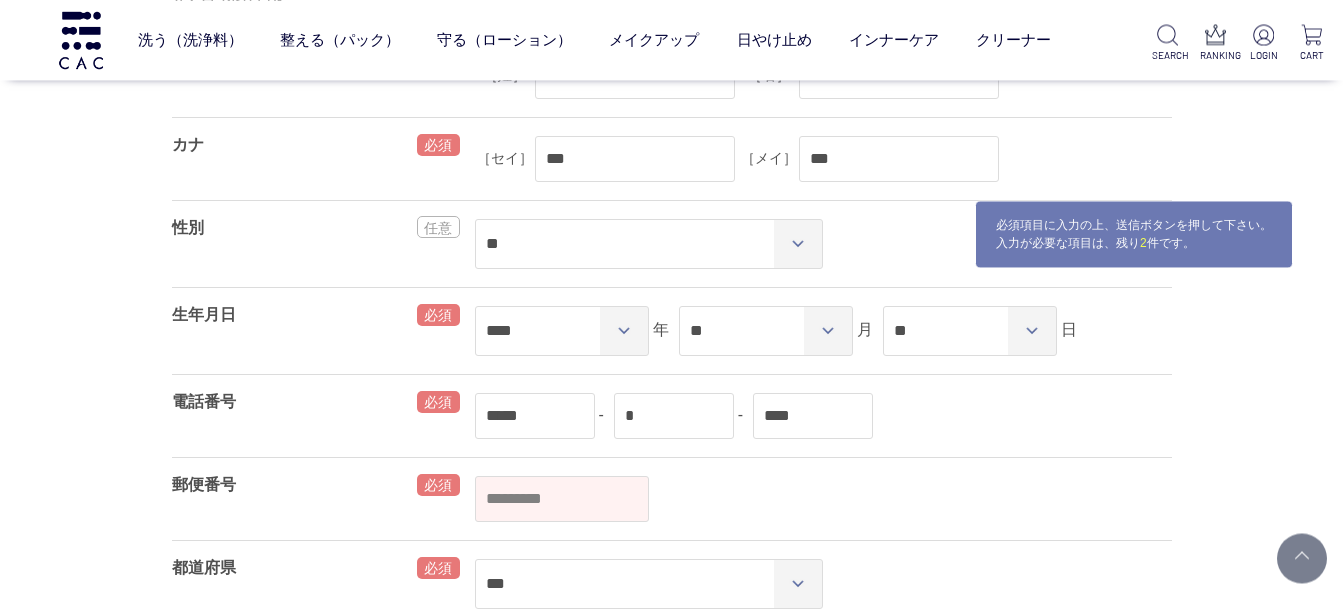 scroll, scrollTop: 145, scrollLeft: 0, axis: vertical 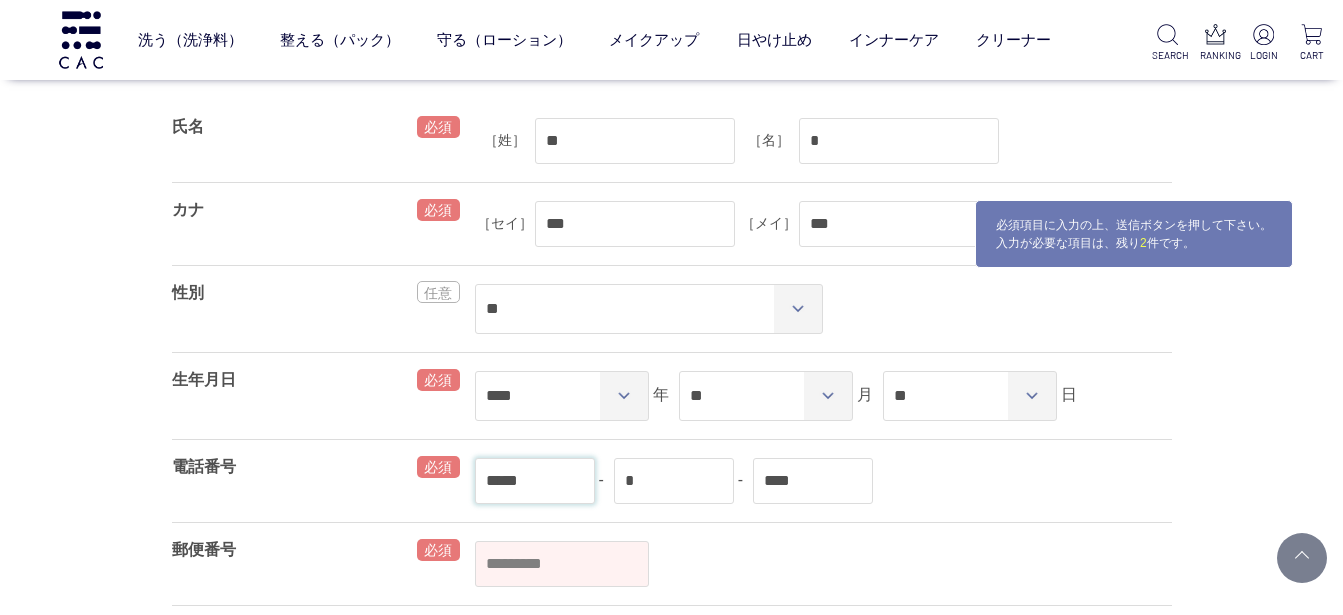 click on "*****" at bounding box center [535, 481] 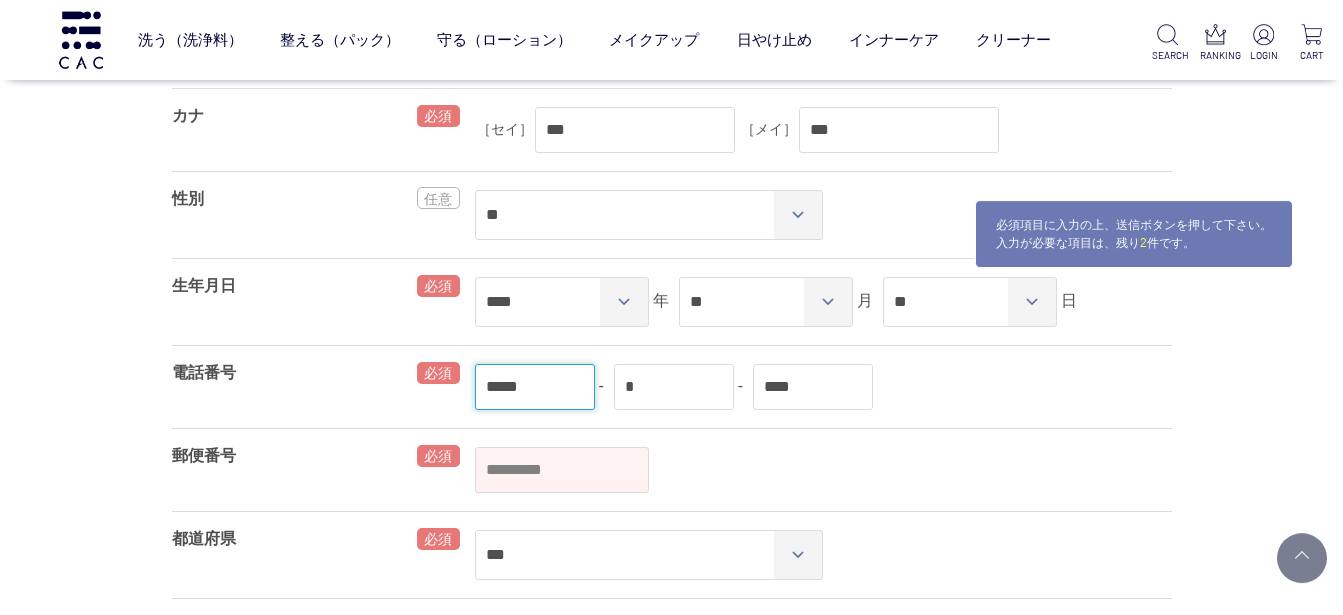 scroll, scrollTop: 289, scrollLeft: 0, axis: vertical 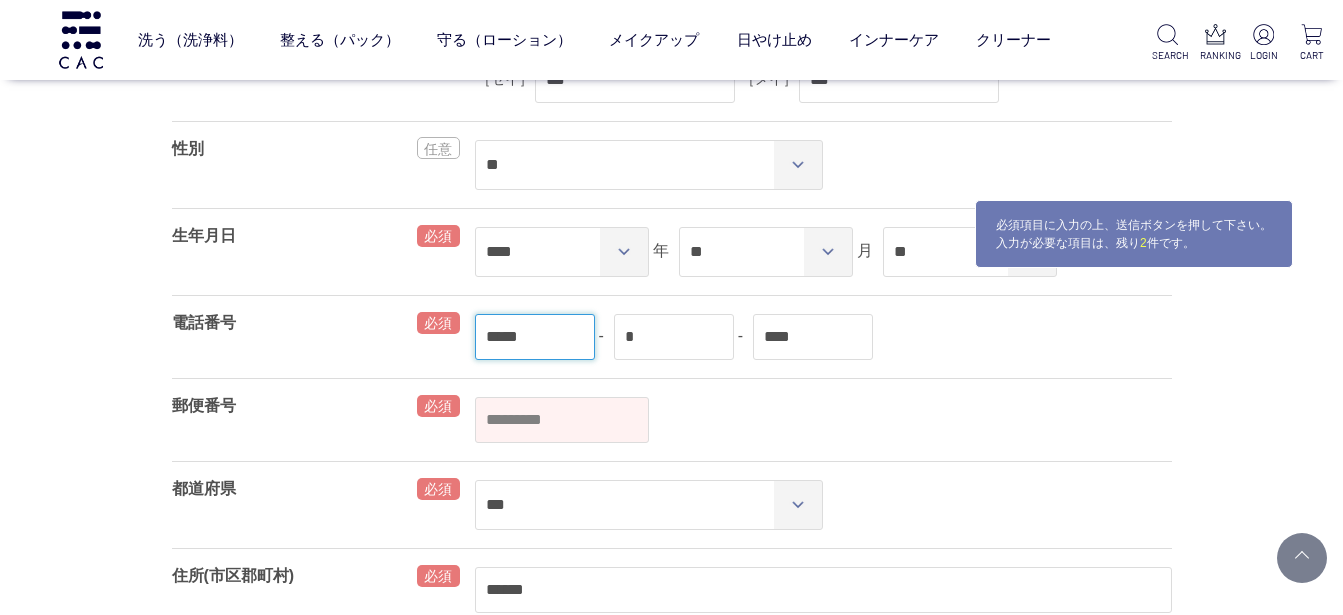 type on "*****" 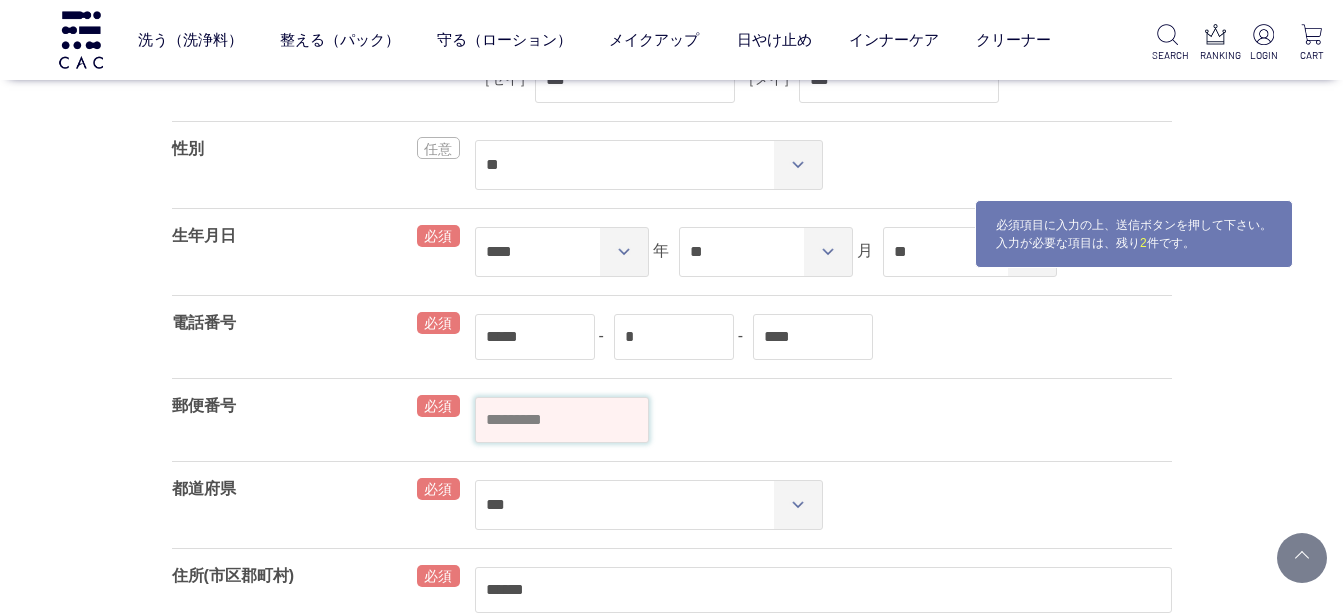 click at bounding box center (562, 420) 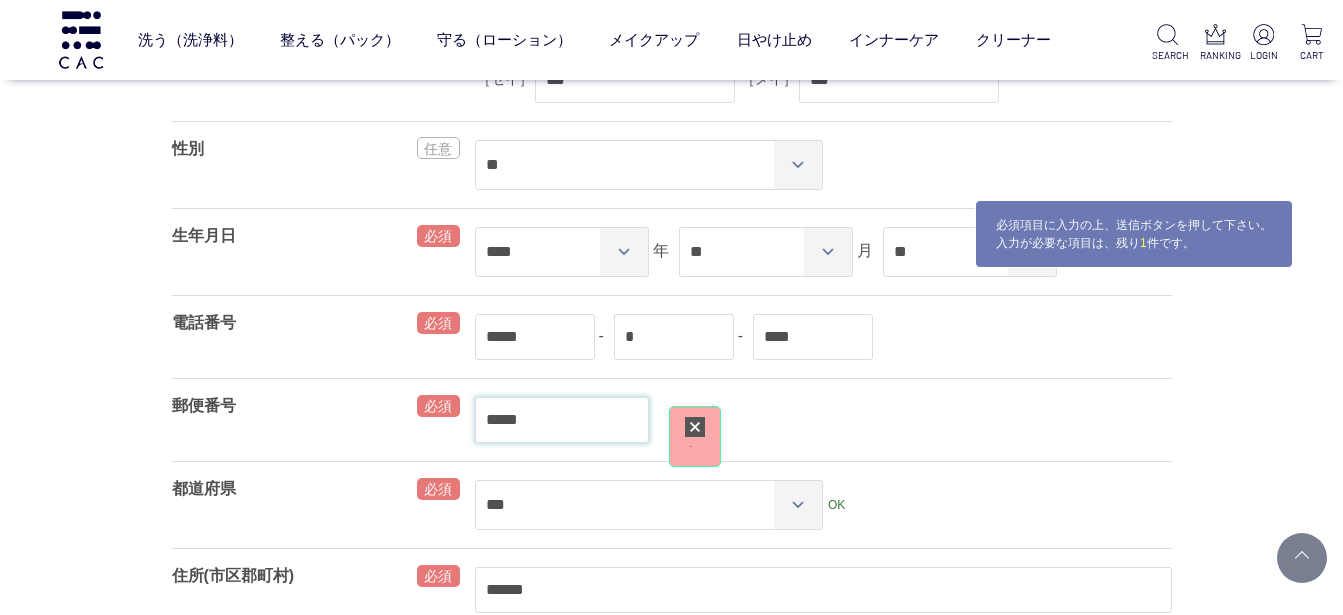 type on "******" 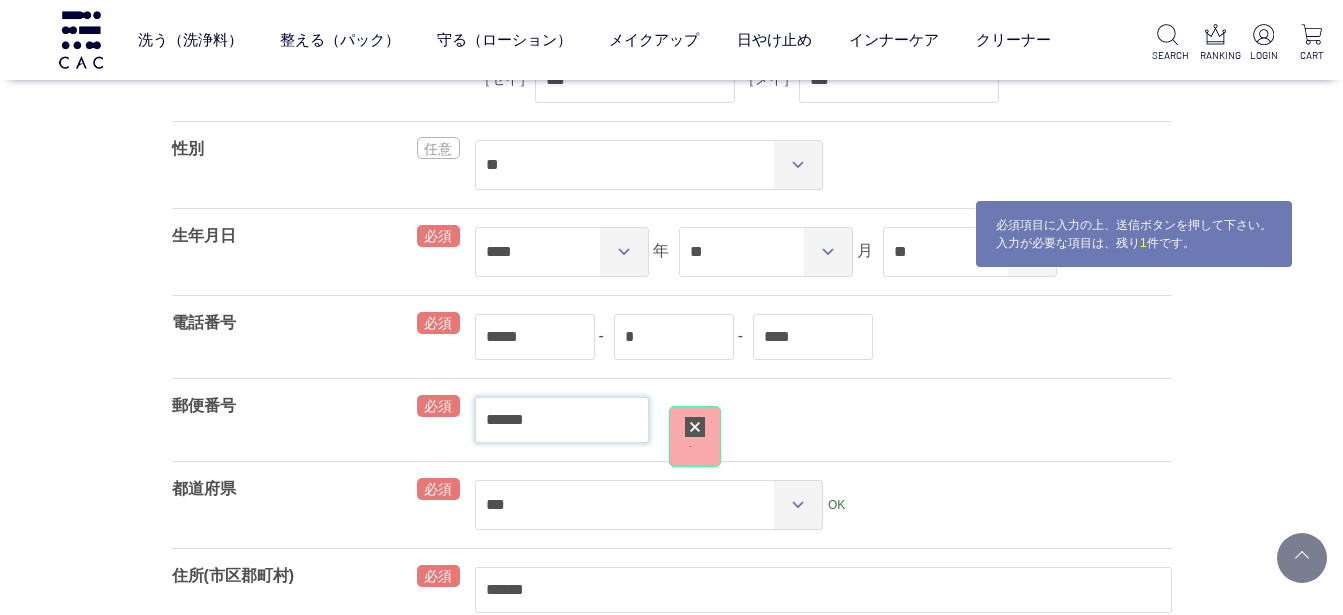 type 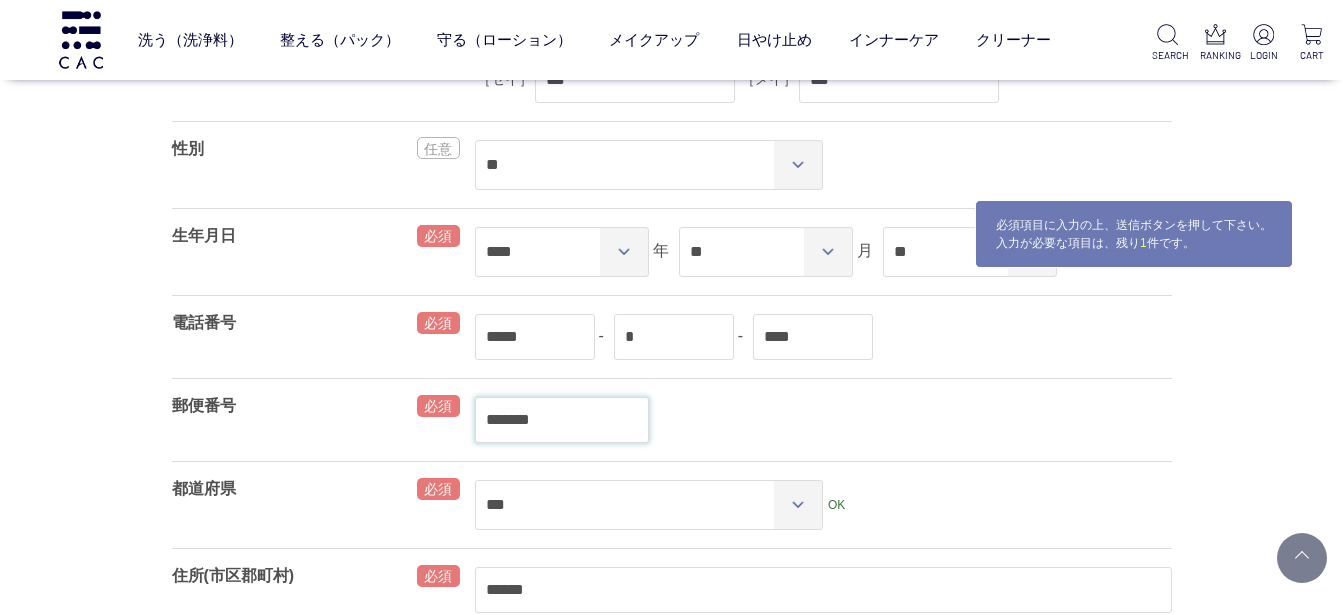 type on "*******" 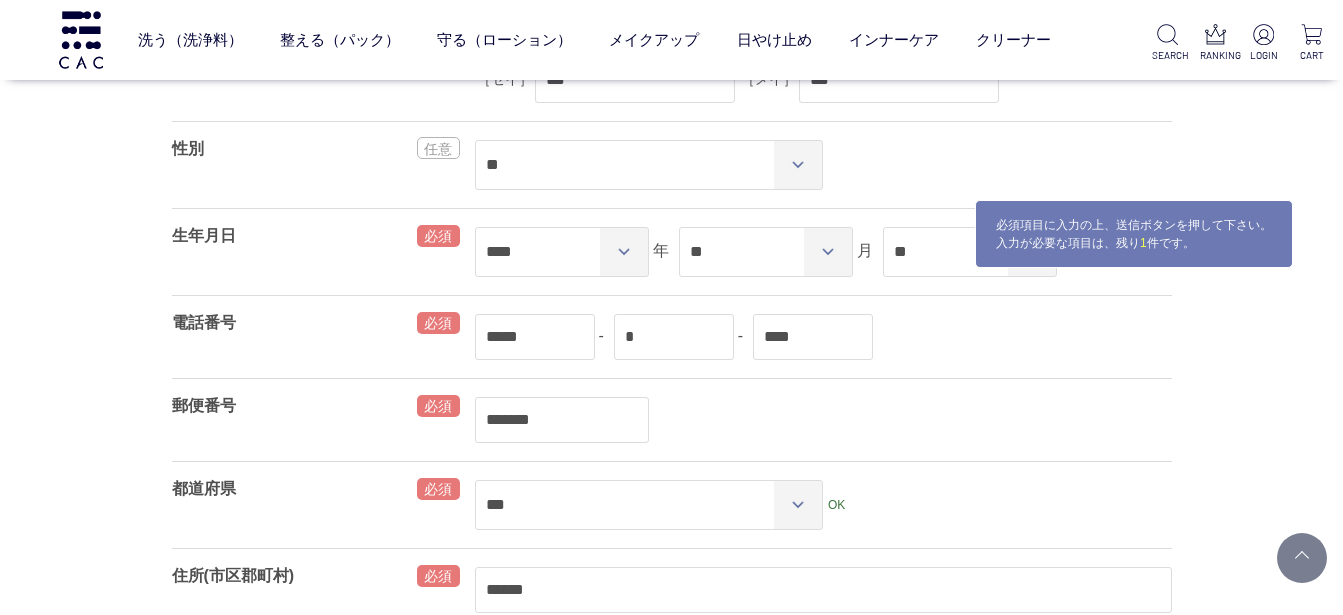 scroll, scrollTop: 721, scrollLeft: 0, axis: vertical 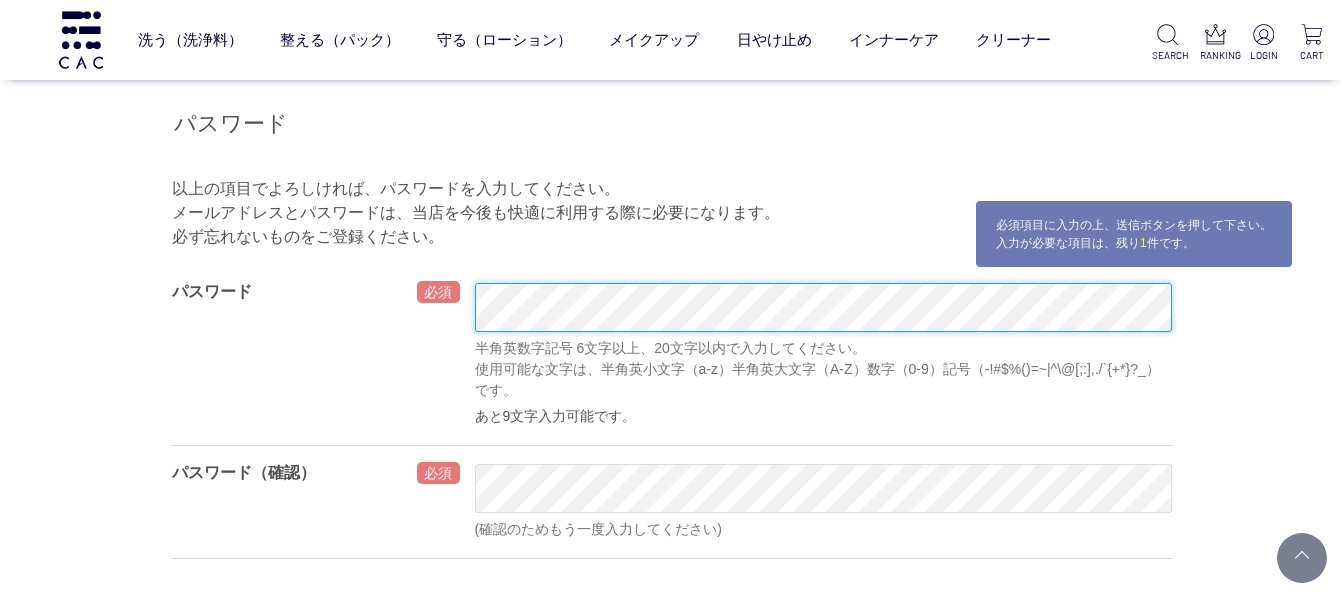 type on "****" 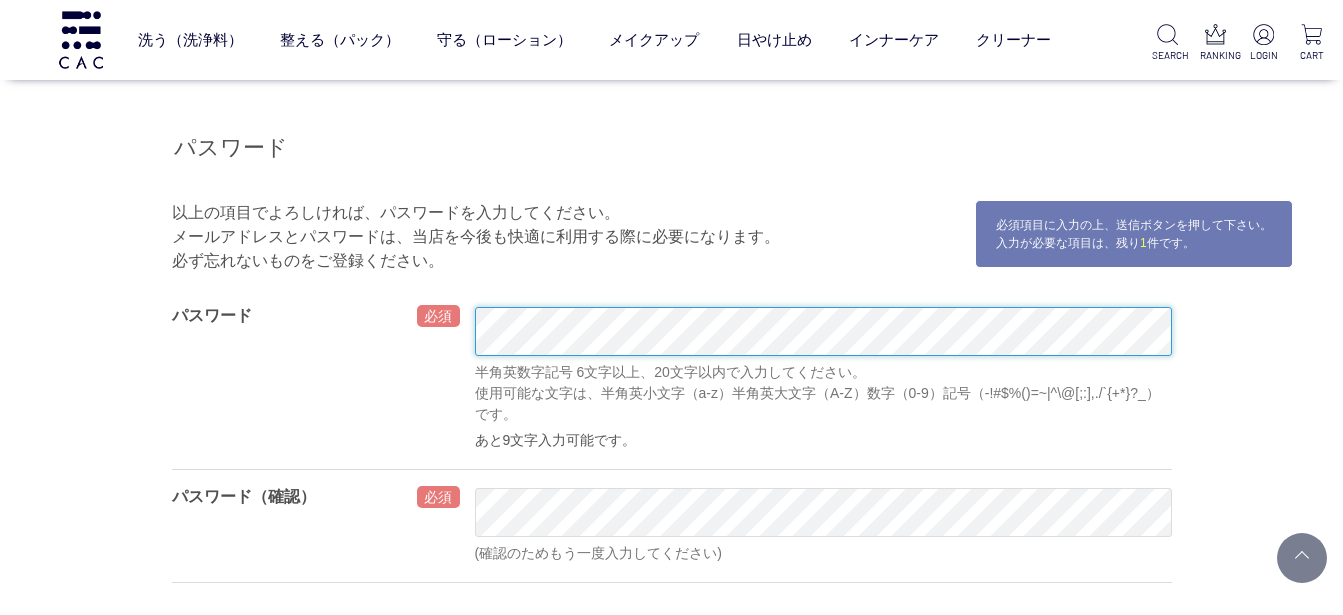 scroll, scrollTop: 1465, scrollLeft: 0, axis: vertical 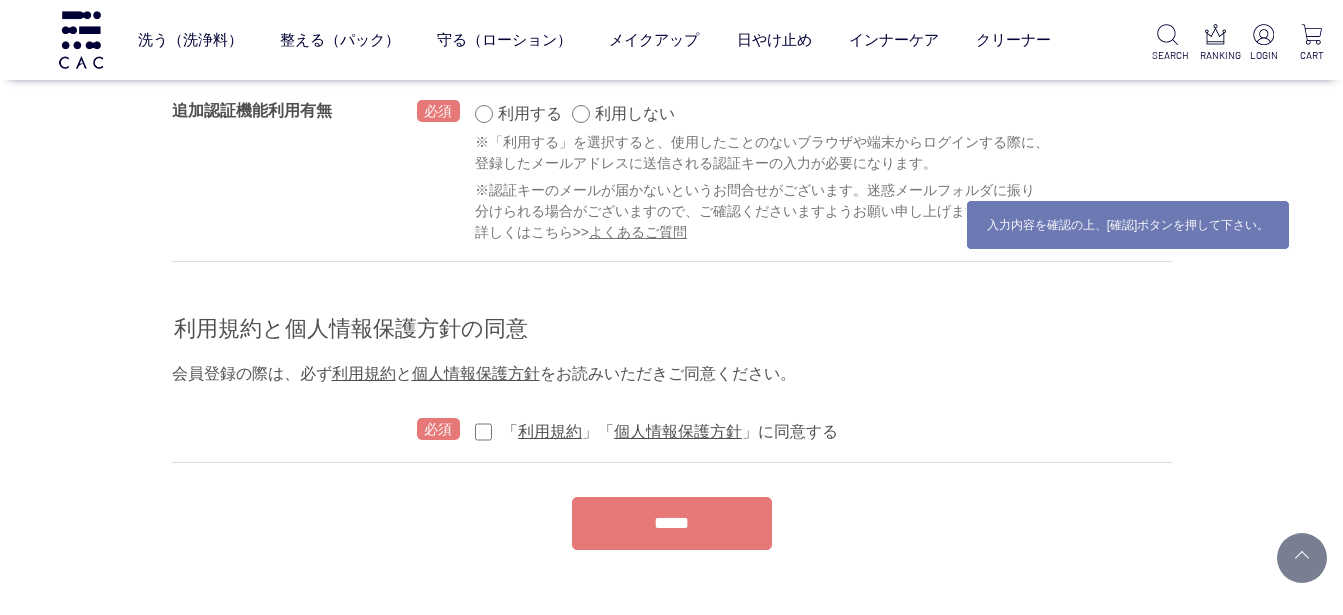 click on "*****" at bounding box center (672, 523) 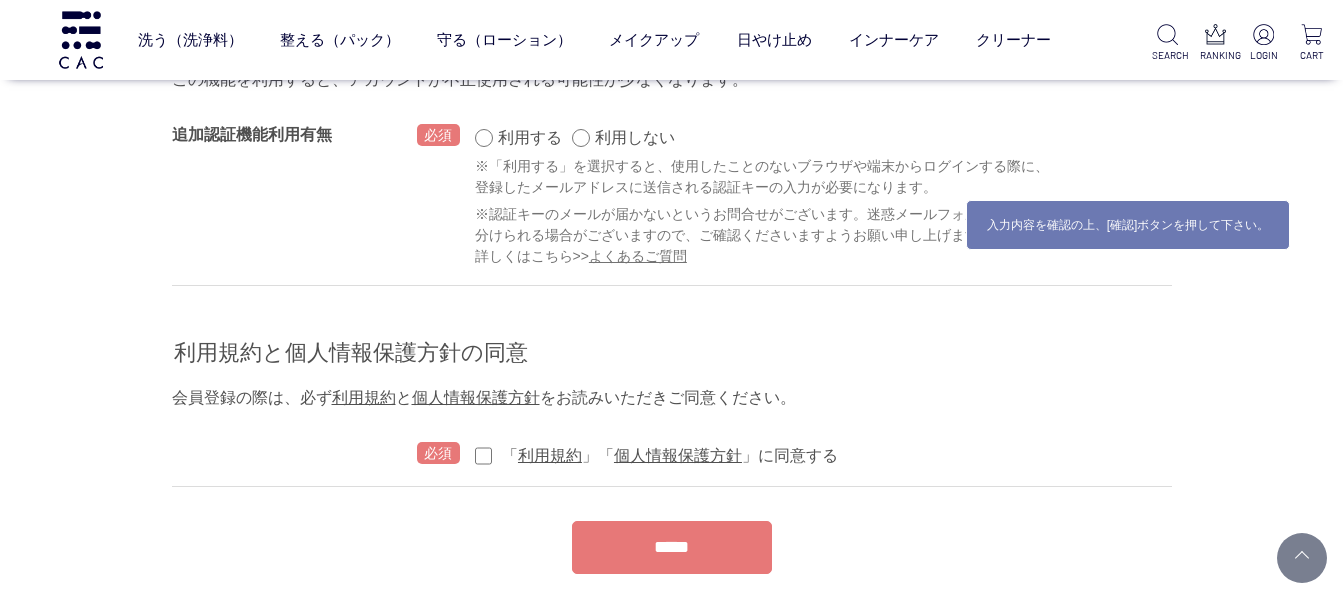 scroll, scrollTop: 2353, scrollLeft: 0, axis: vertical 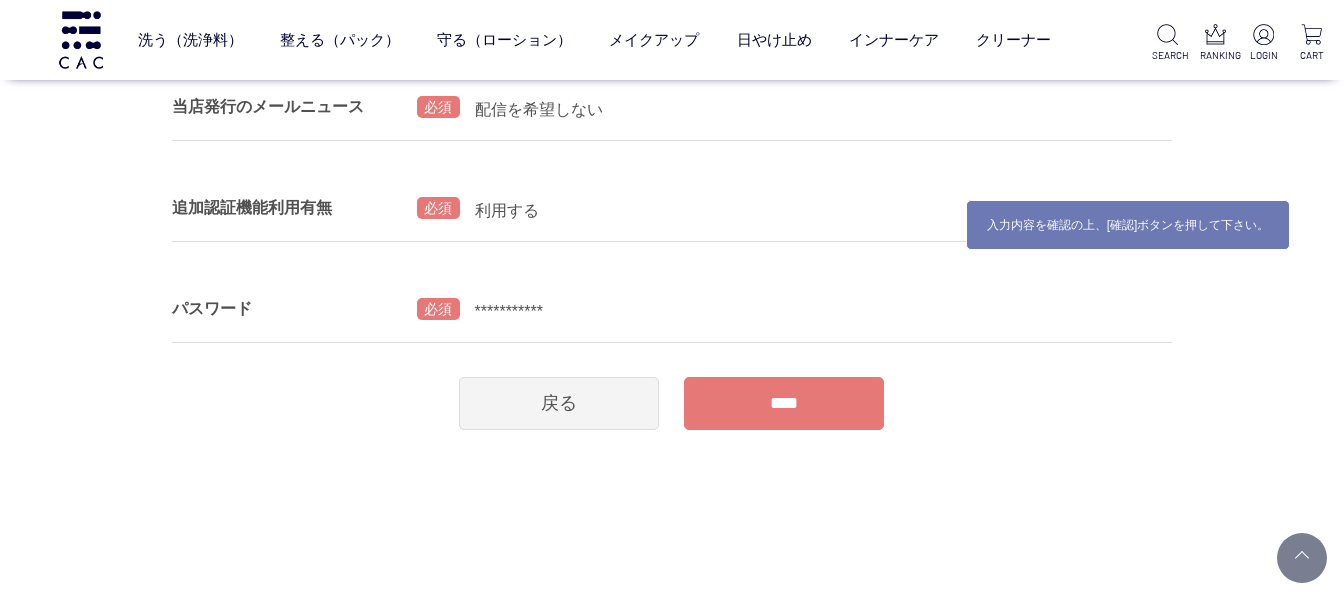 click on "****" at bounding box center (784, 403) 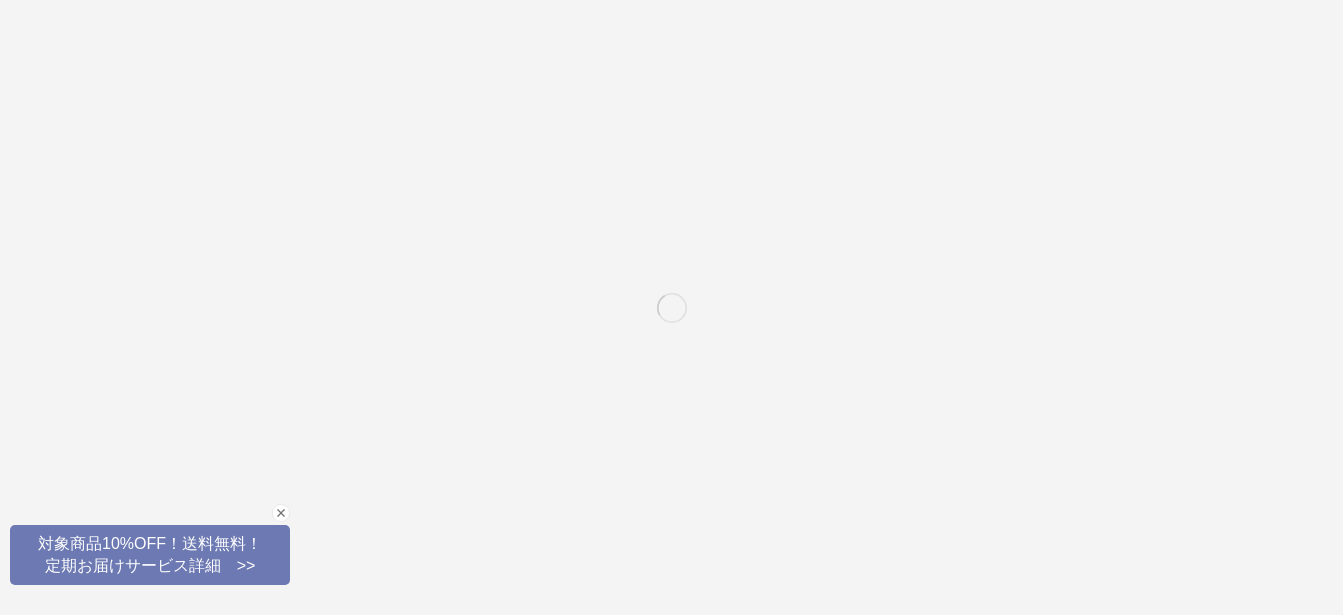 scroll, scrollTop: 0, scrollLeft: 0, axis: both 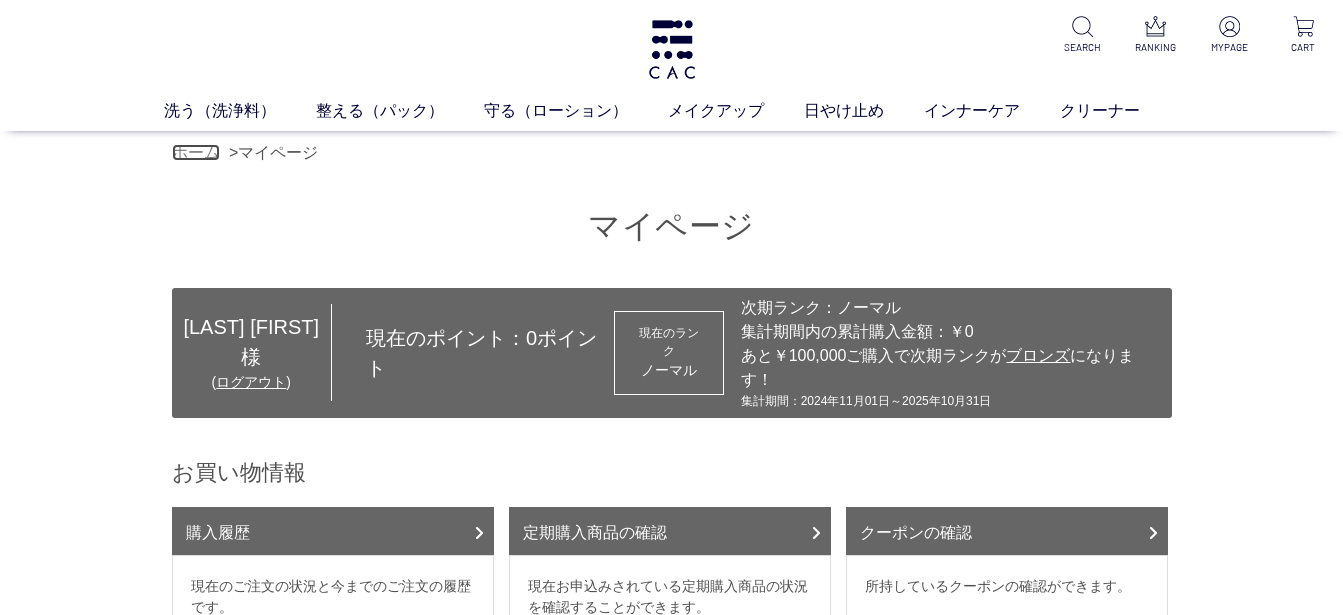 click on "ホーム" at bounding box center (196, 152) 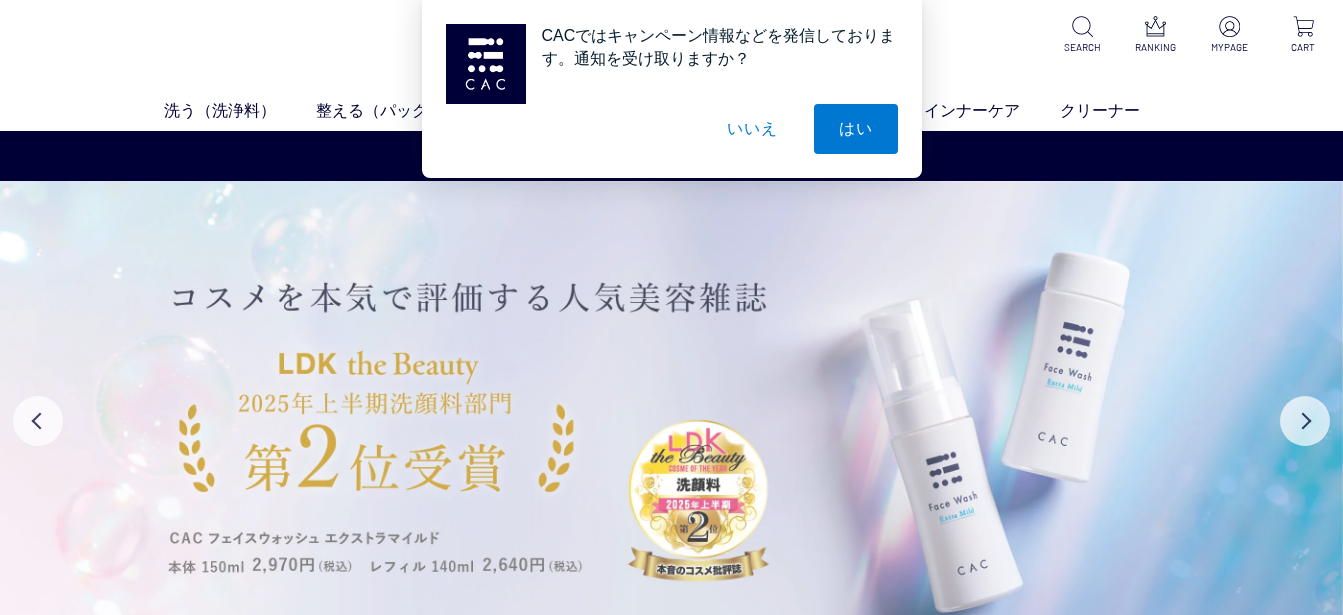 scroll, scrollTop: 0, scrollLeft: 0, axis: both 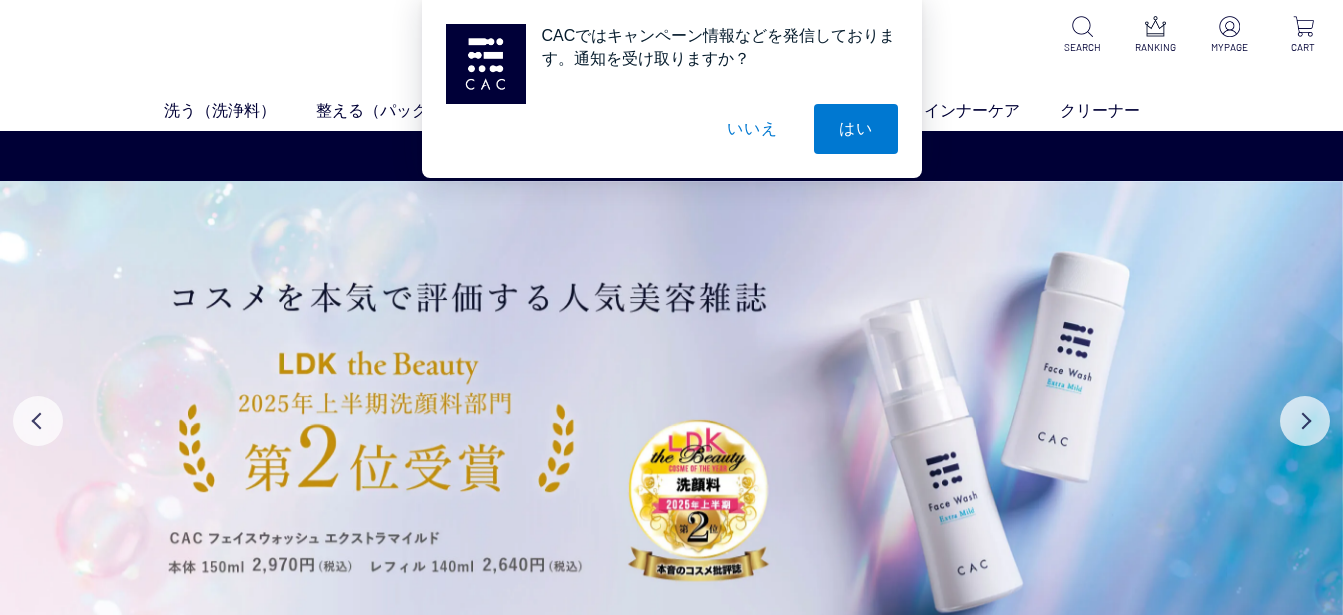 click on "いいえ" at bounding box center [752, 129] 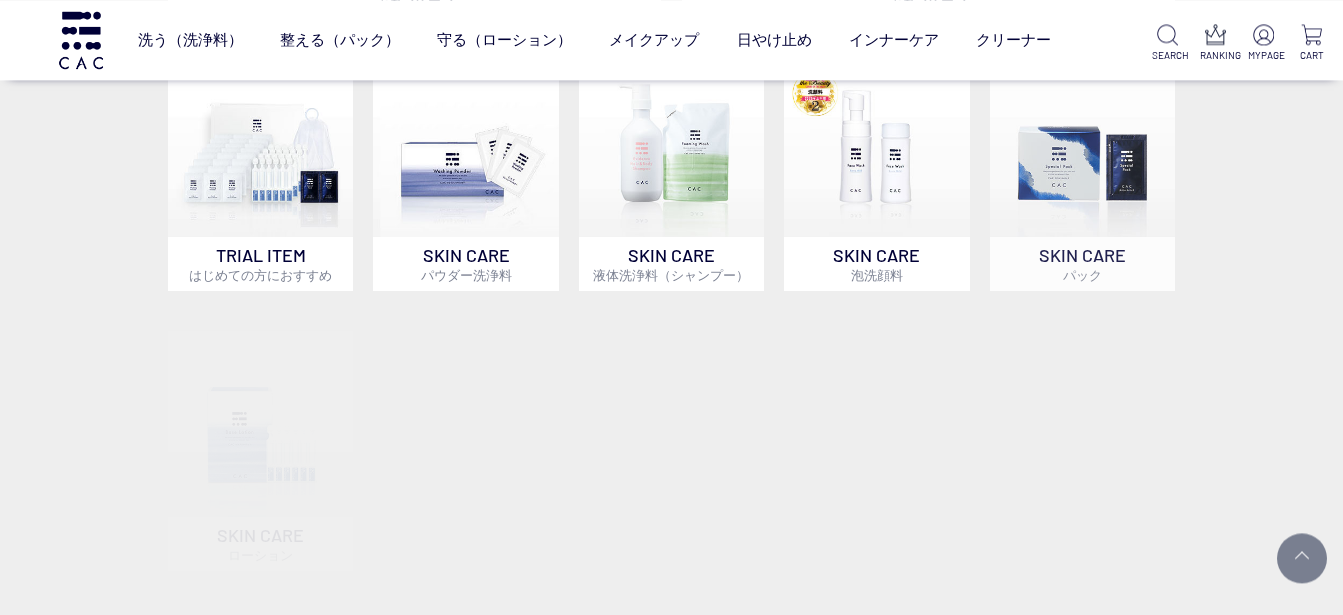scroll, scrollTop: 720, scrollLeft: 0, axis: vertical 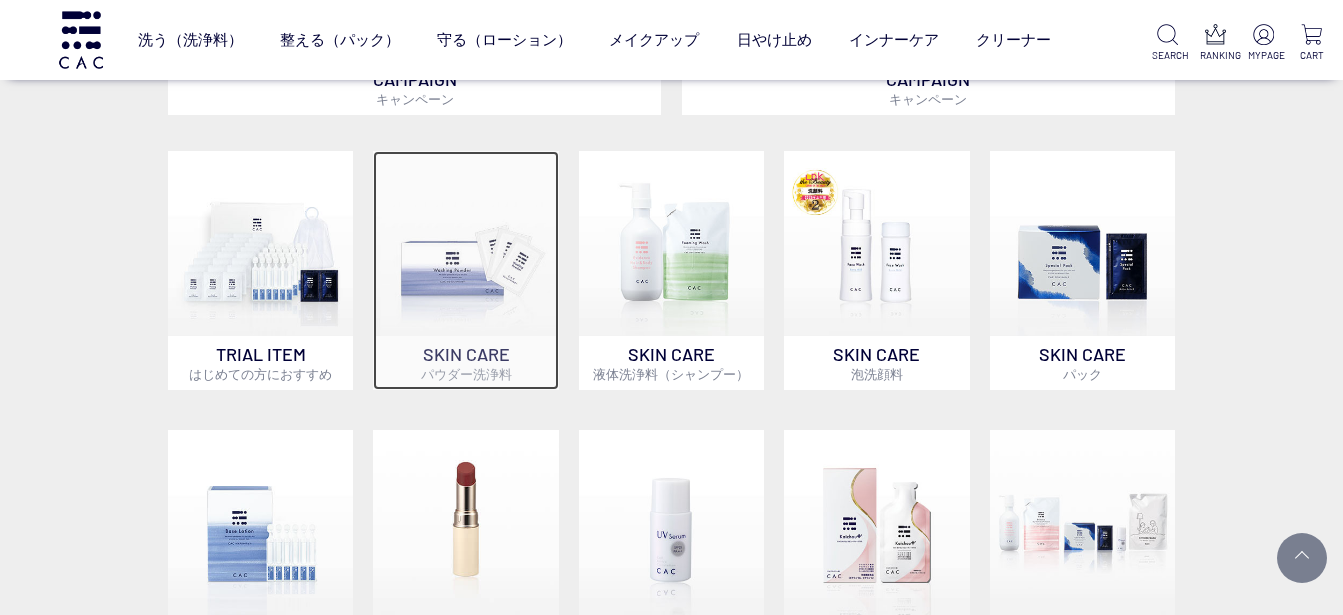 click at bounding box center [465, 243] 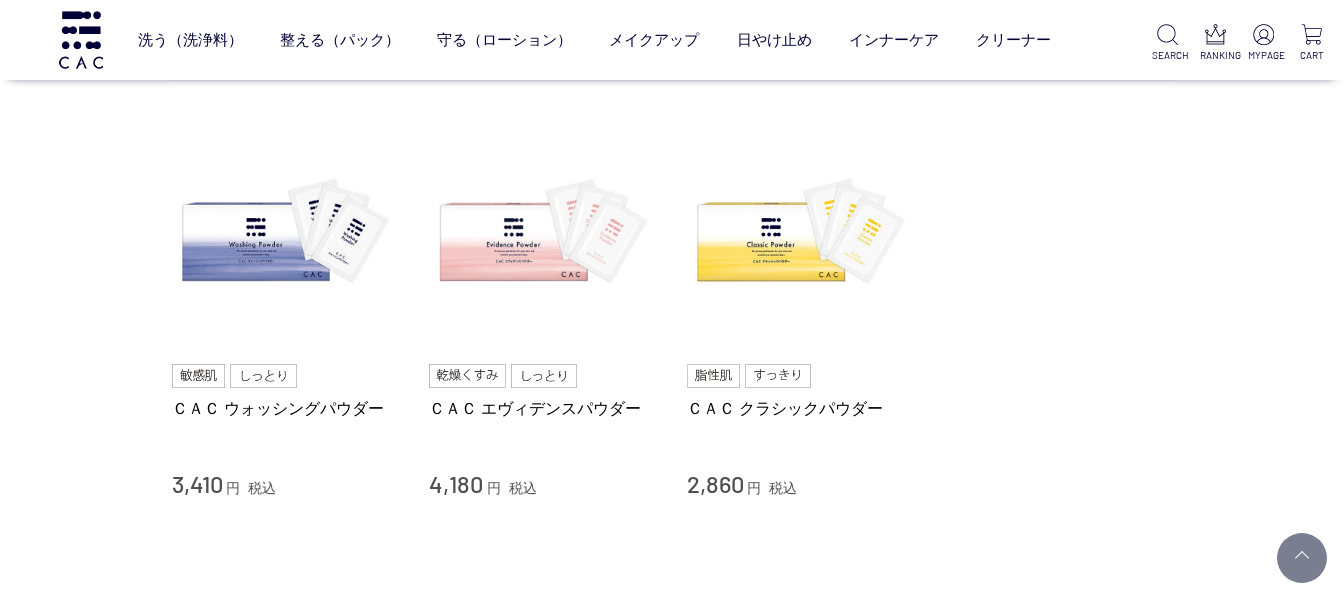 scroll, scrollTop: 288, scrollLeft: 0, axis: vertical 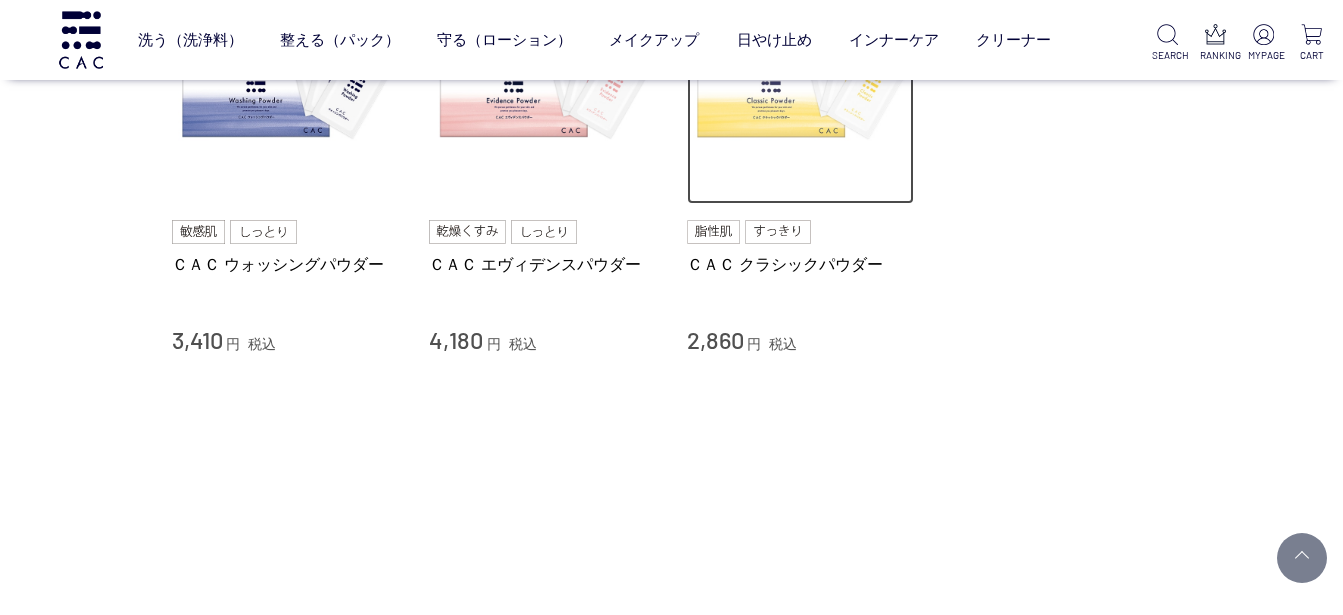 click at bounding box center (801, 91) 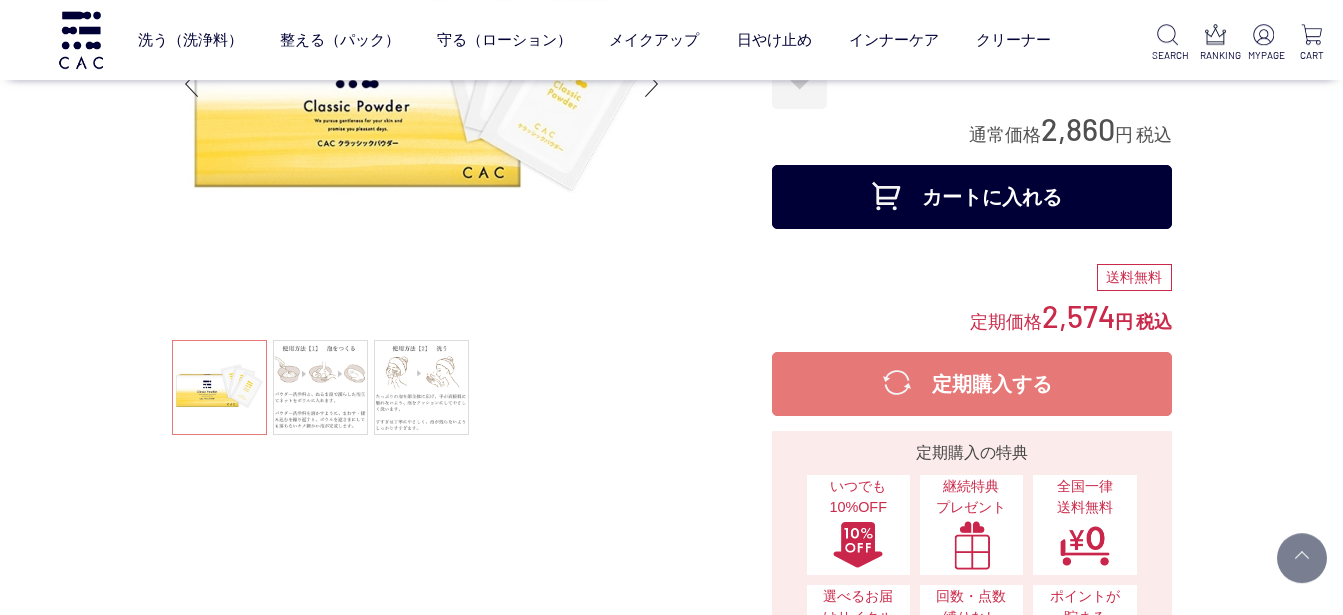 scroll, scrollTop: 288, scrollLeft: 0, axis: vertical 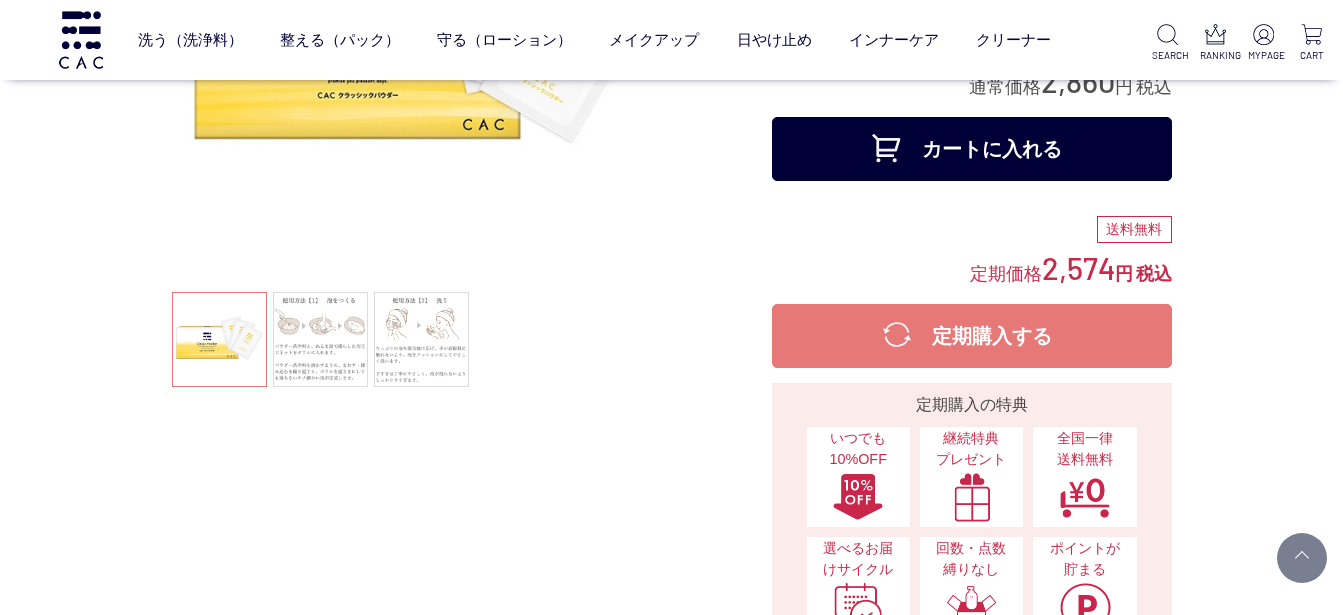 click on "定期購入する" at bounding box center (972, 336) 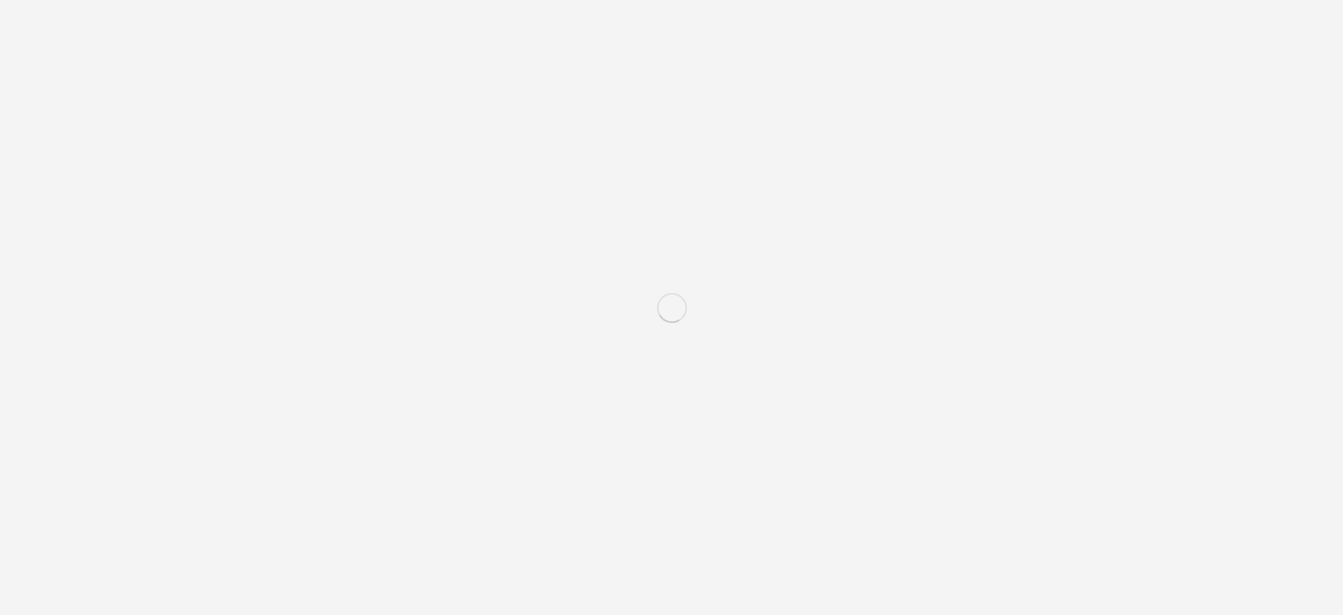 scroll, scrollTop: 0, scrollLeft: 0, axis: both 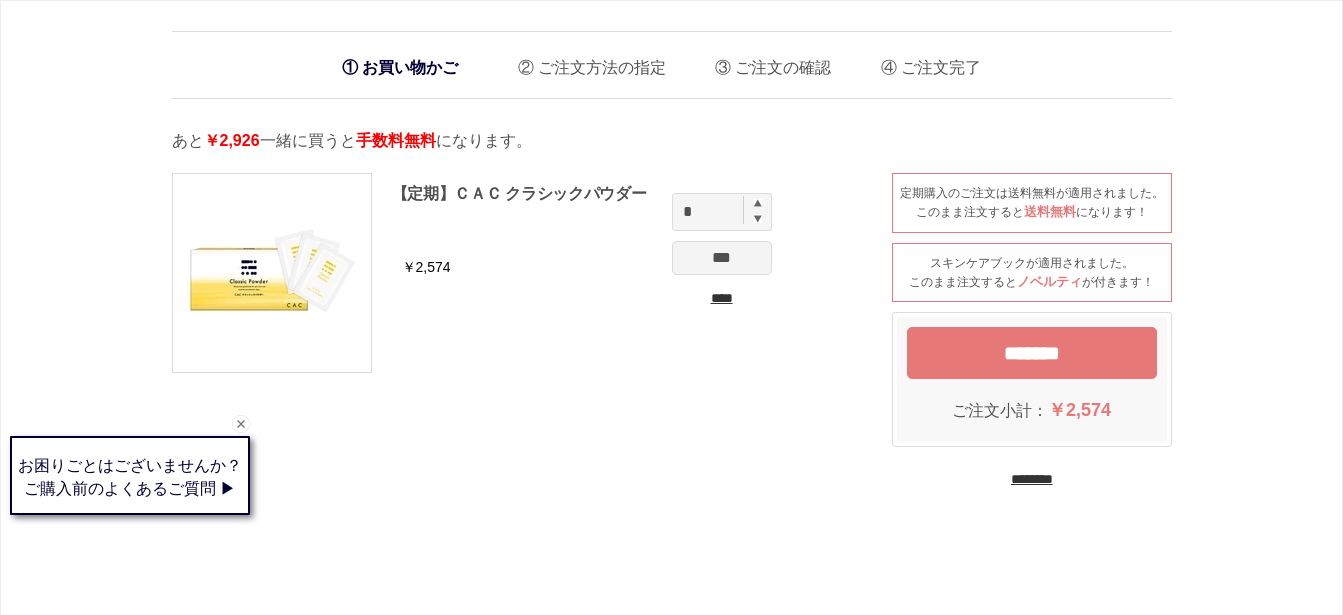 click on "*******" at bounding box center [1032, 353] 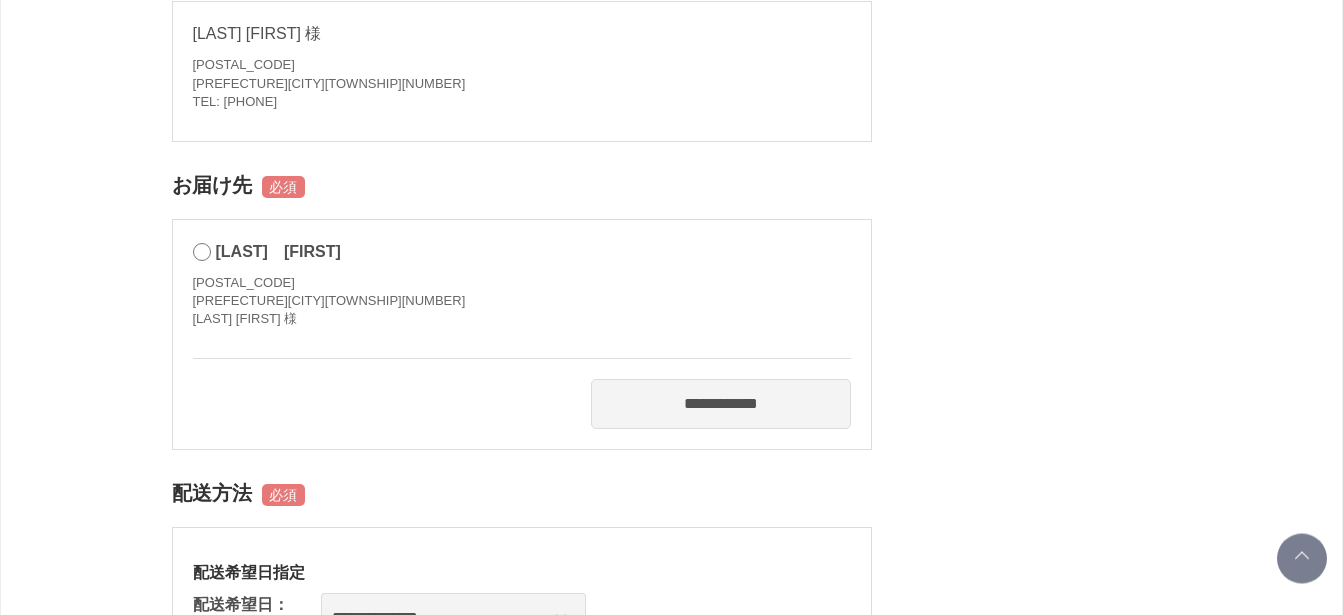 scroll, scrollTop: 432, scrollLeft: 0, axis: vertical 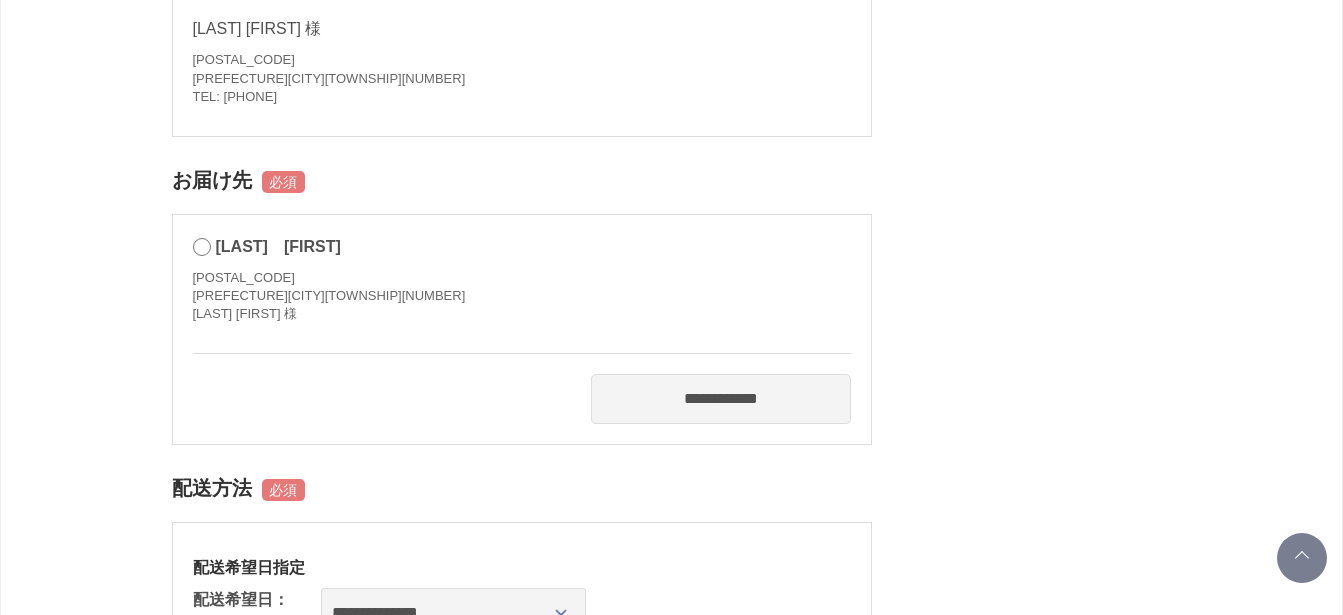 click on "**********" at bounding box center (721, 399) 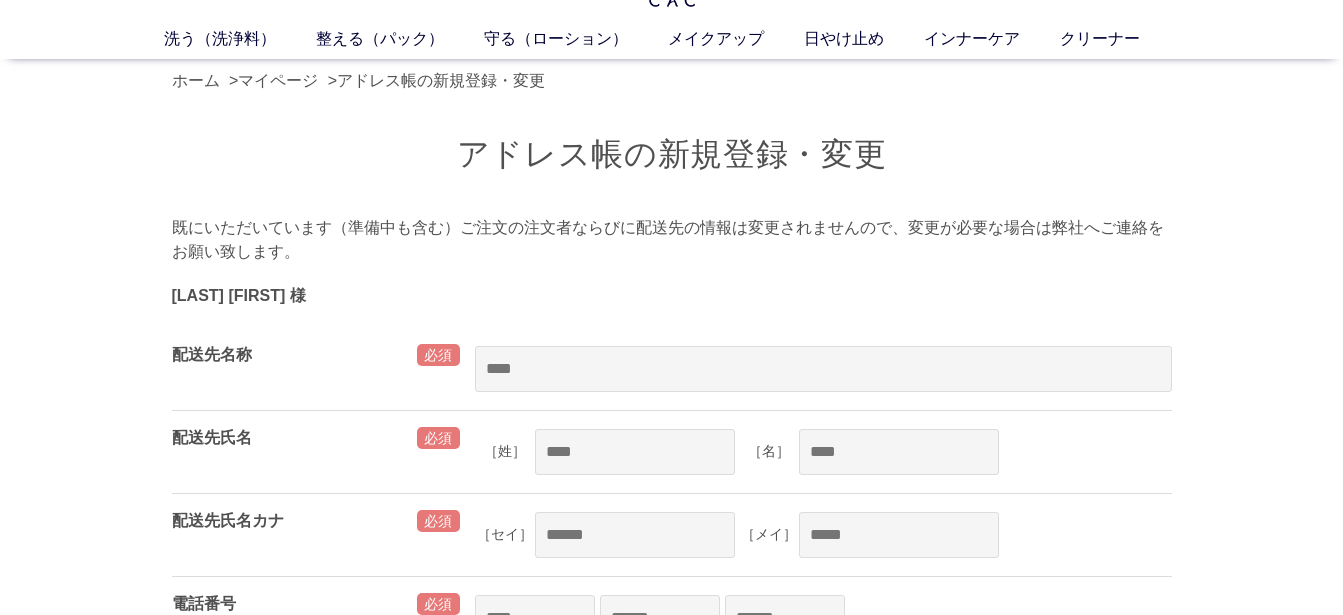 scroll, scrollTop: 144, scrollLeft: 0, axis: vertical 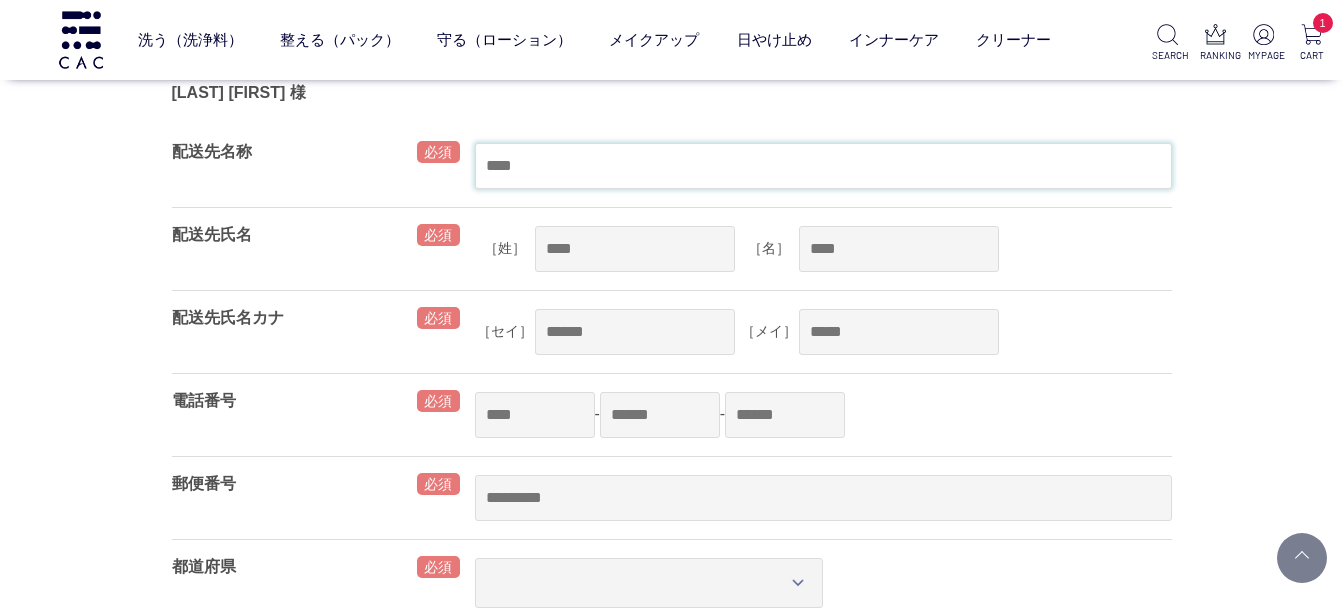 click at bounding box center [823, 166] 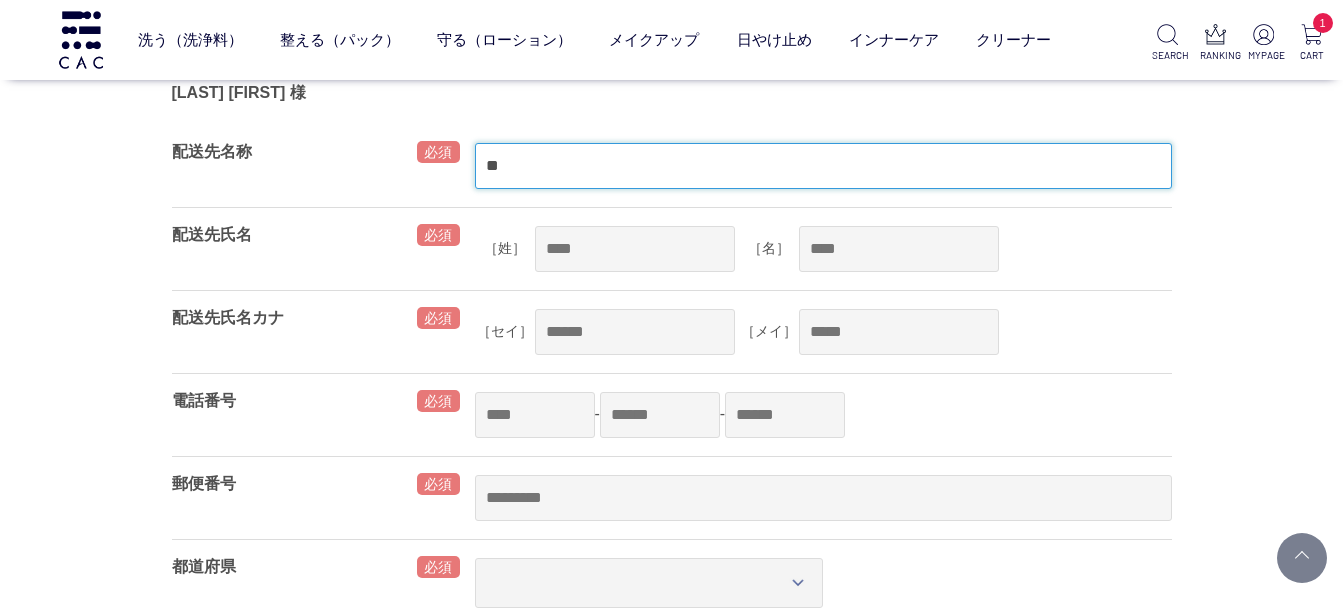 type on "**" 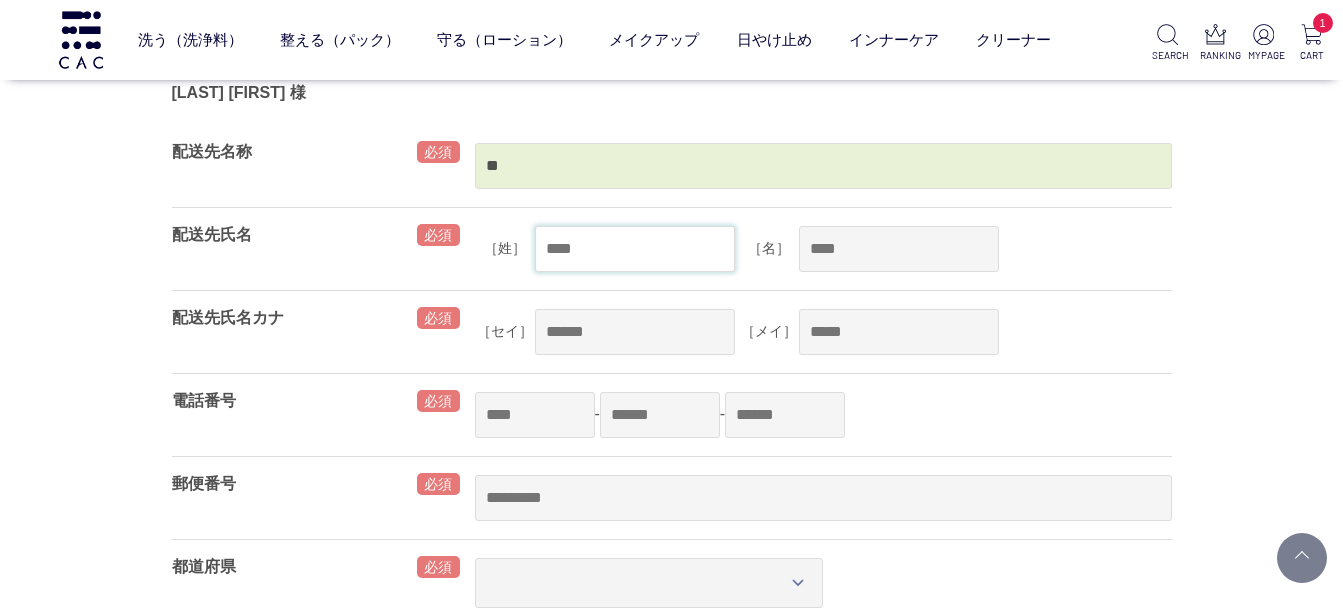 click at bounding box center [635, 249] 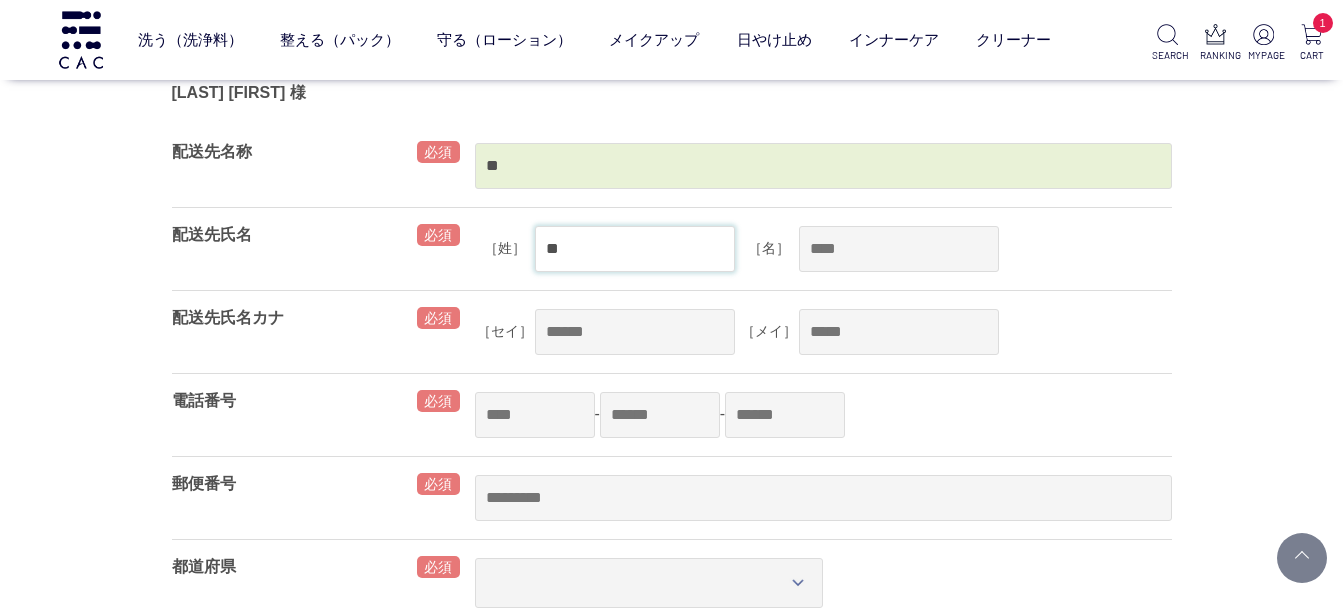 type on "**" 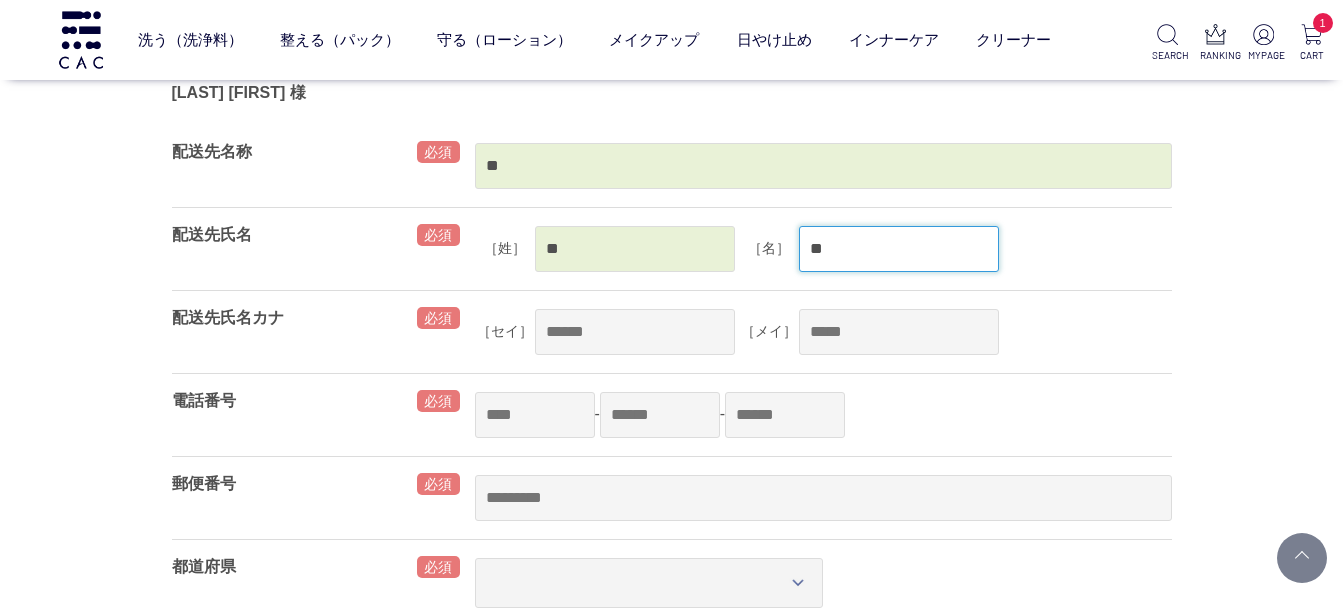 type on "**" 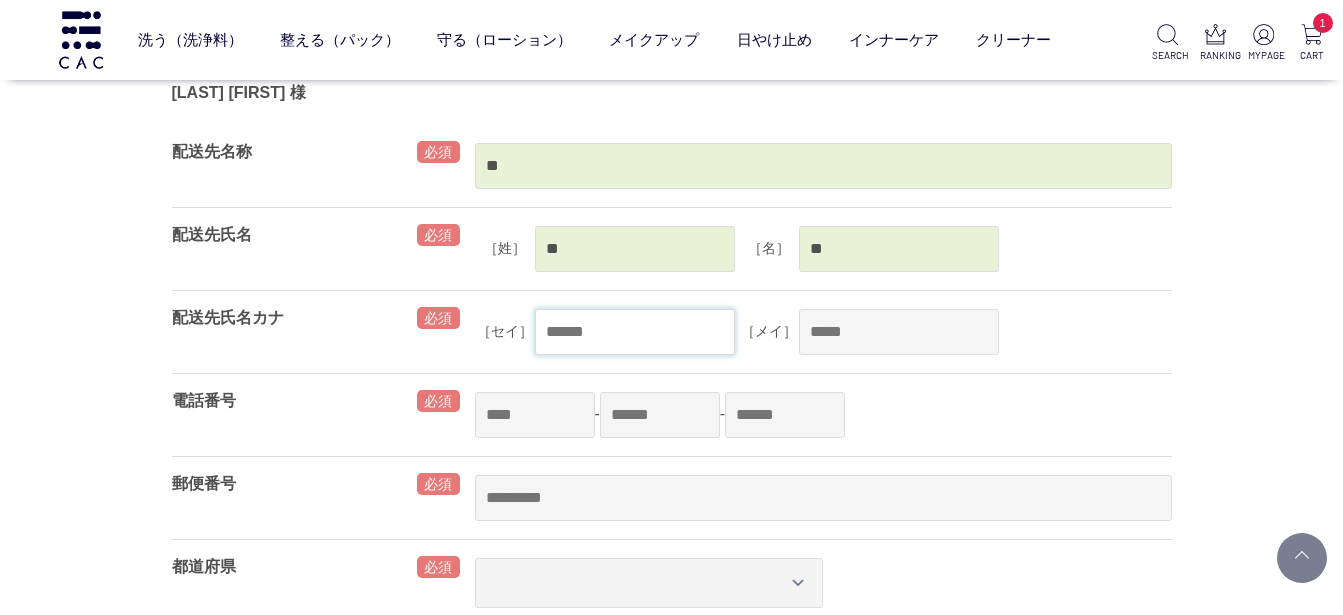 click at bounding box center (635, 332) 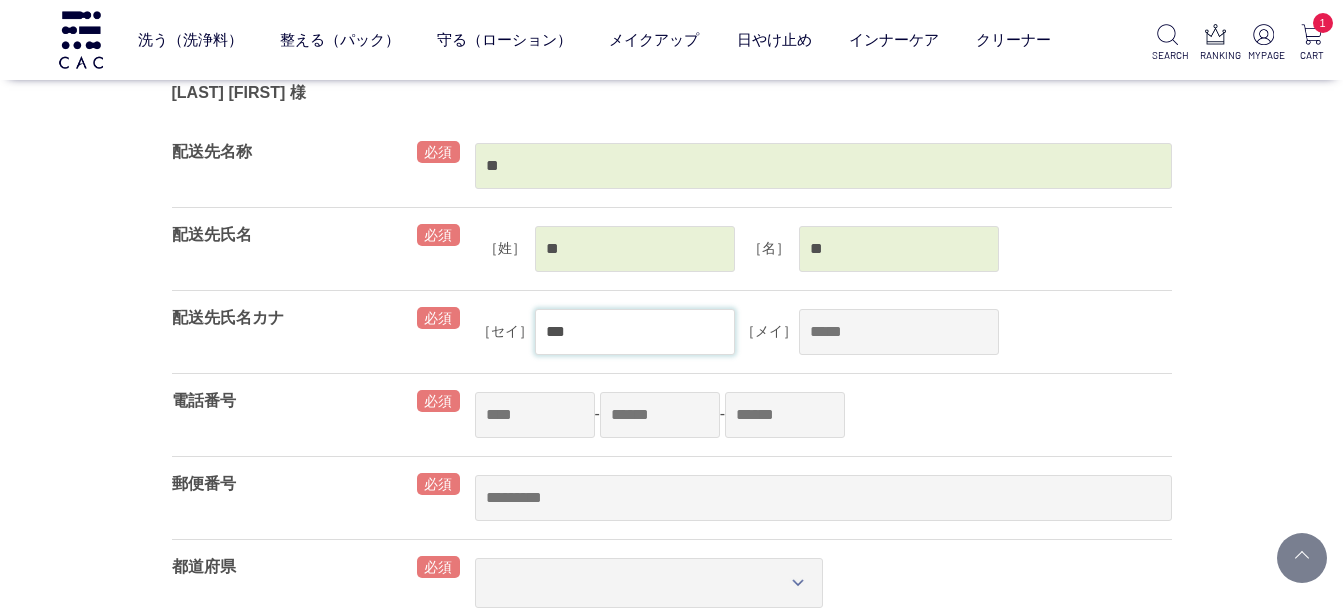 type on "***" 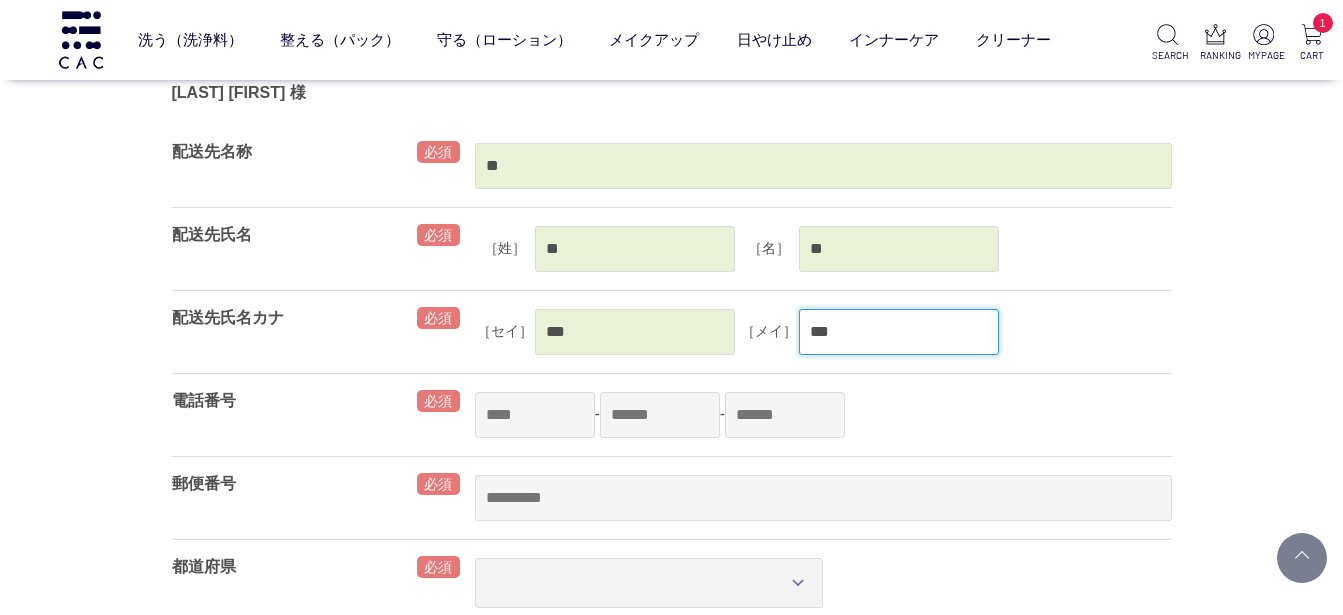 type on "***" 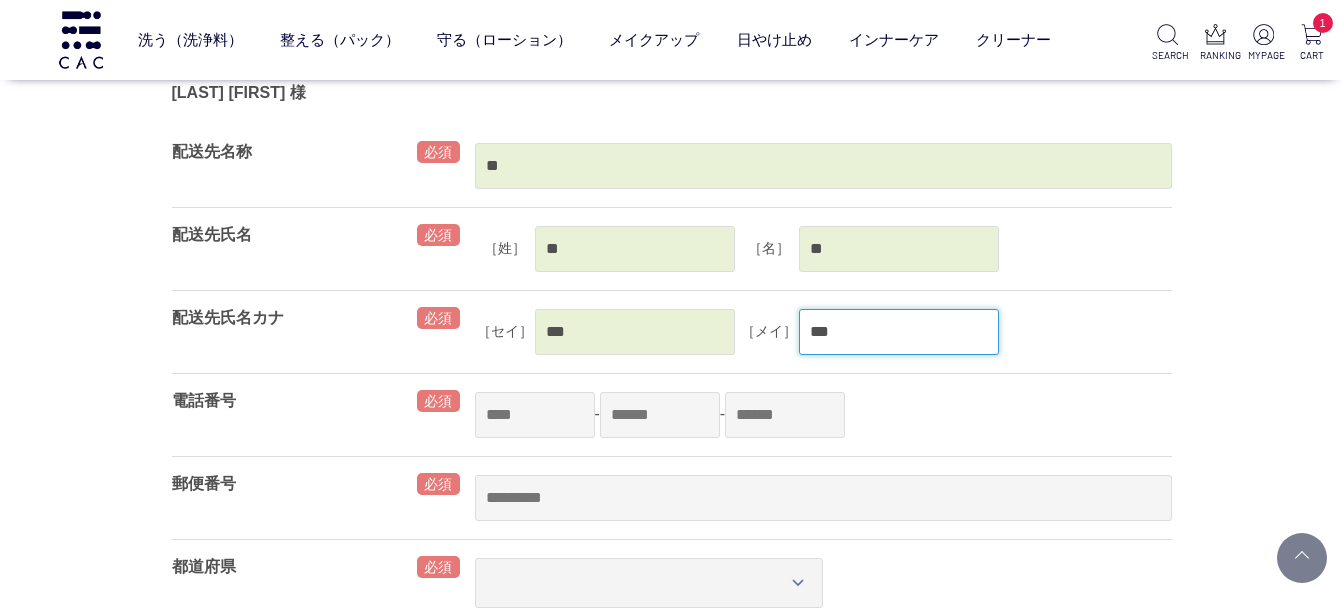 click on "*****" at bounding box center (-9997, 127) 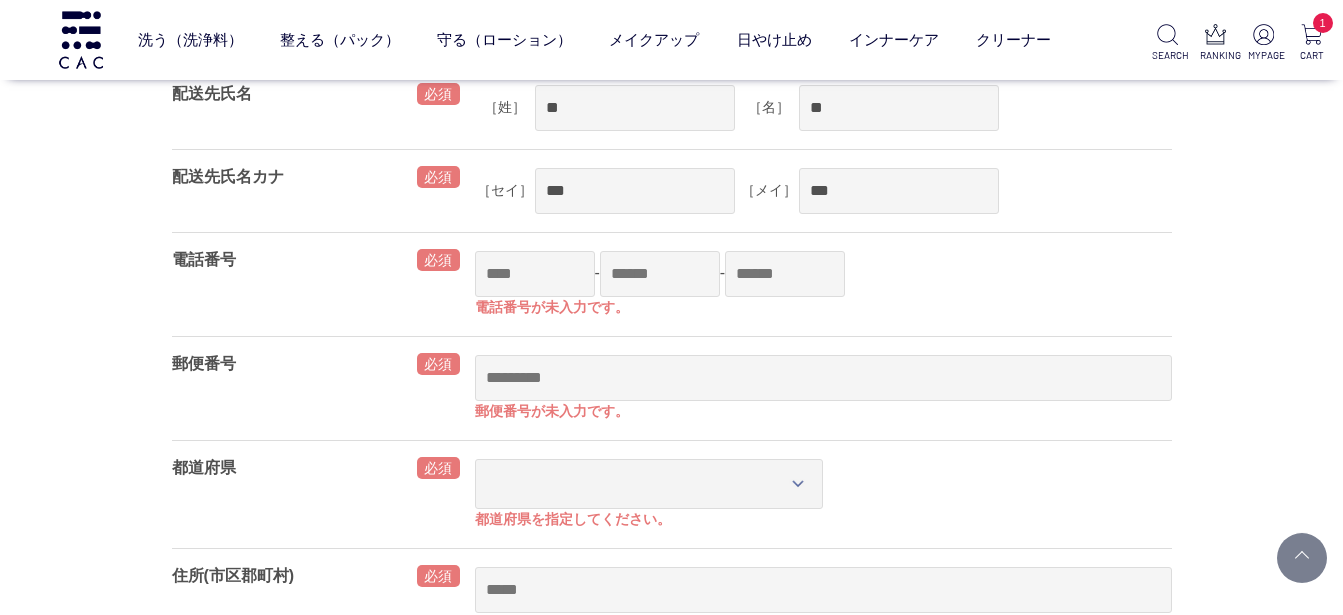 scroll, scrollTop: 288, scrollLeft: 0, axis: vertical 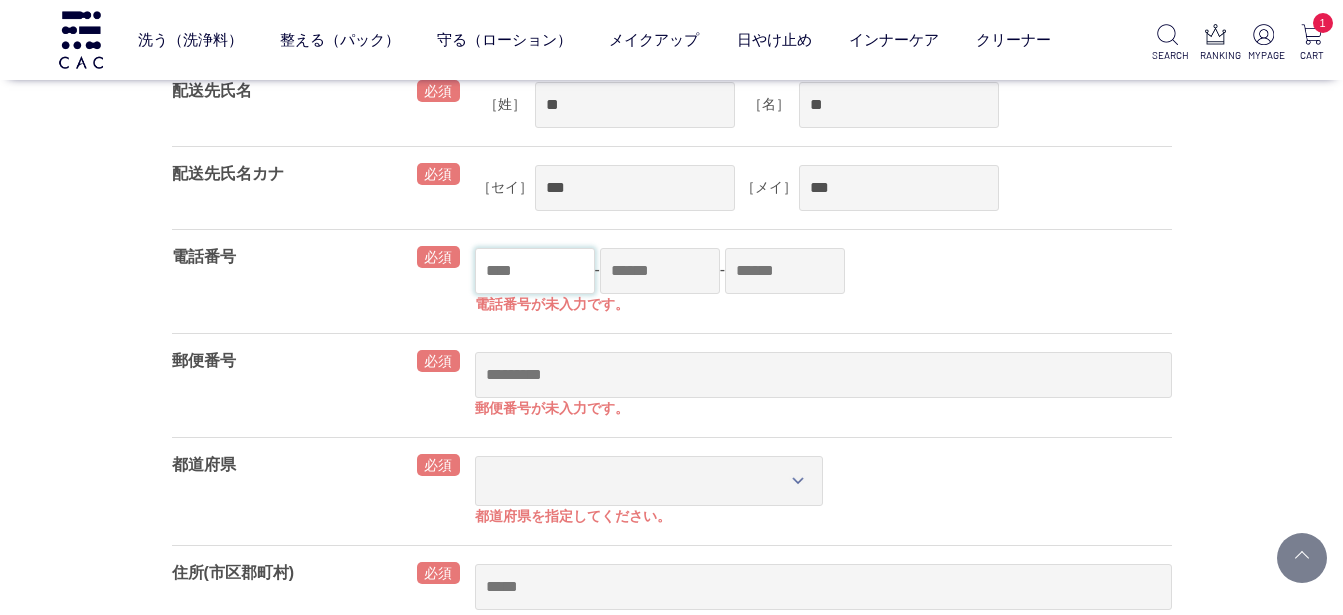 click at bounding box center (535, 271) 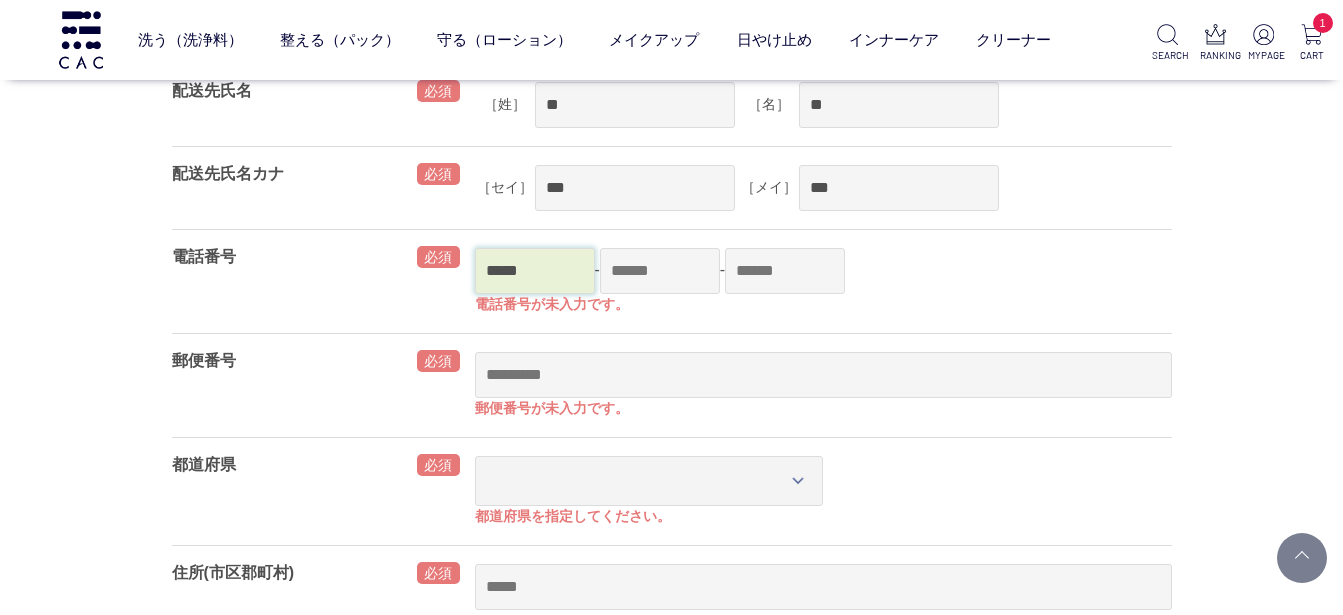 type on "*****" 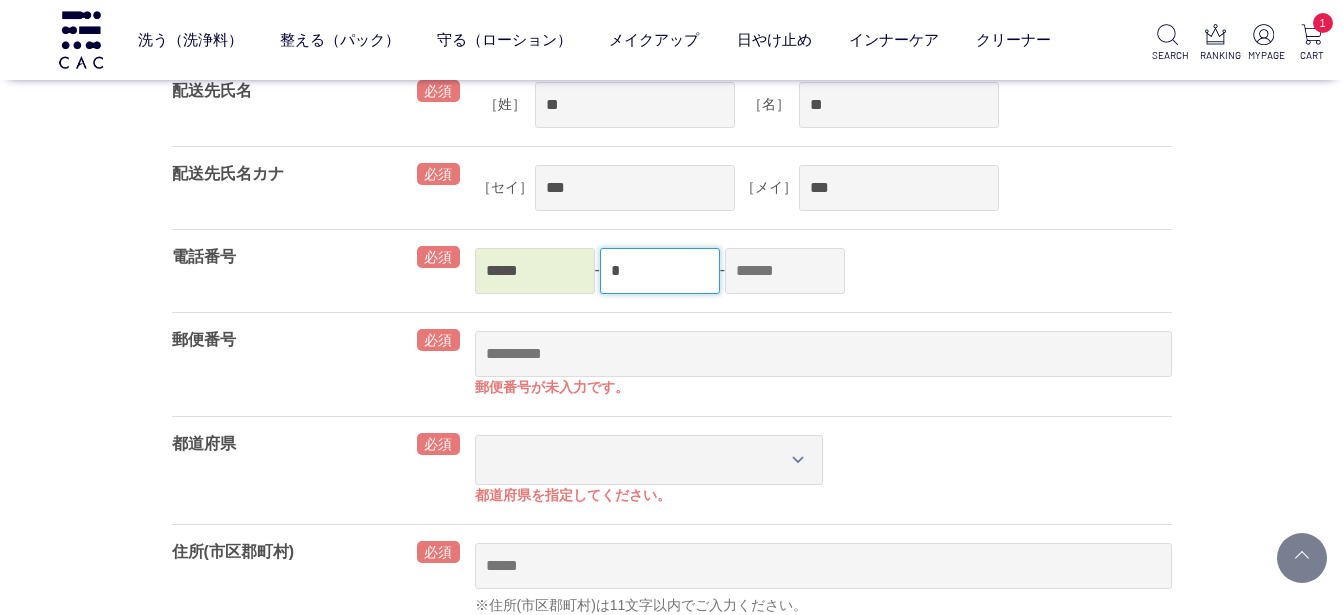 type on "*" 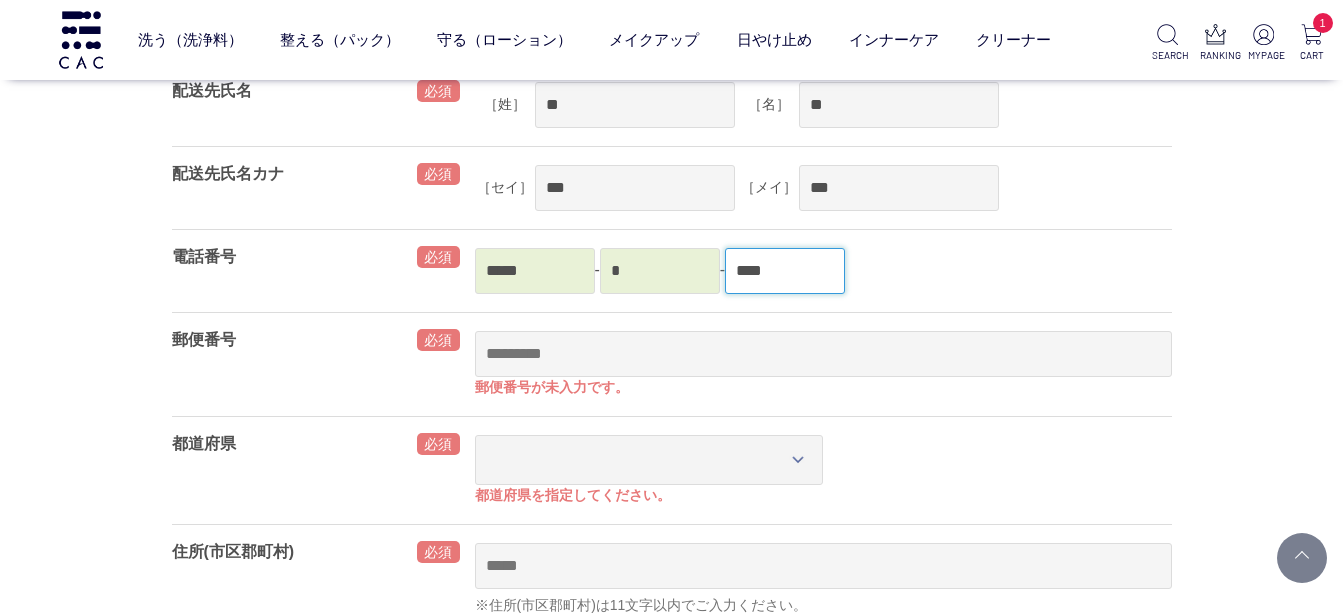 type on "****" 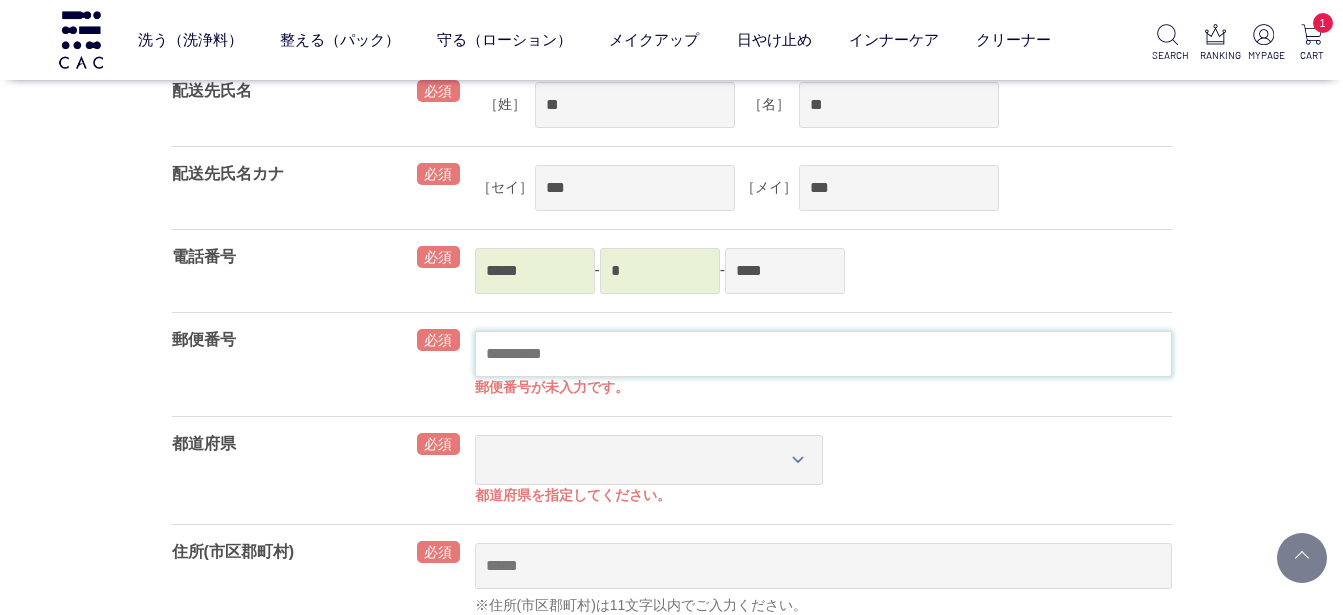 click at bounding box center [823, 354] 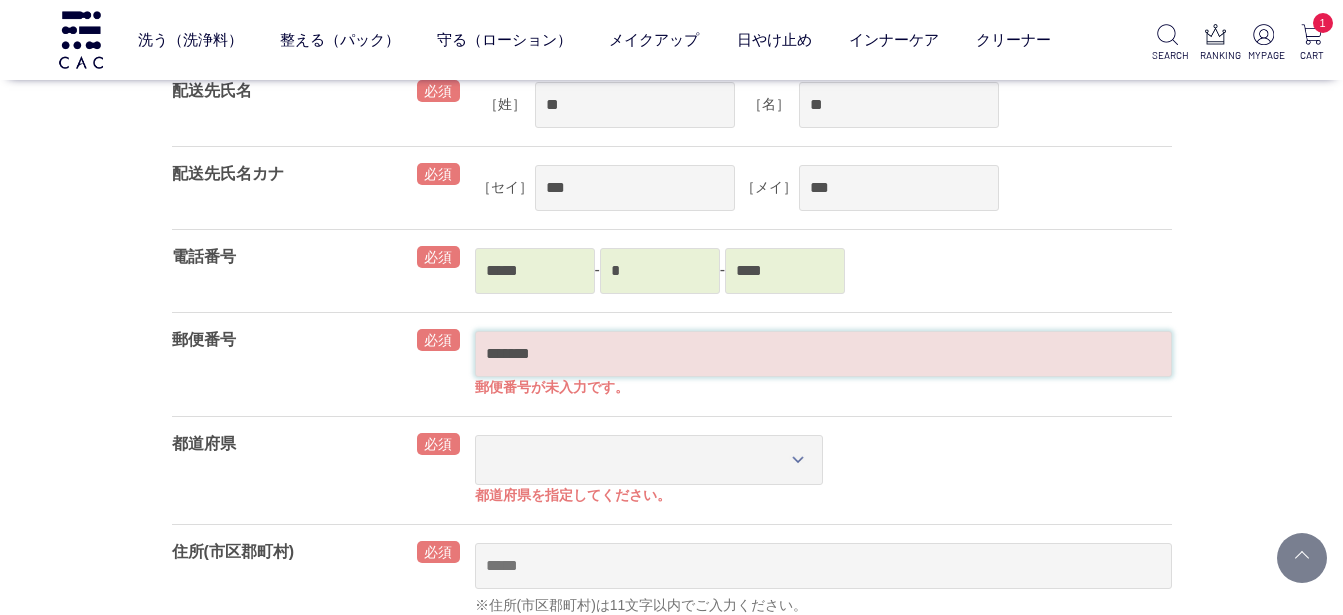 type on "*******" 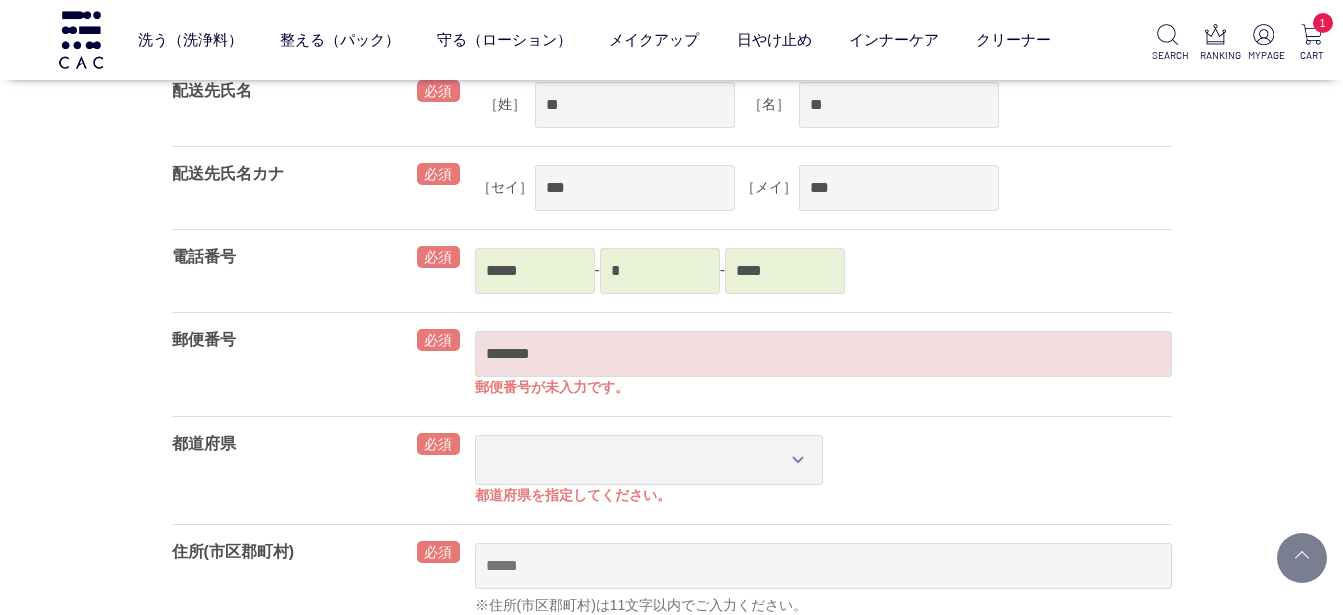 select on "***" 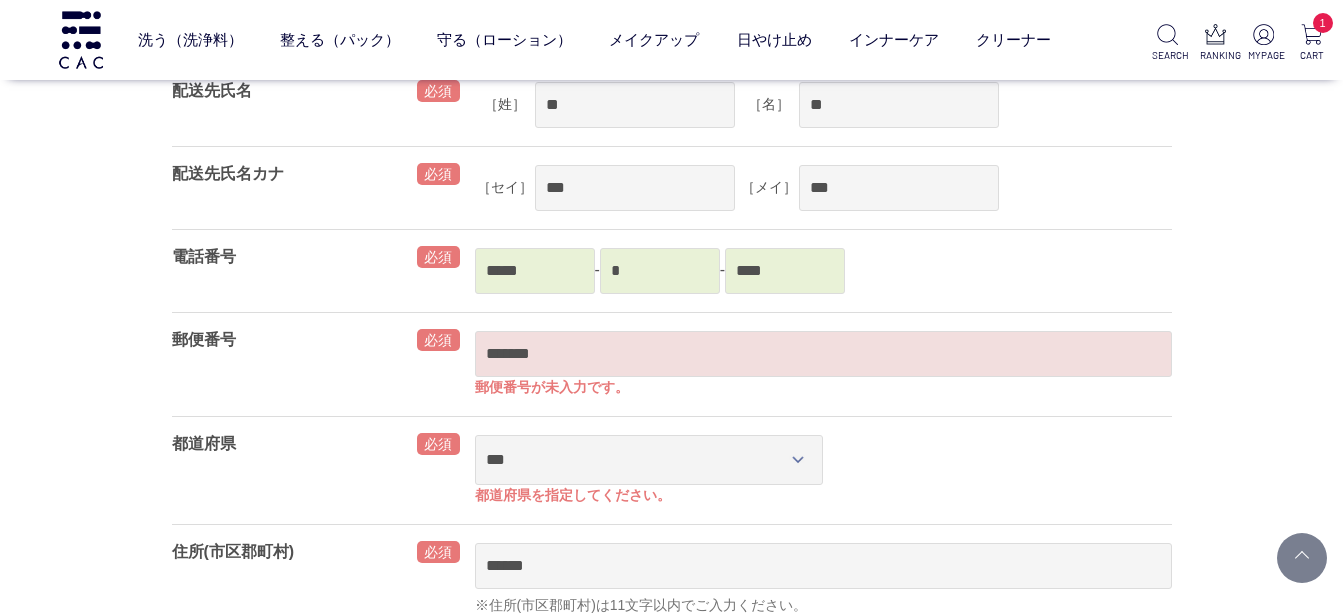 scroll, scrollTop: 676, scrollLeft: 0, axis: vertical 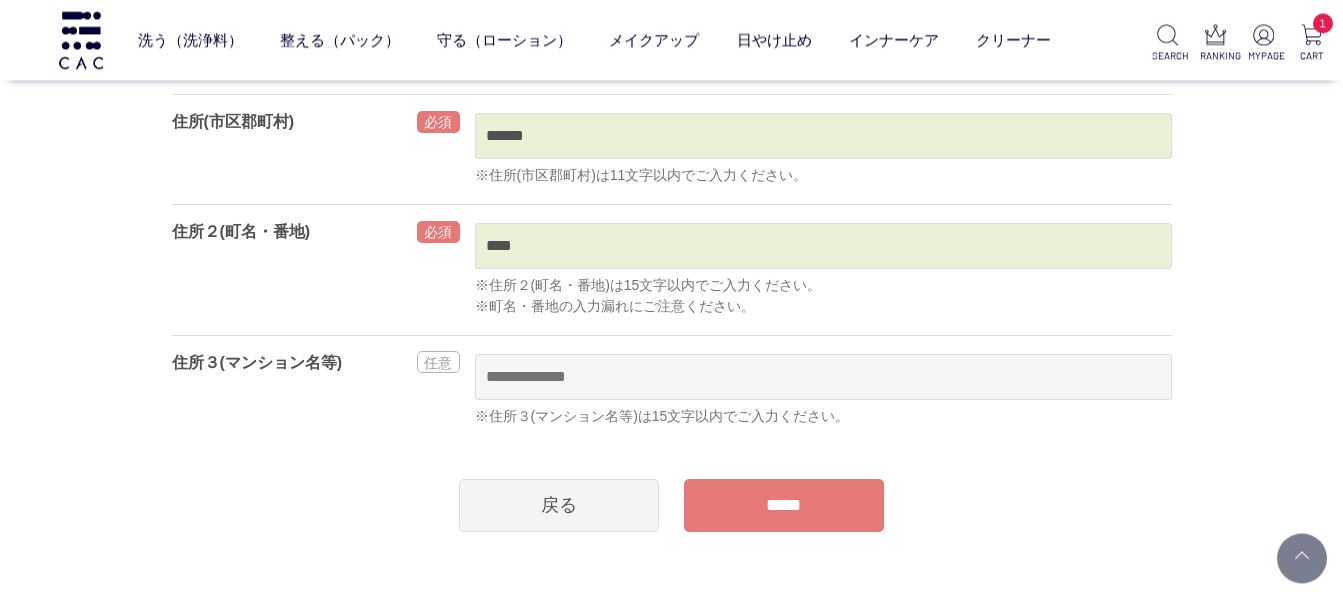 type on "****" 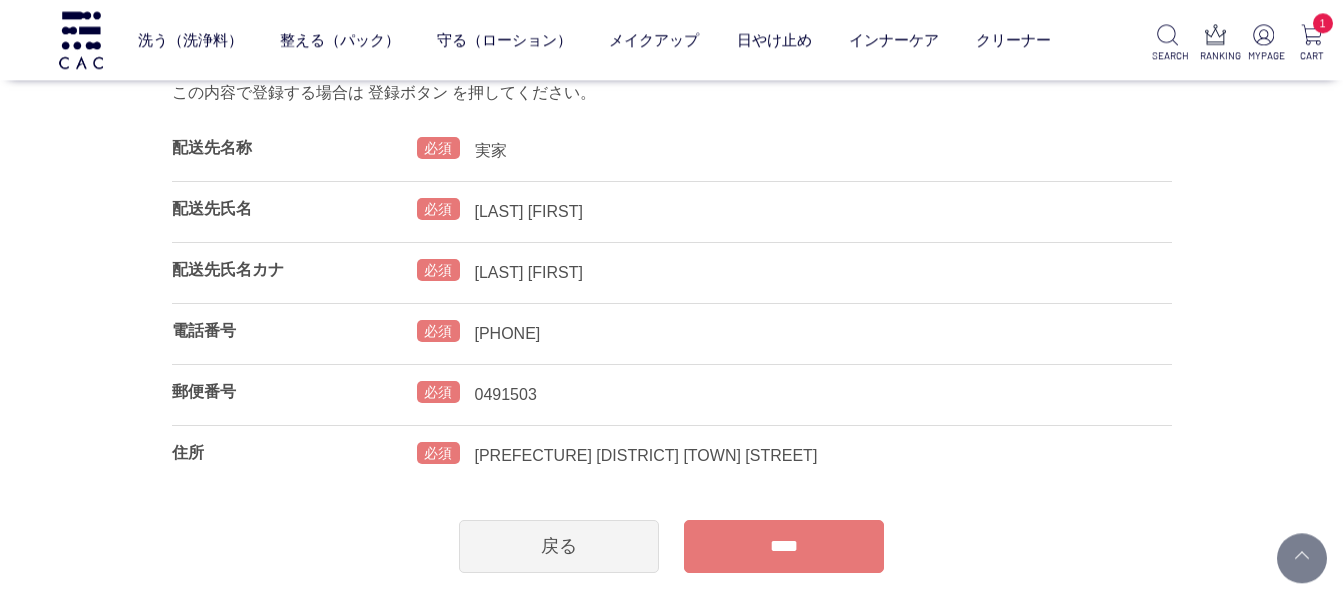 scroll, scrollTop: 288, scrollLeft: 0, axis: vertical 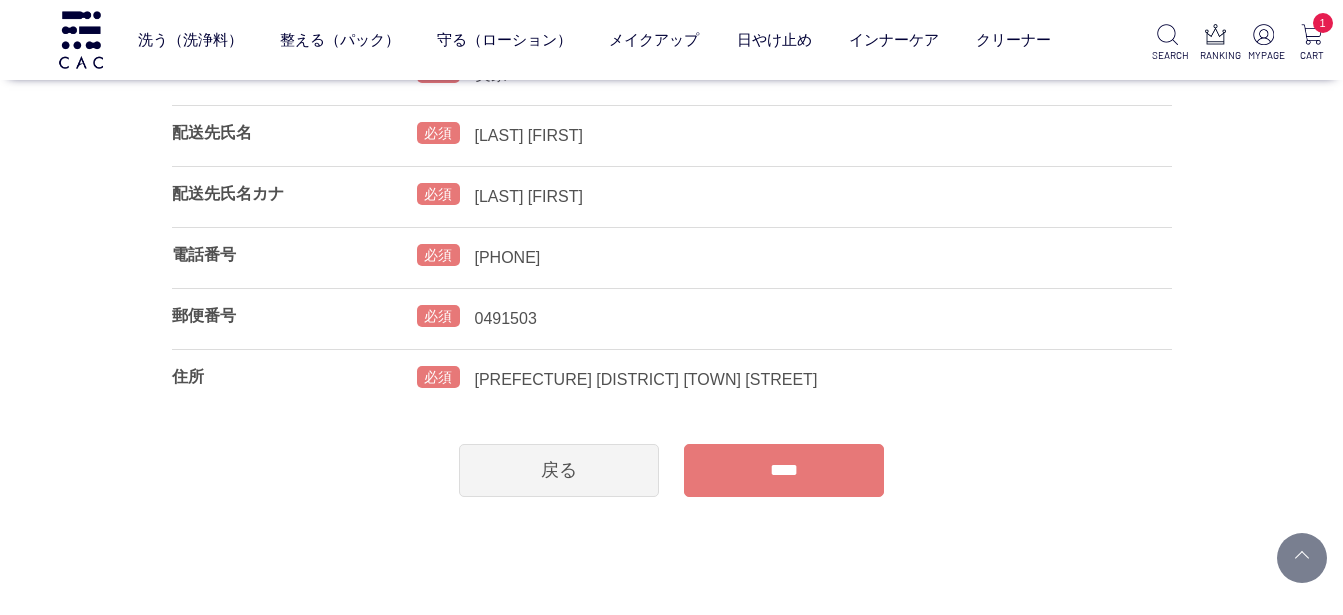 click on "****" at bounding box center (784, 470) 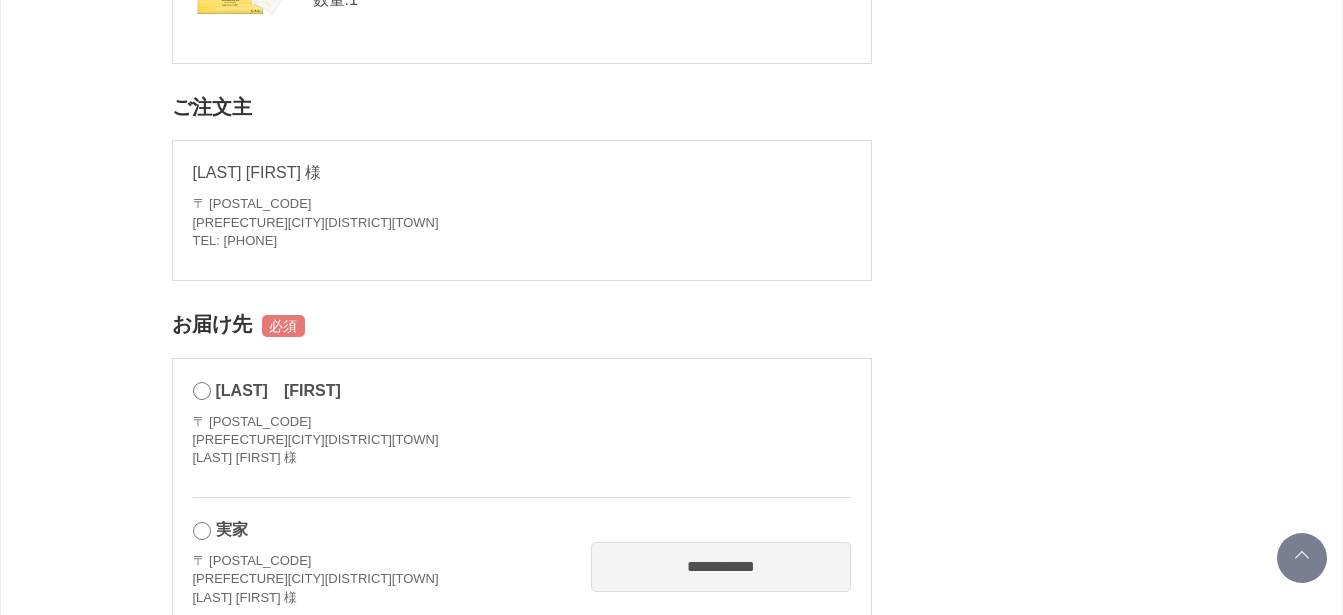 scroll, scrollTop: 432, scrollLeft: 0, axis: vertical 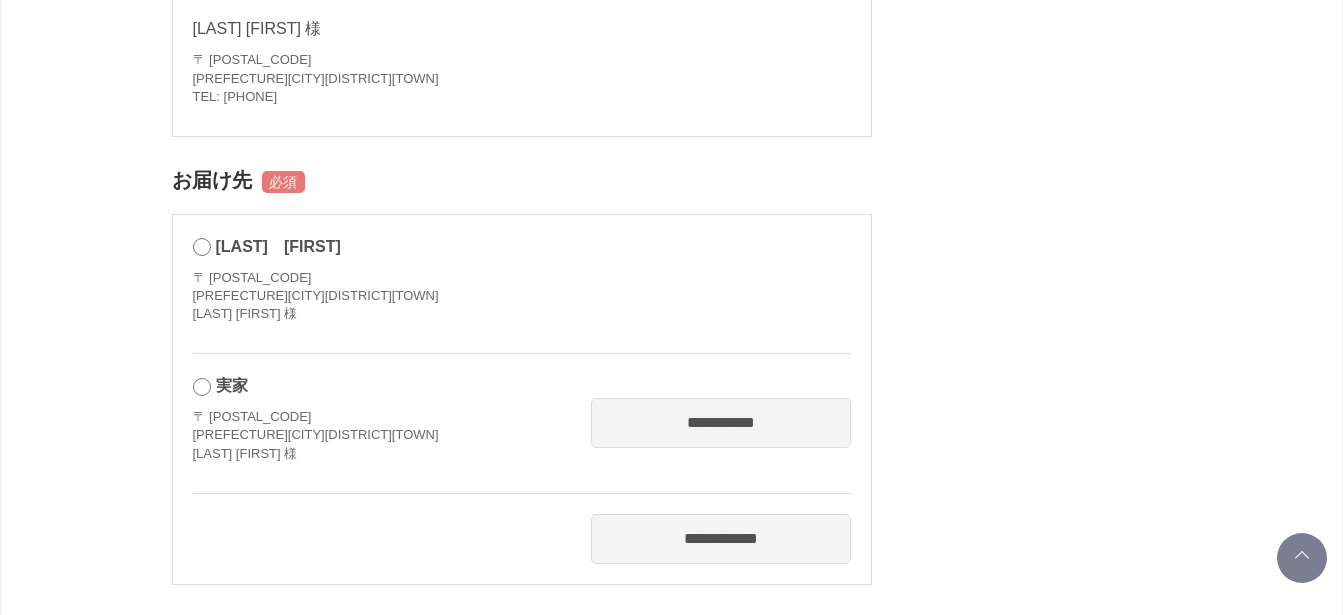 click on "実家" at bounding box center (232, 385) 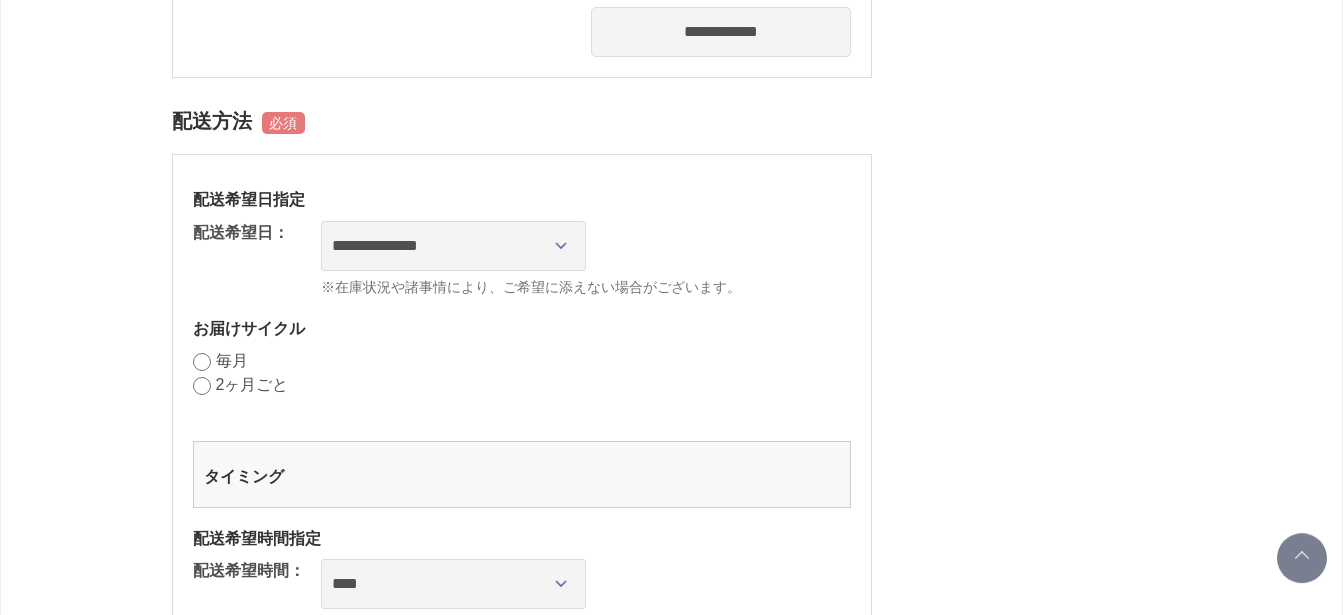 scroll, scrollTop: 1008, scrollLeft: 0, axis: vertical 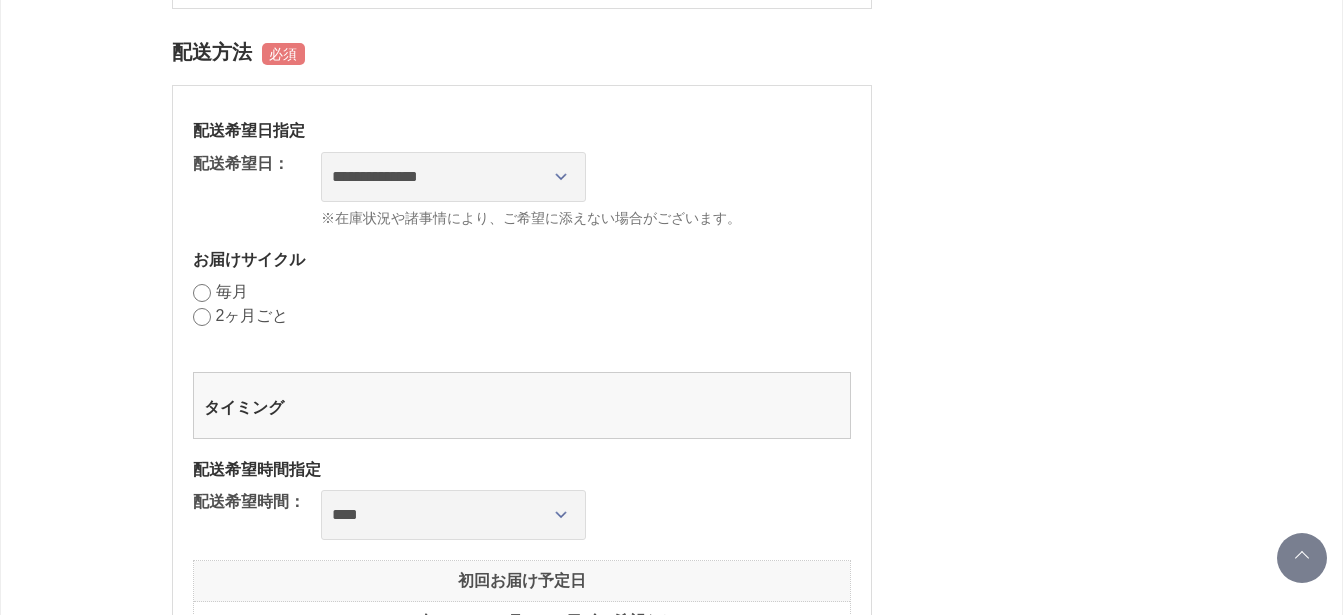 click on "2ヶ月ごと" at bounding box center [252, 315] 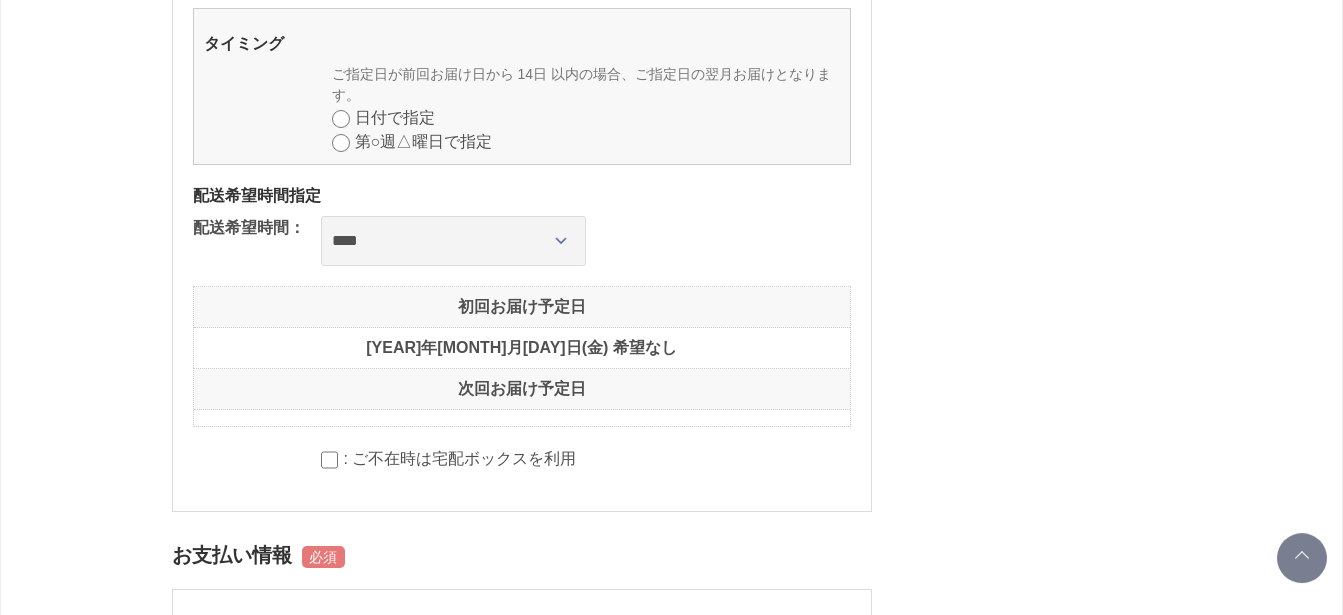 scroll, scrollTop: 1440, scrollLeft: 0, axis: vertical 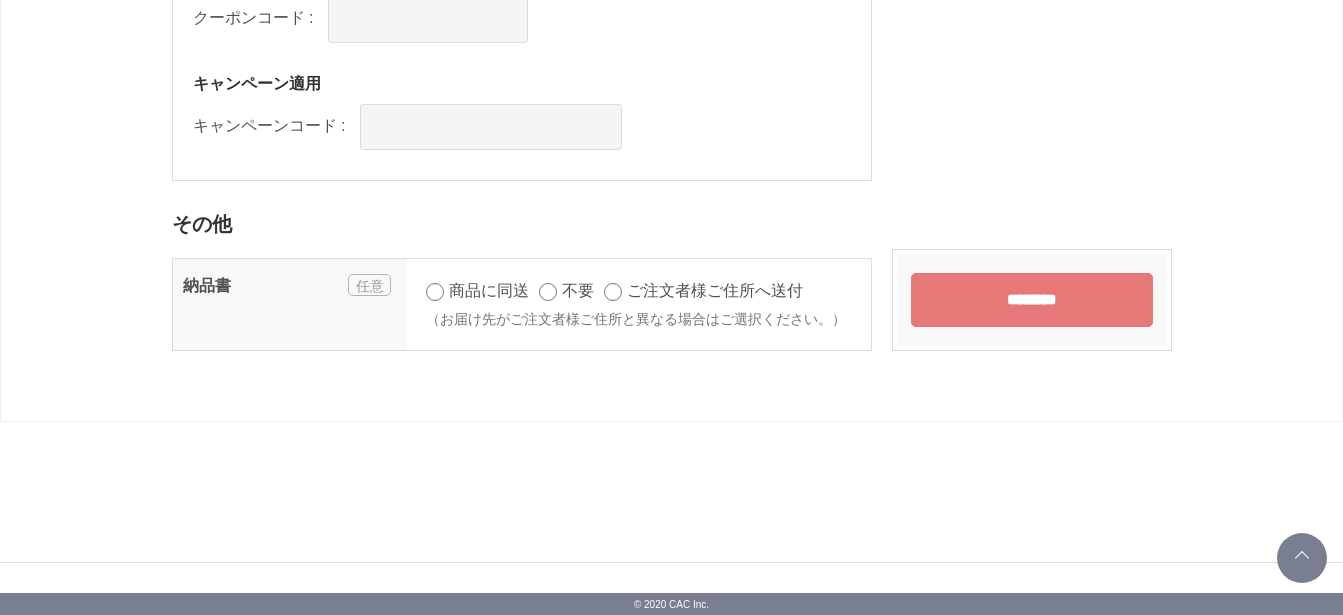 click on "********" at bounding box center (1032, 300) 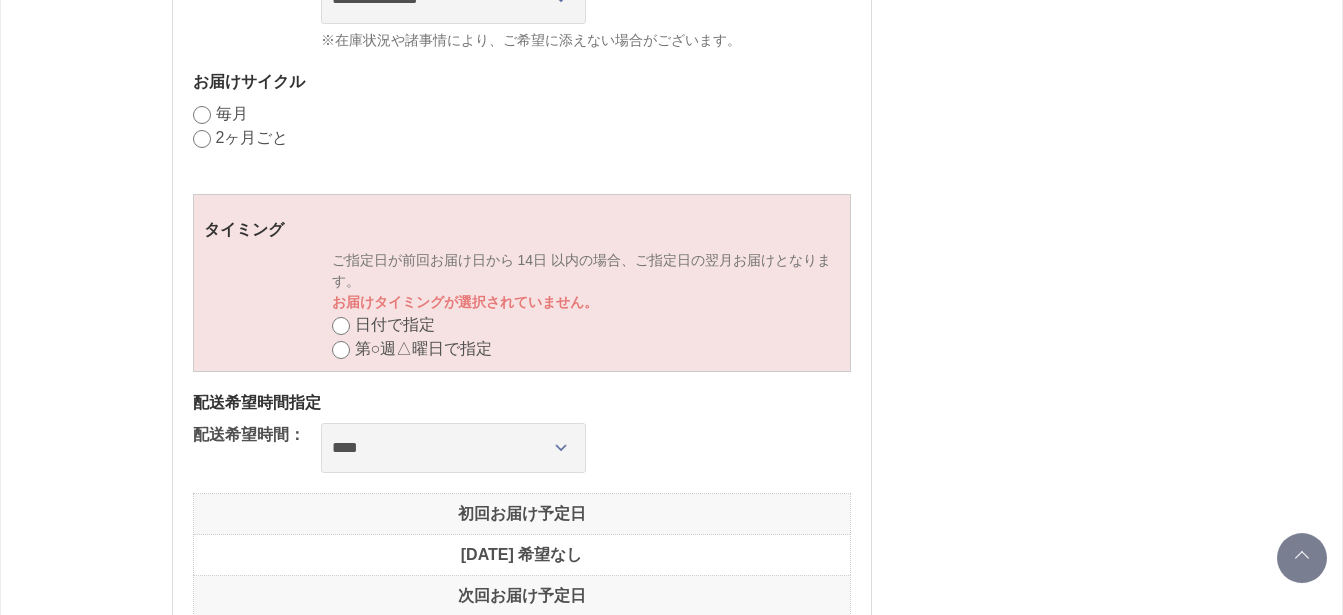 scroll, scrollTop: 1296, scrollLeft: 0, axis: vertical 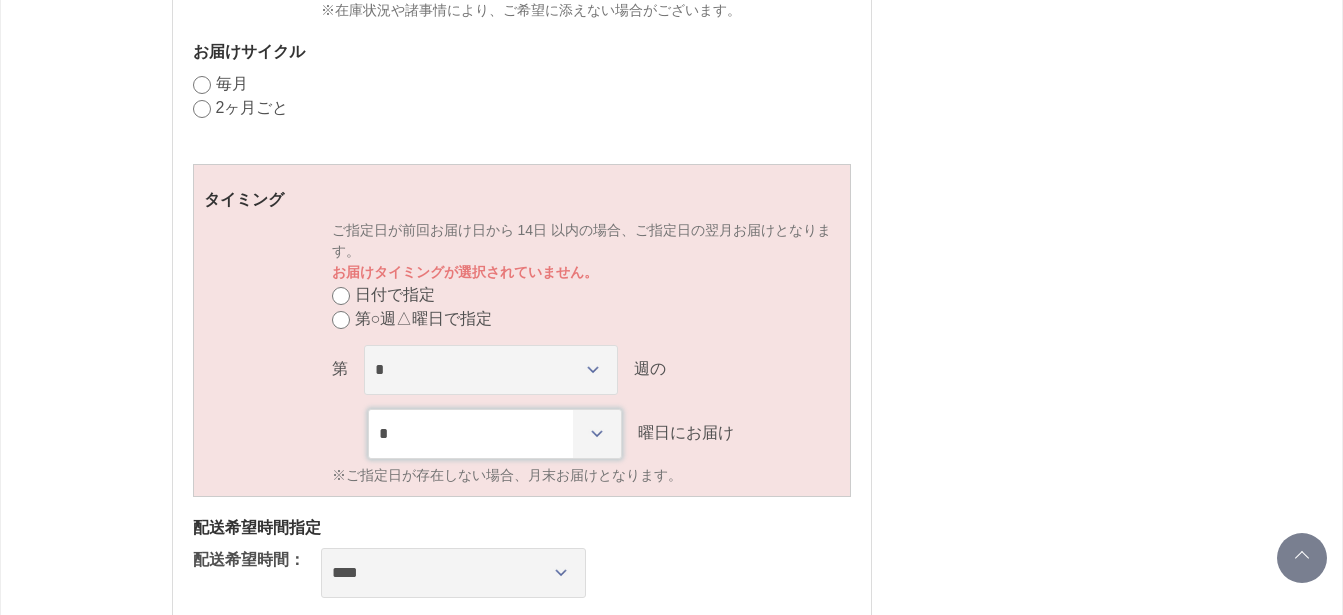 click on "* * * * * * *" at bounding box center (495, 434) 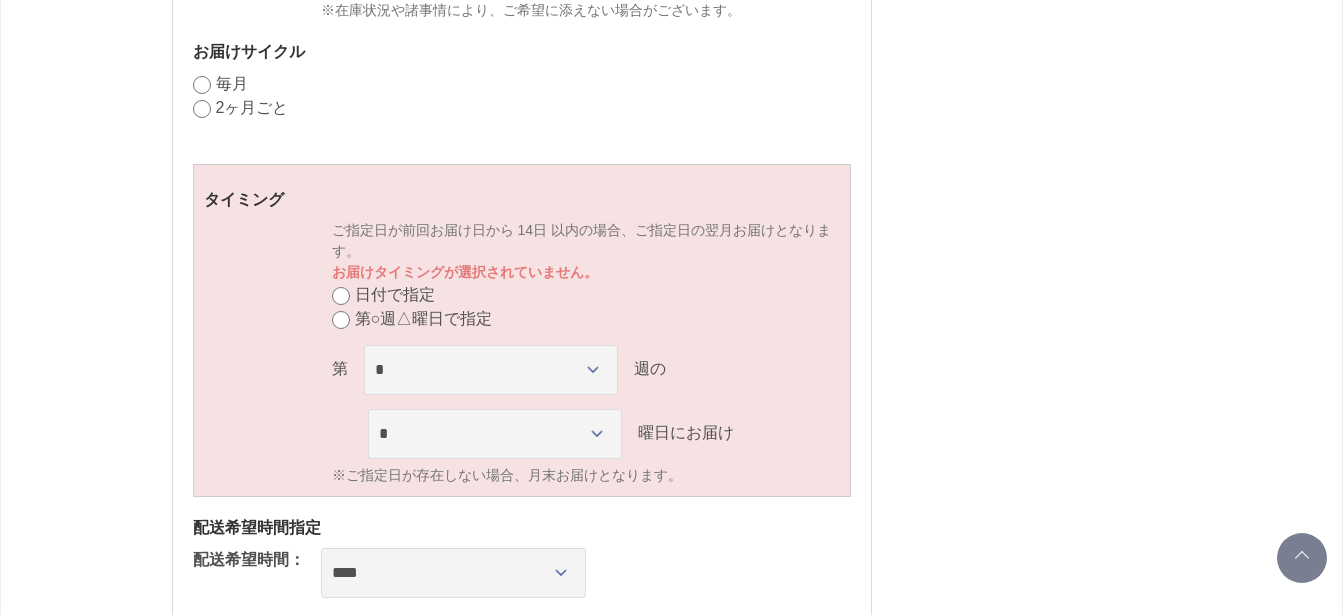 click on "**********" at bounding box center [672, 319] 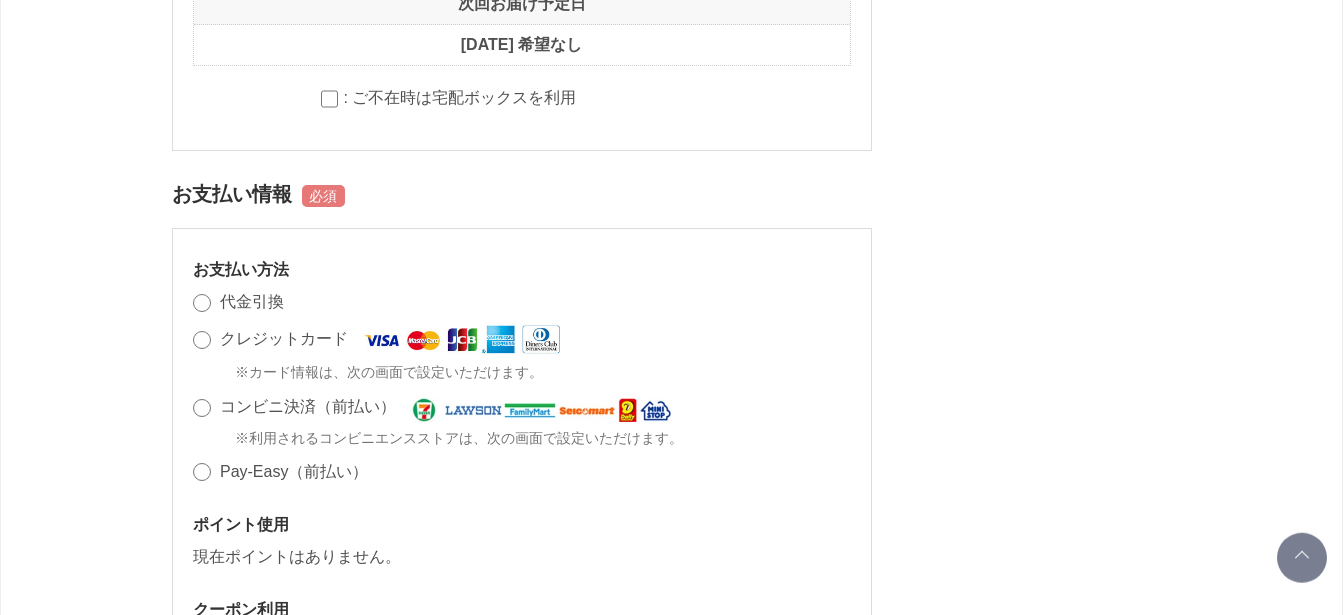 scroll, scrollTop: 2016, scrollLeft: 0, axis: vertical 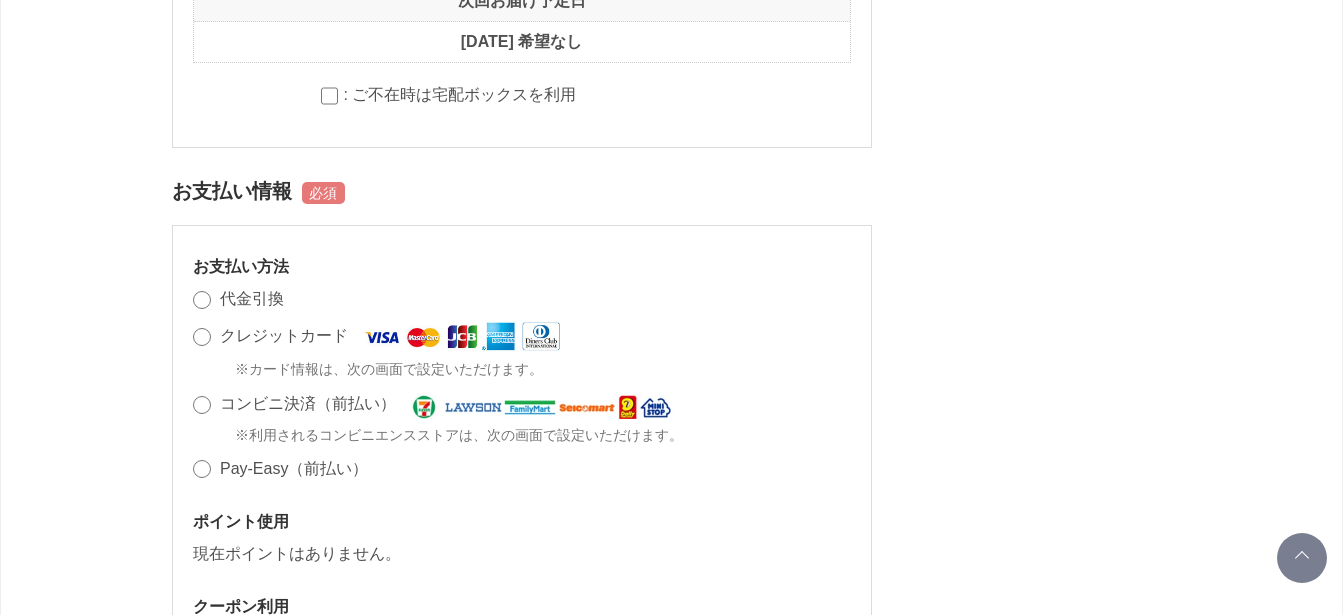 click on "クレジットカード" at bounding box center (284, 335) 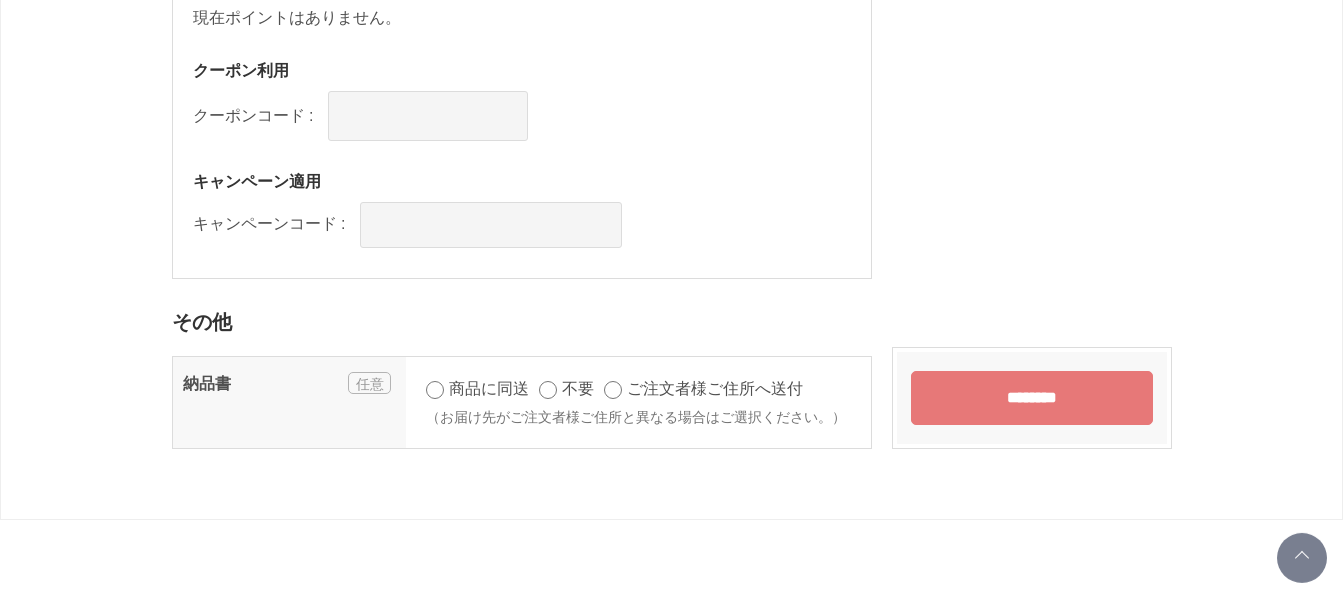 scroll, scrollTop: 2678, scrollLeft: 0, axis: vertical 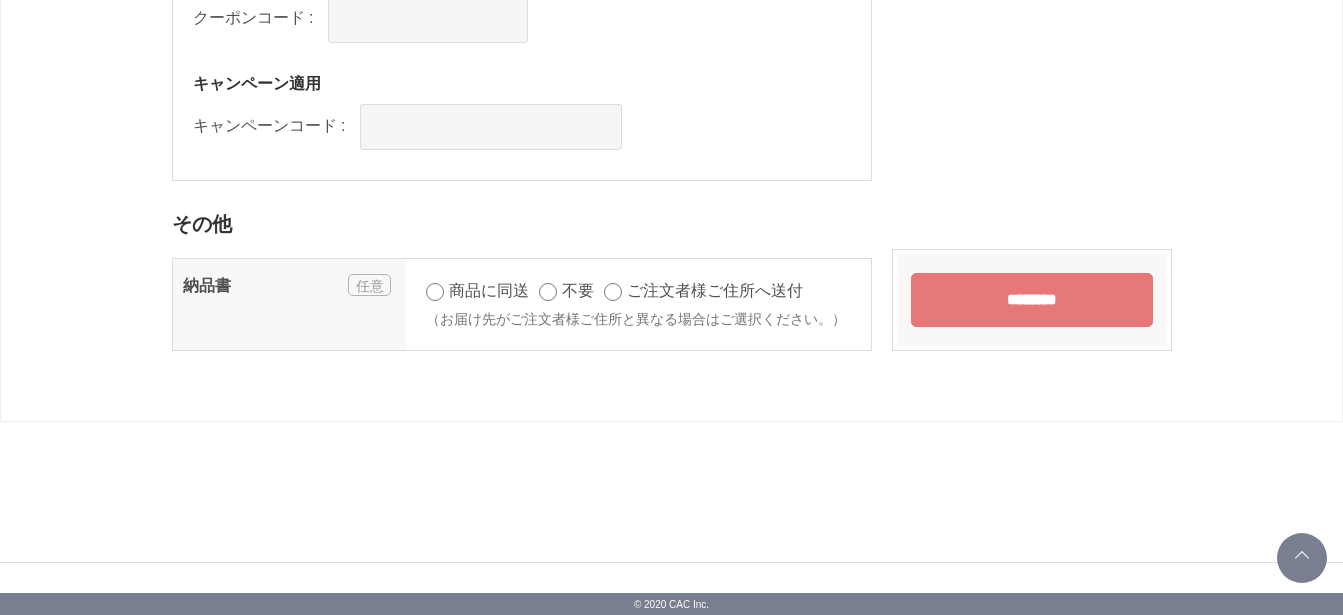click on "********" at bounding box center [1032, 300] 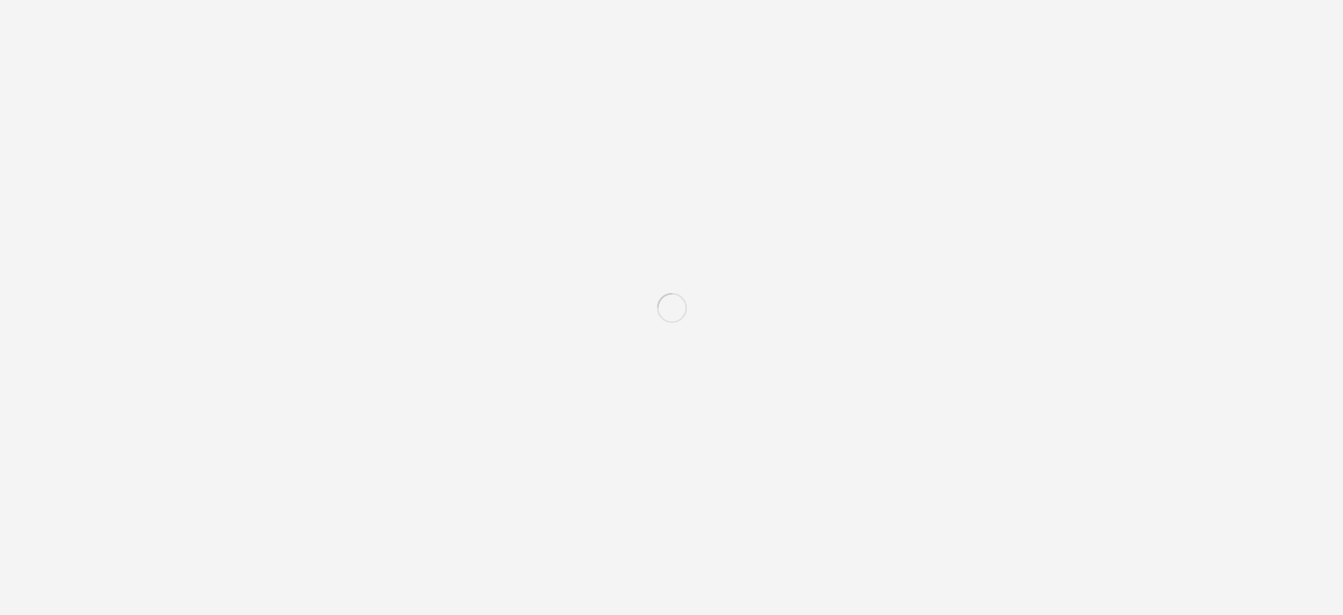 scroll, scrollTop: 0, scrollLeft: 0, axis: both 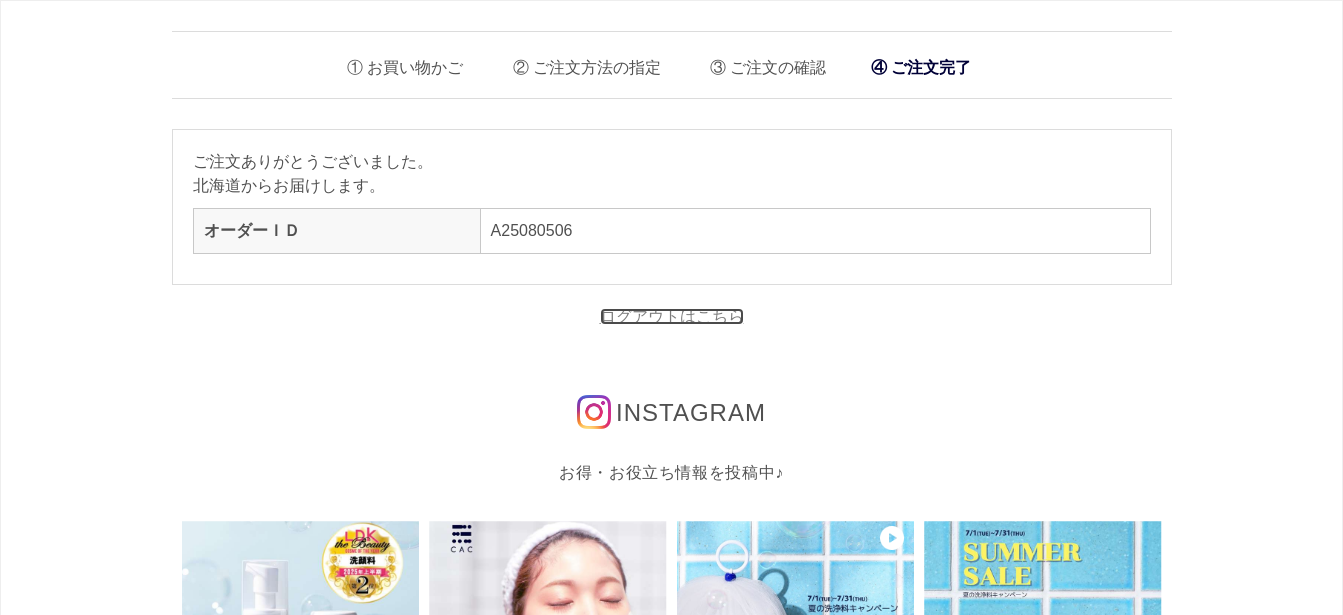 click on "ログアウトはこちら" at bounding box center [672, 316] 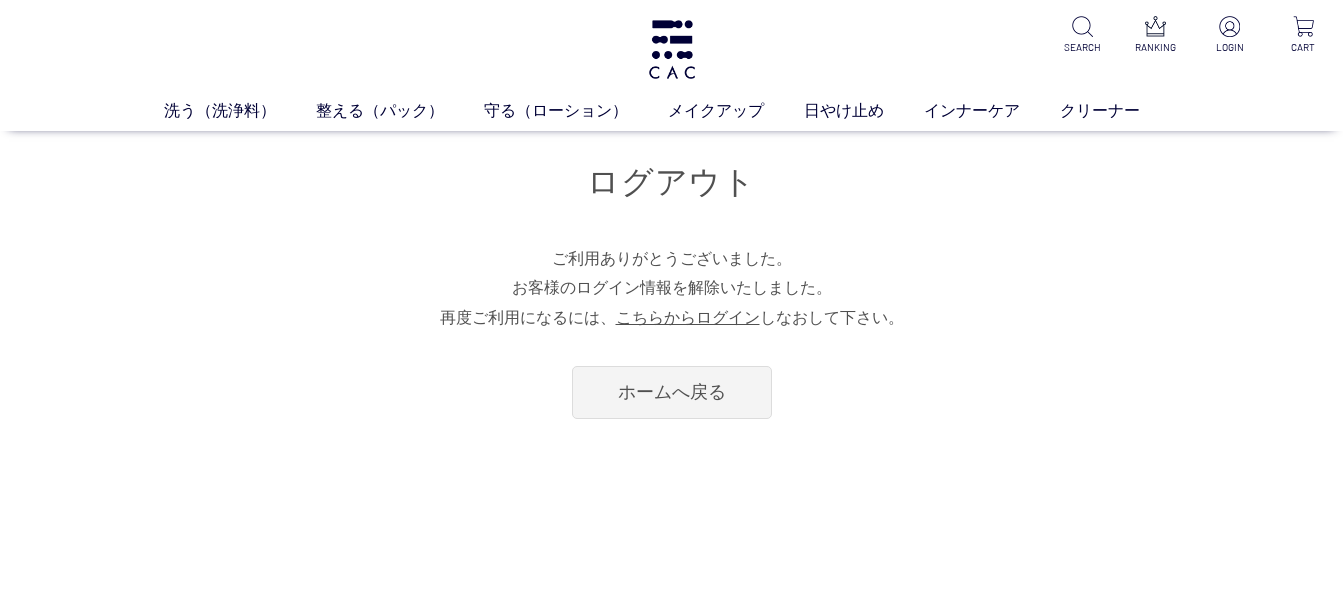 scroll, scrollTop: 0, scrollLeft: 0, axis: both 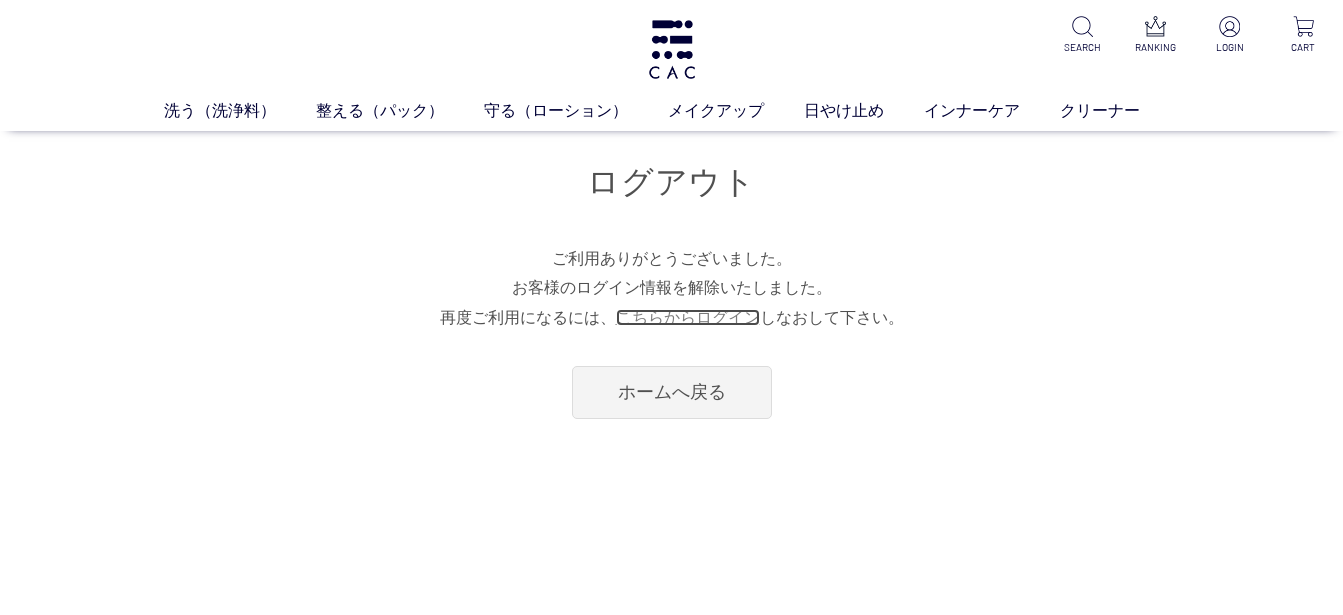 click on "こちらからログイン" at bounding box center (688, 317) 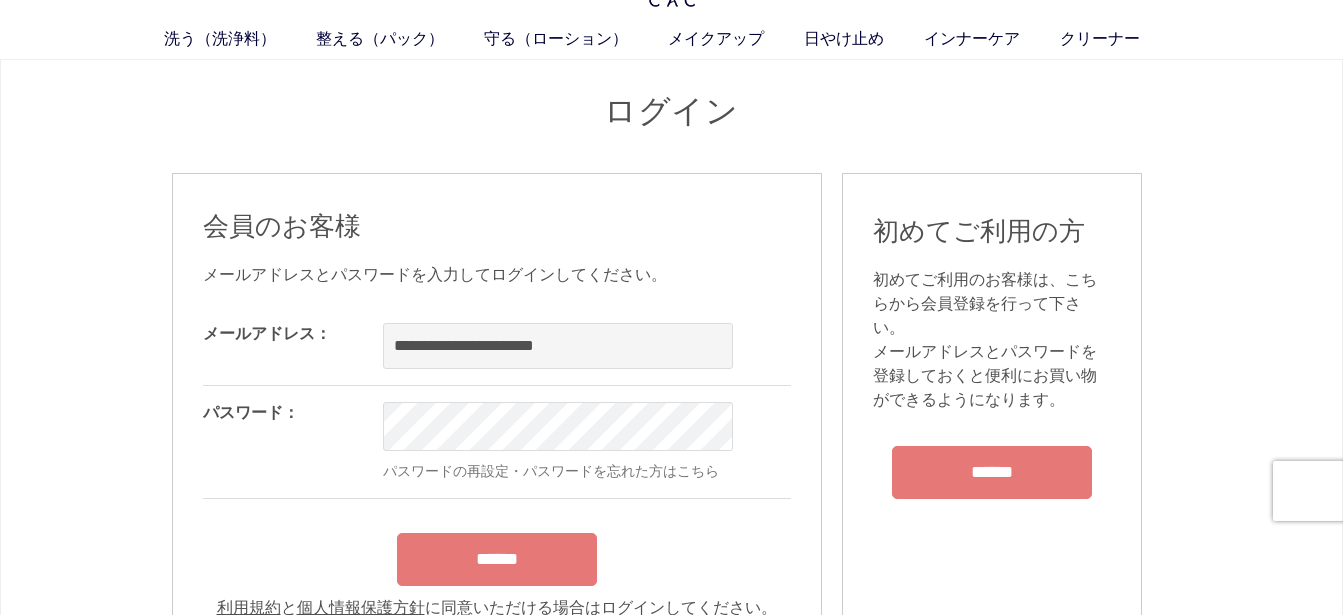 scroll, scrollTop: 144, scrollLeft: 0, axis: vertical 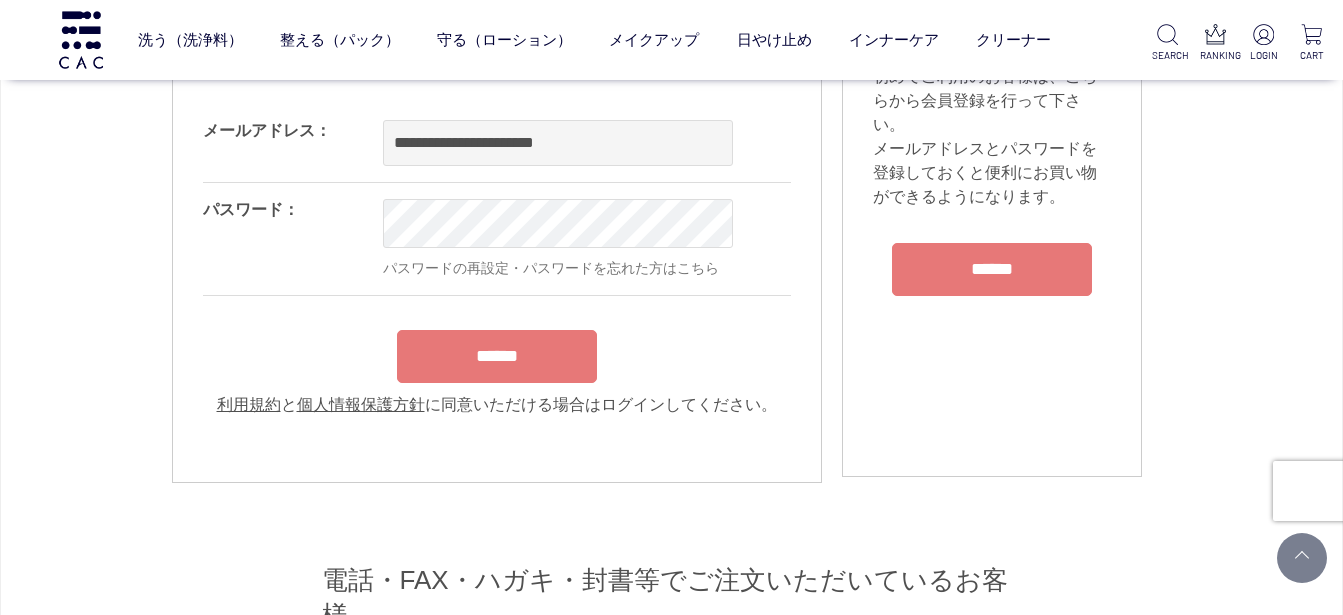 click on "******" at bounding box center (497, 356) 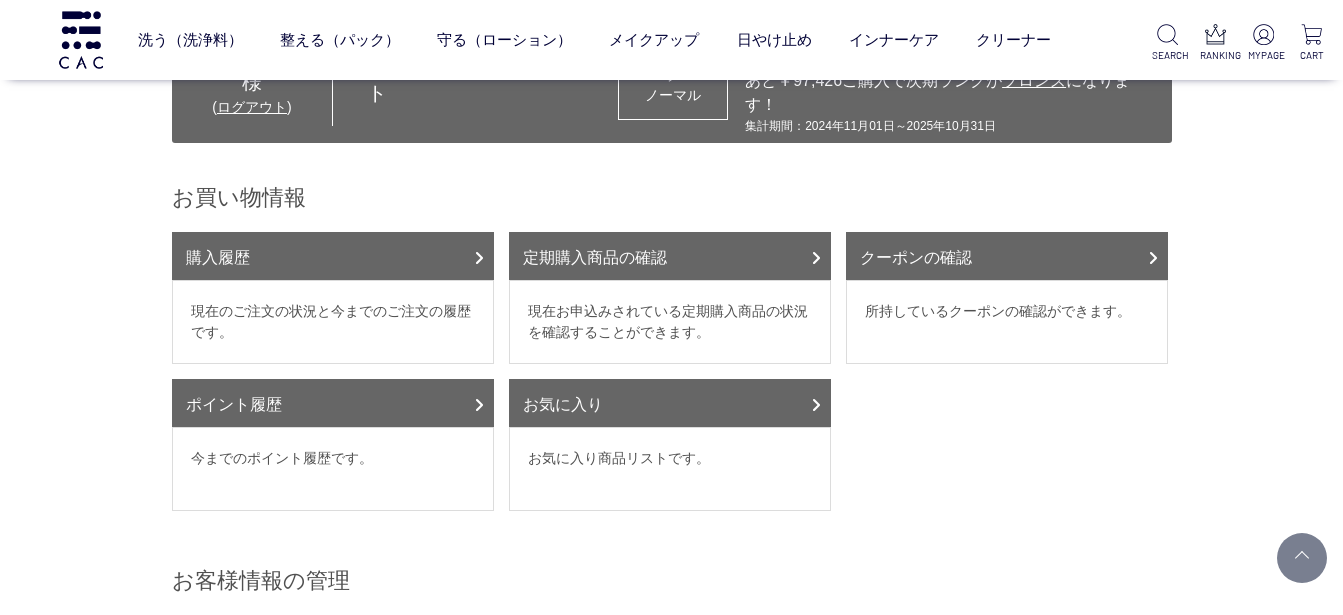 scroll, scrollTop: 0, scrollLeft: 0, axis: both 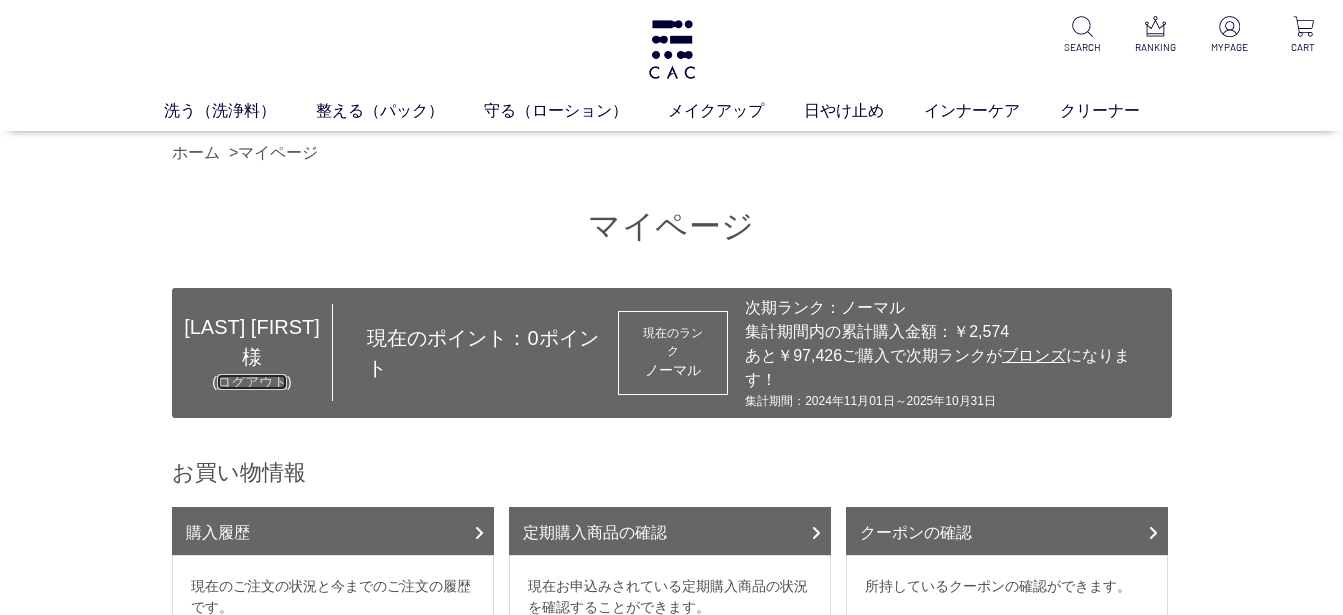 click on "ログアウト" at bounding box center [252, 382] 